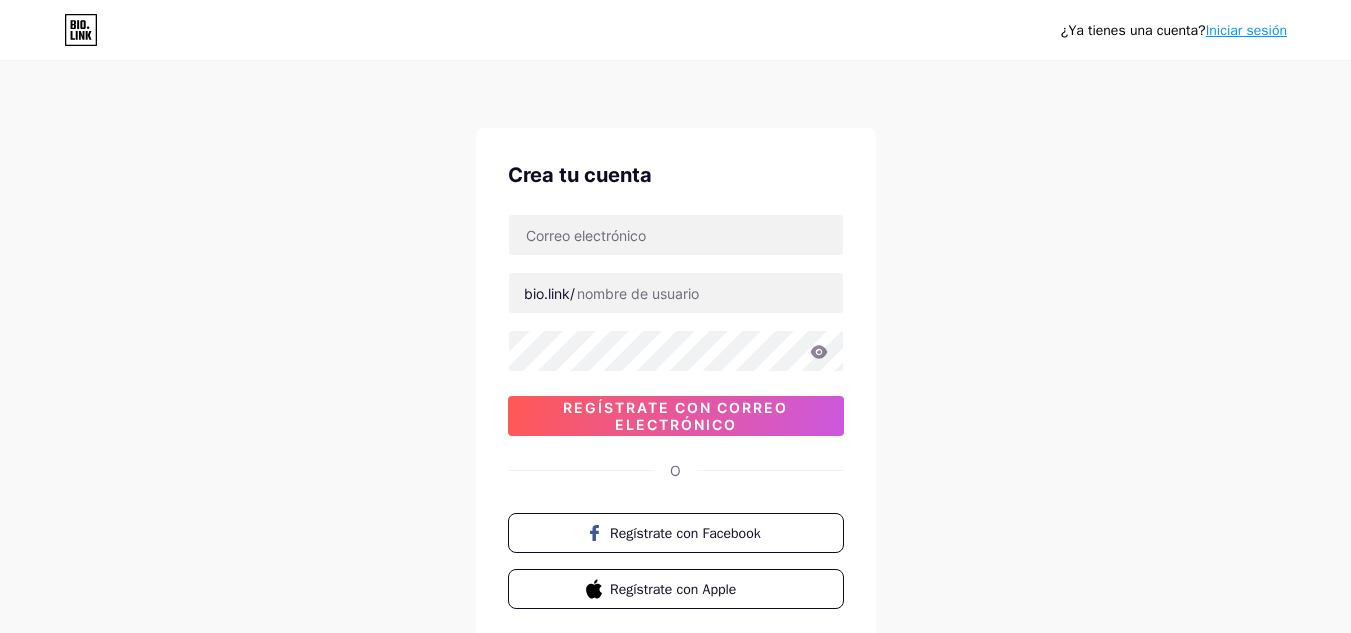 scroll, scrollTop: 0, scrollLeft: 0, axis: both 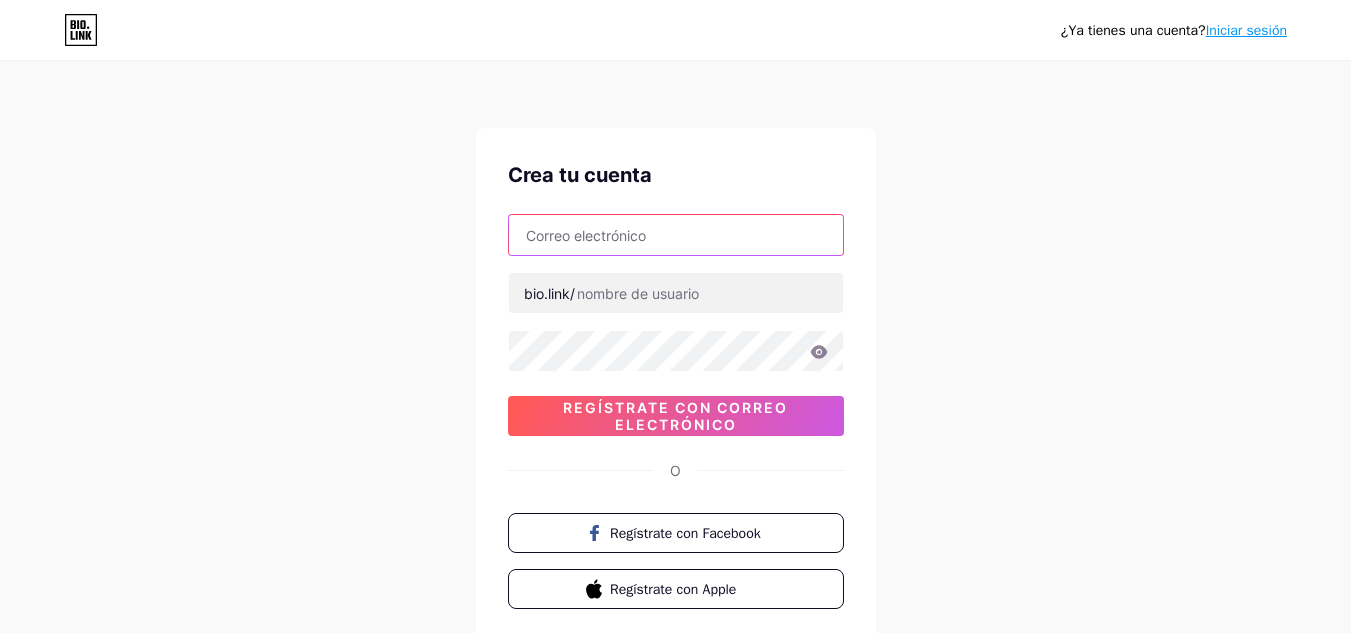 click at bounding box center [676, 235] 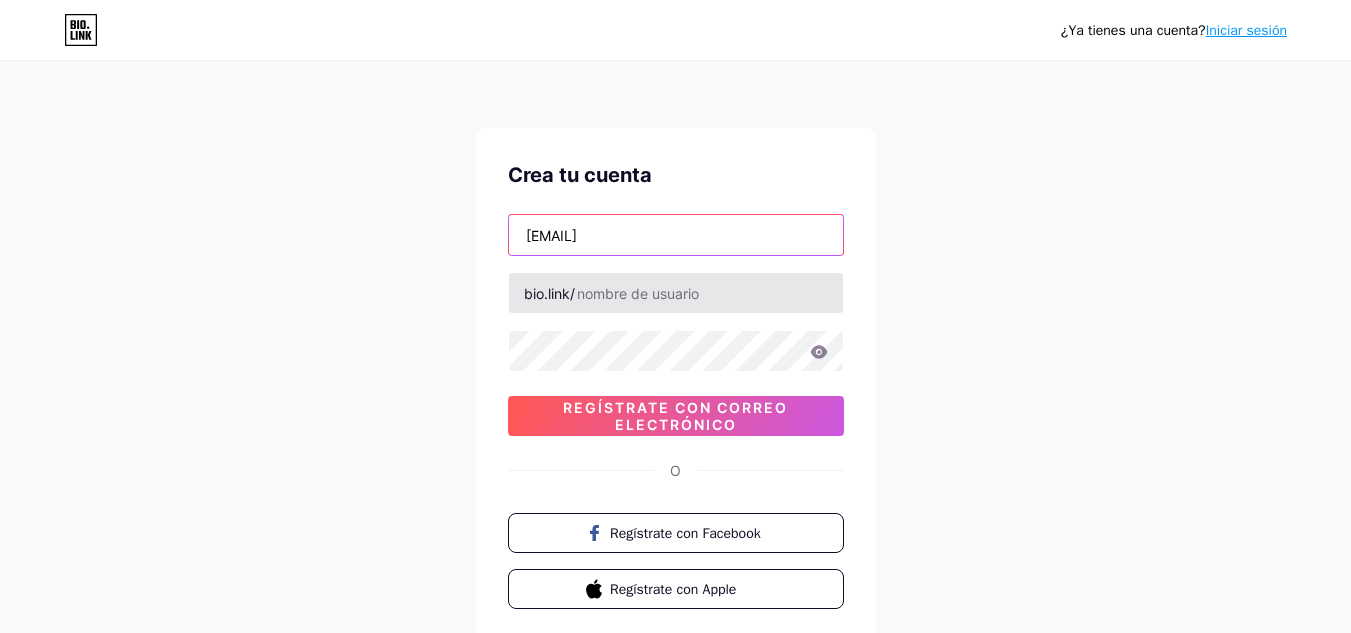 type on "[EMAIL]" 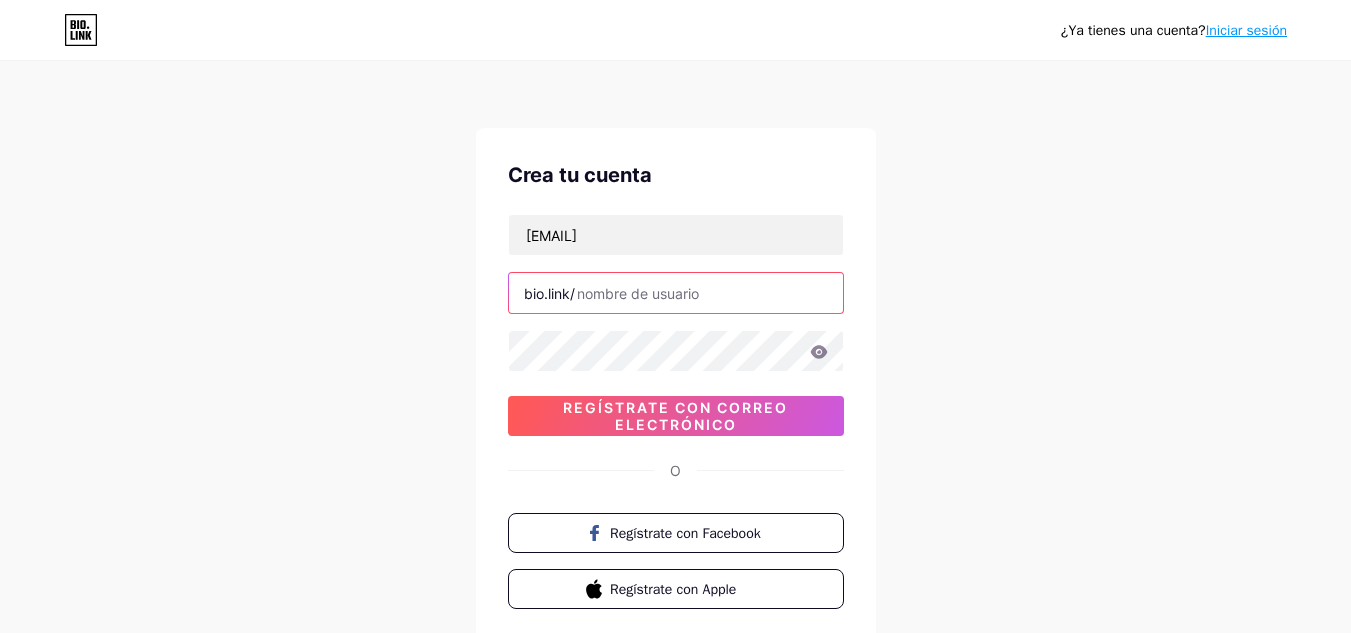 click at bounding box center (676, 293) 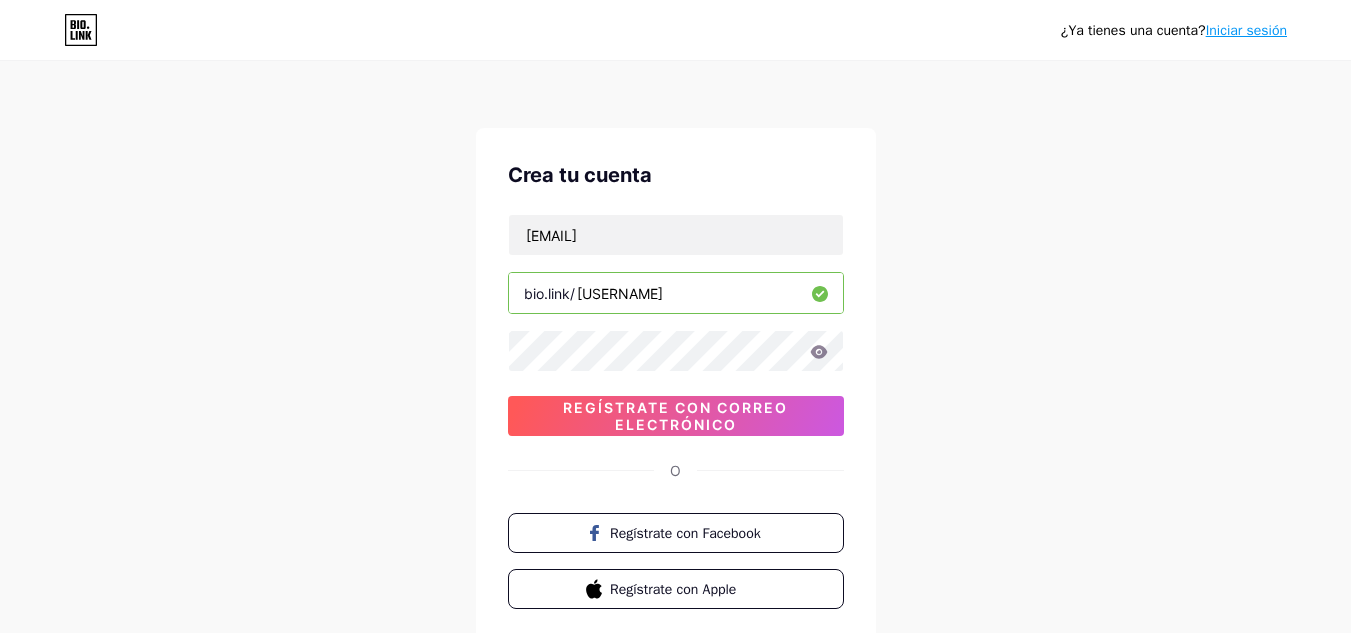 type on "[USERNAME]" 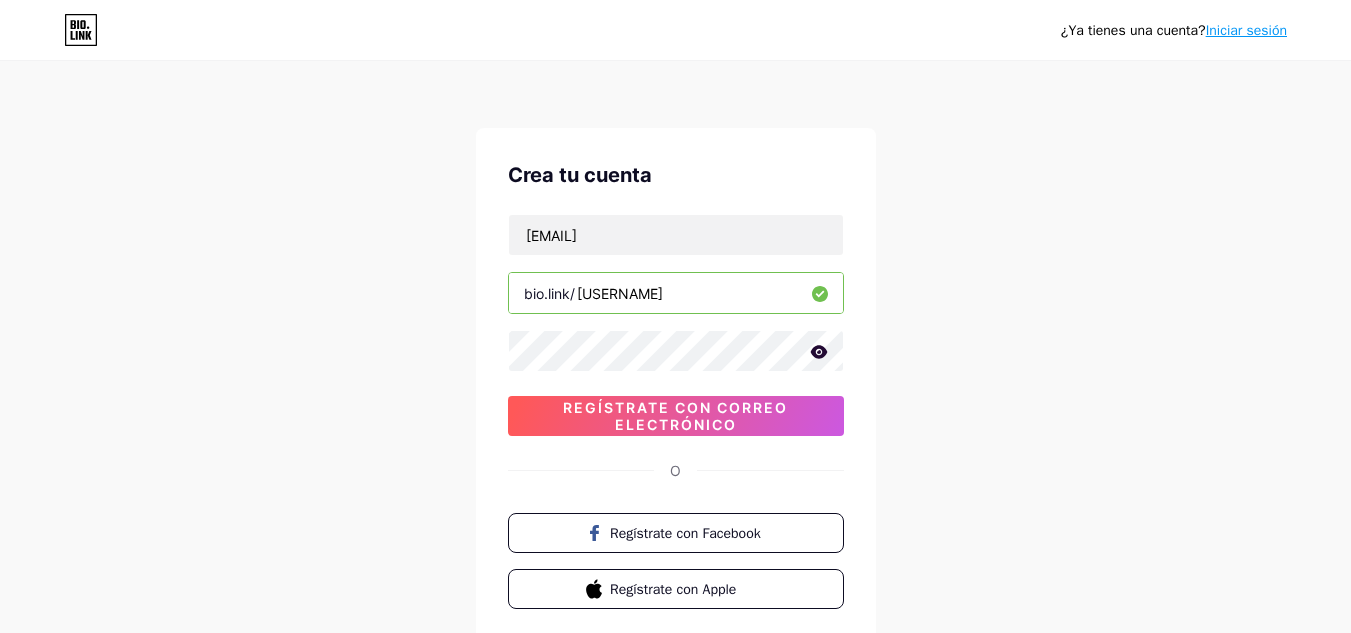 click 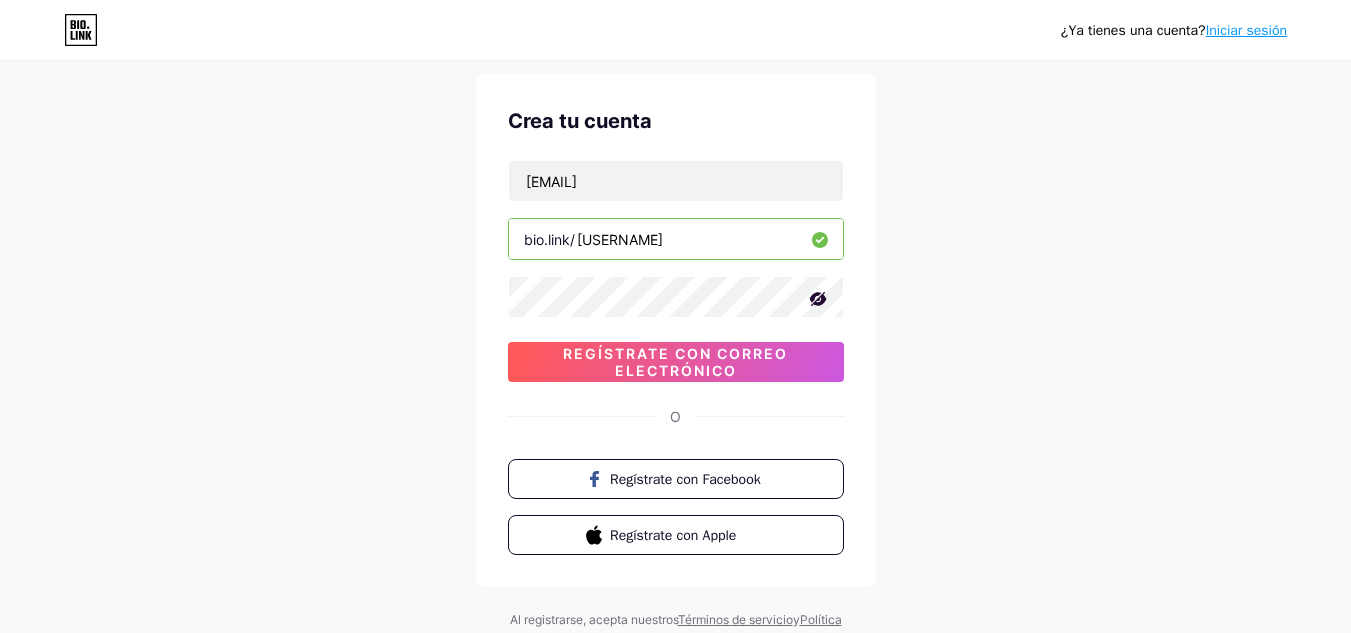 scroll, scrollTop: 100, scrollLeft: 0, axis: vertical 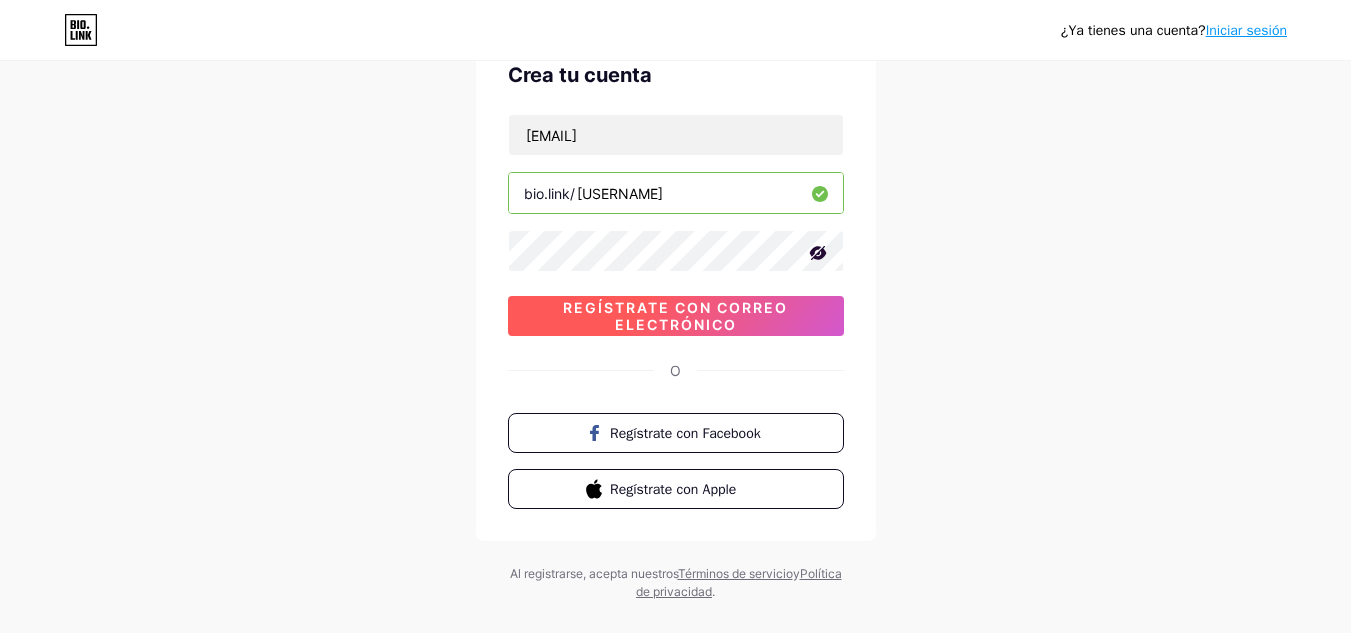 click on "Regístrate con correo electrónico" at bounding box center [675, 316] 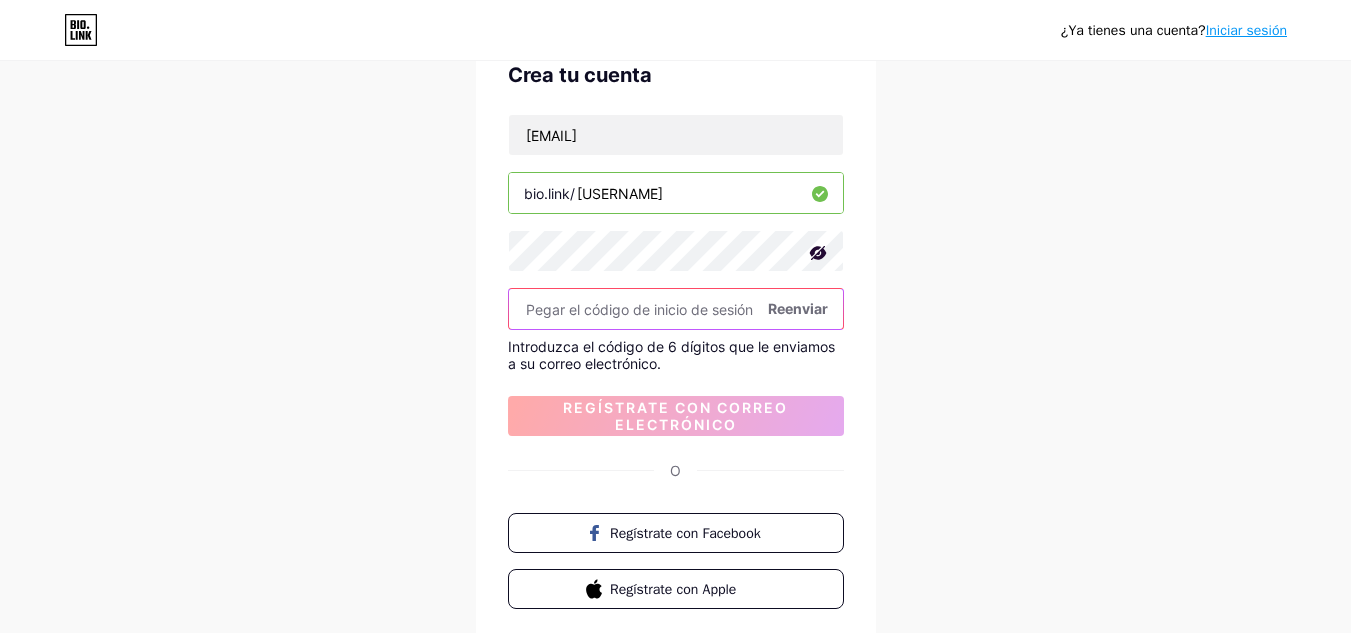 drag, startPoint x: 526, startPoint y: 299, endPoint x: 516, endPoint y: 308, distance: 13.453624 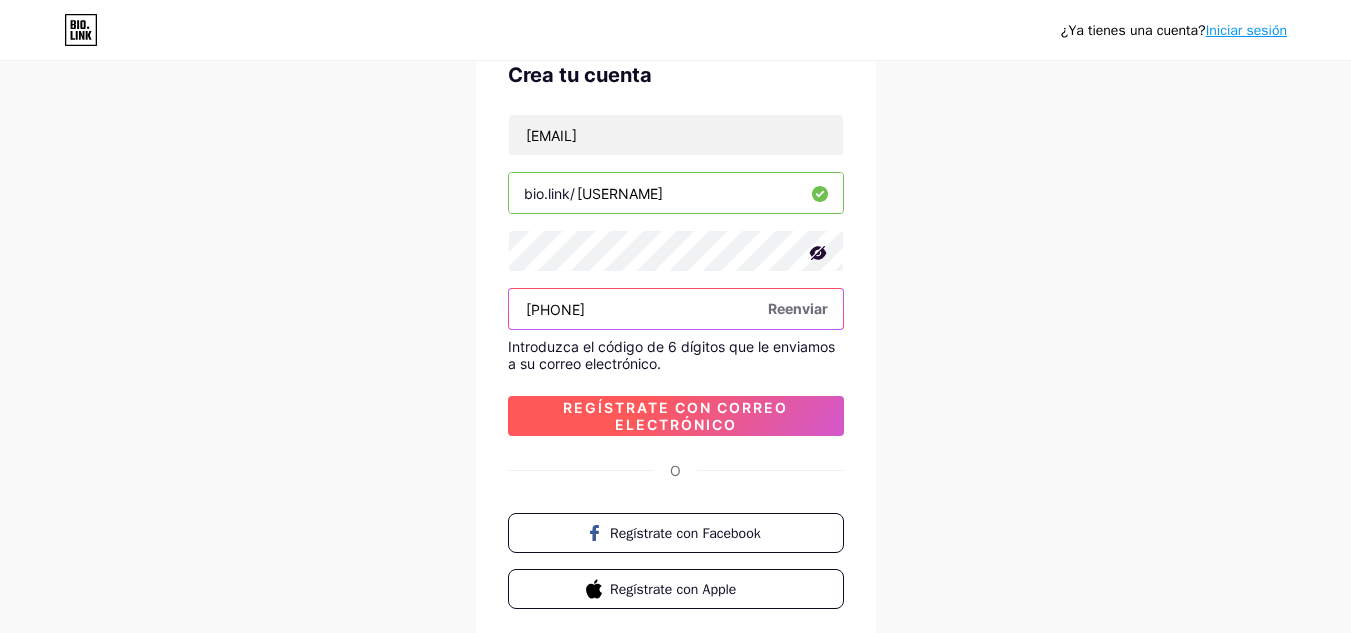 type on "[PHONE]" 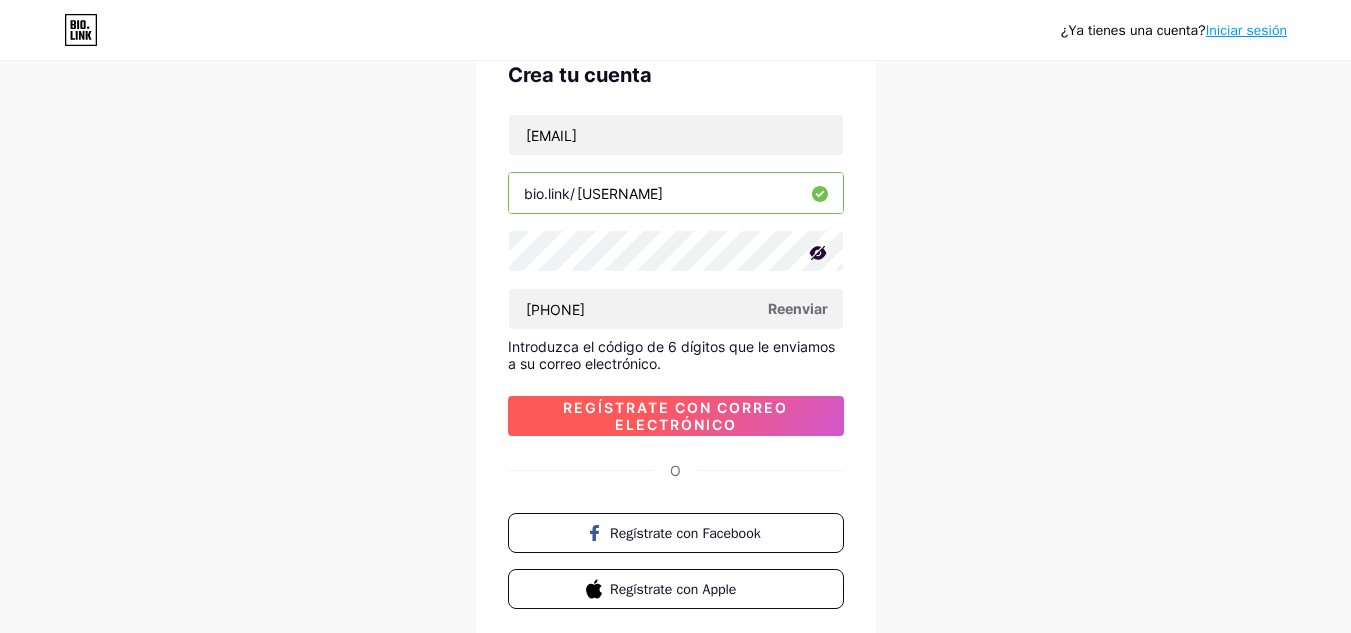 click on "Regístrate con correo electrónico" at bounding box center (675, 416) 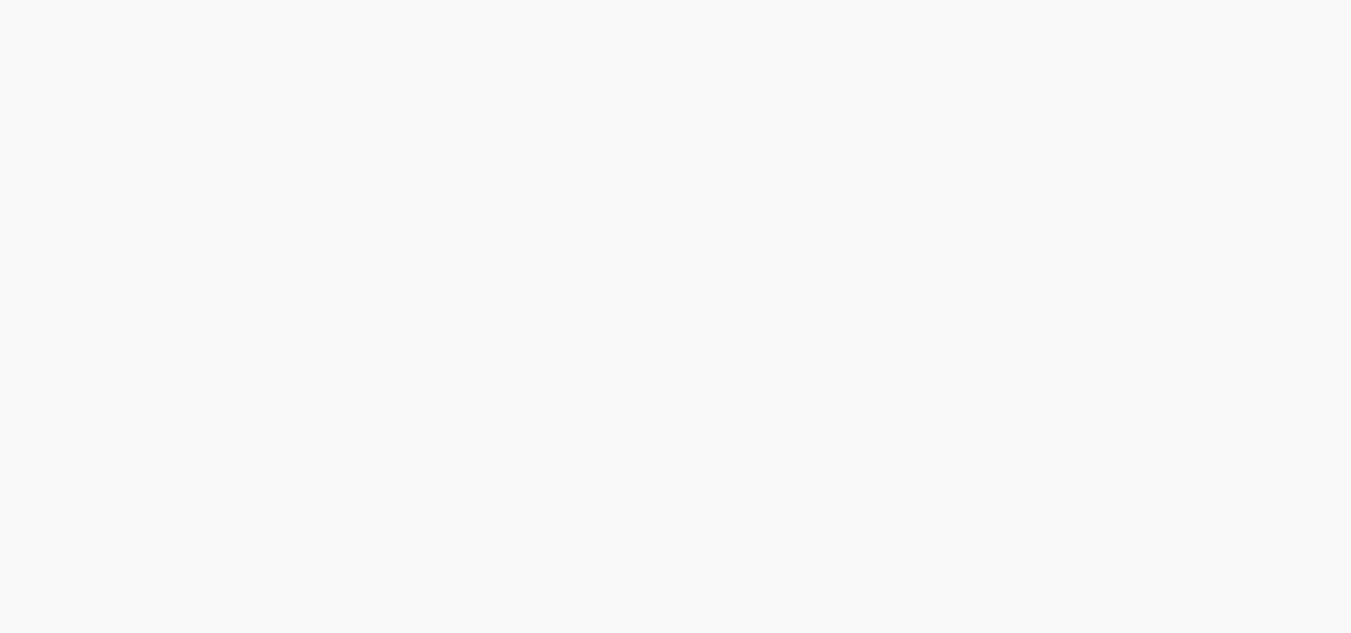 scroll, scrollTop: 0, scrollLeft: 0, axis: both 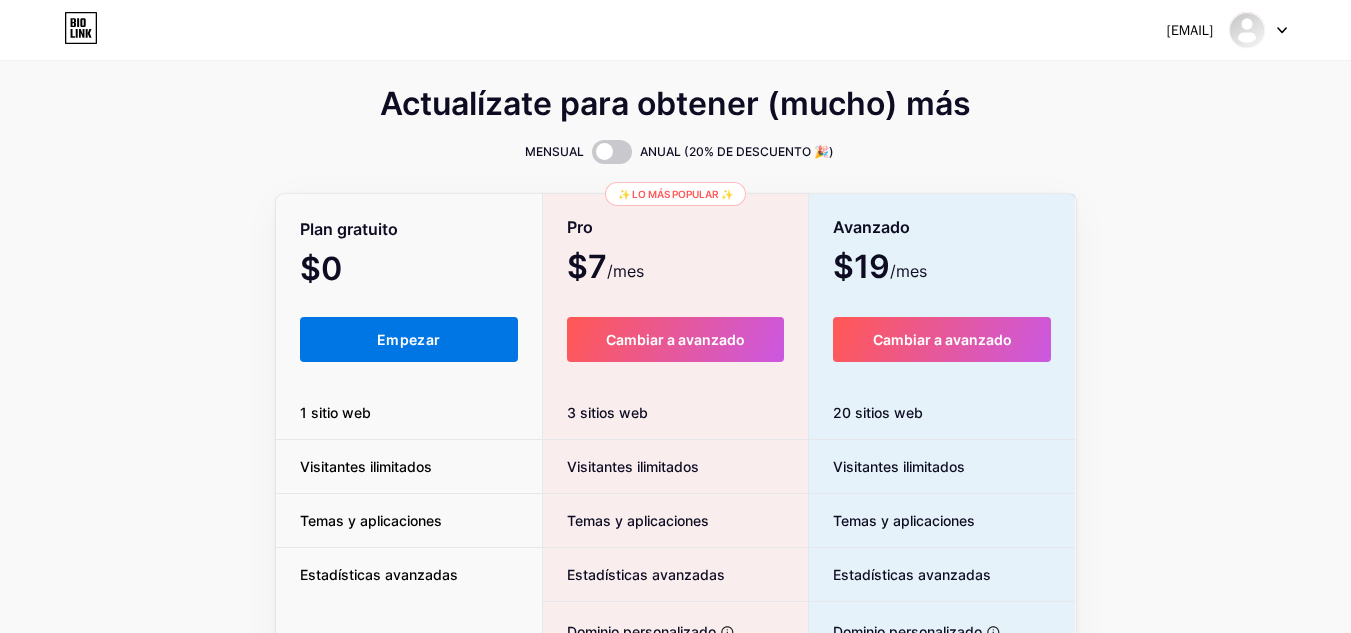click on "Empezar" at bounding box center [408, 339] 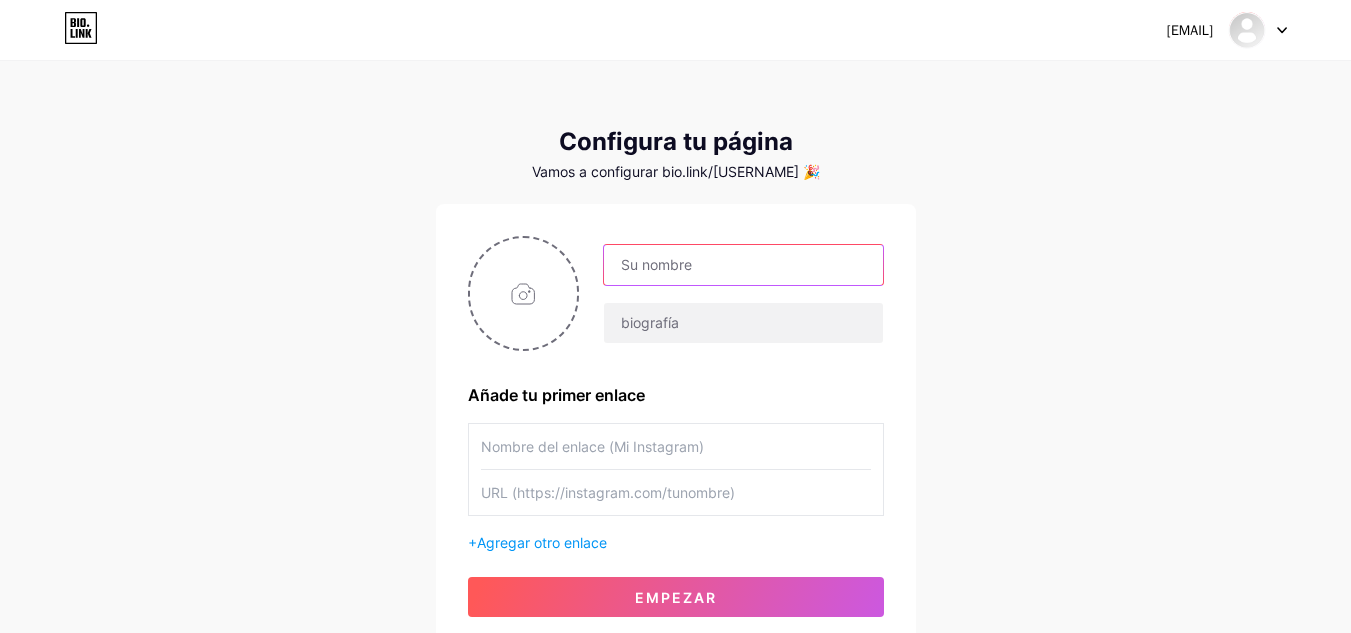 click at bounding box center [743, 265] 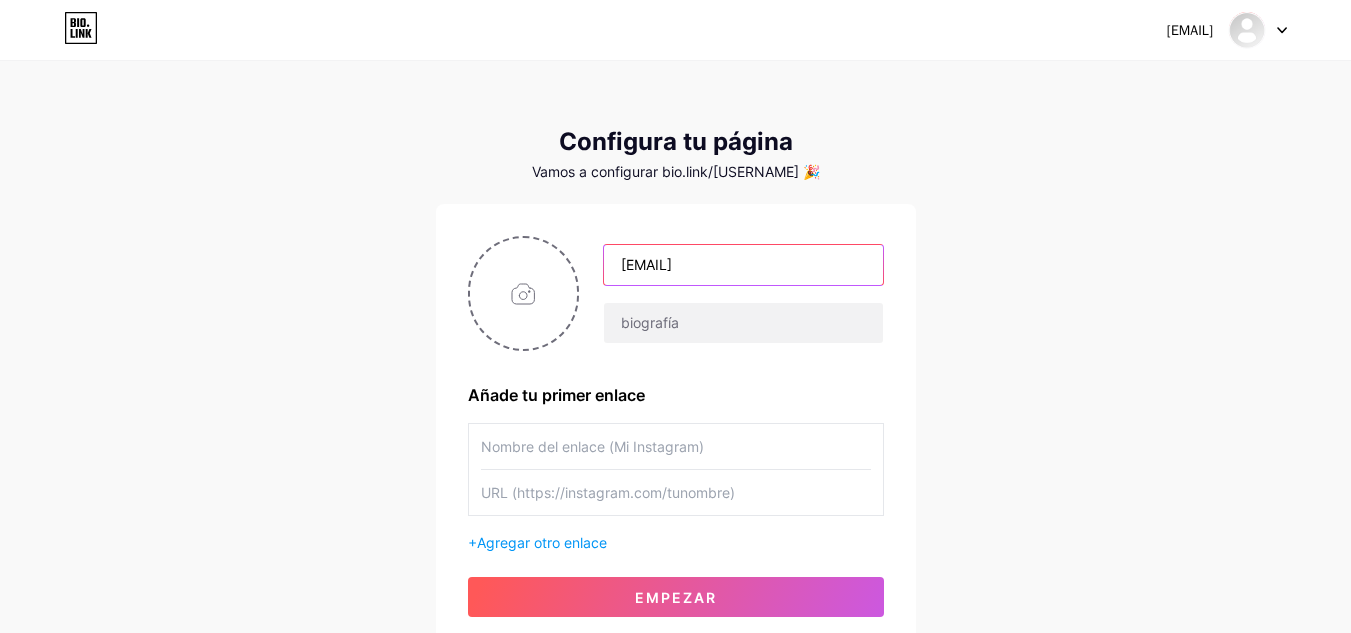 click on "[EMAIL]" at bounding box center [743, 265] 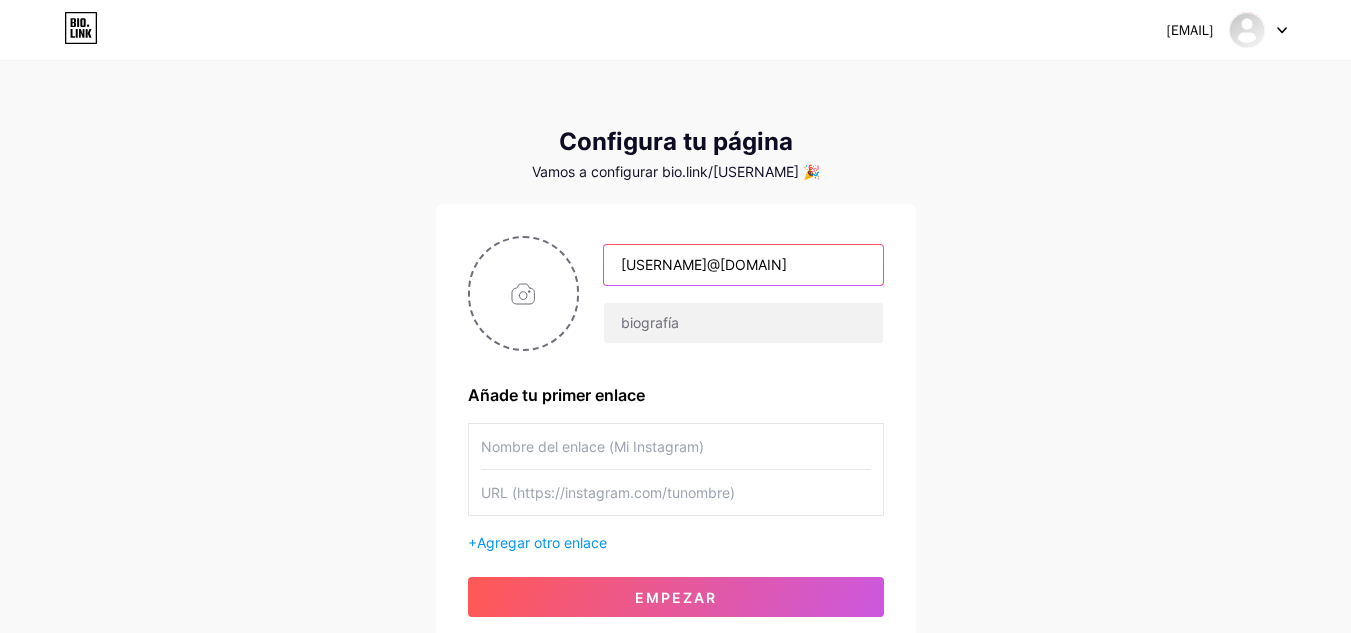 click on "[USERNAME]@[DOMAIN]" at bounding box center (743, 265) 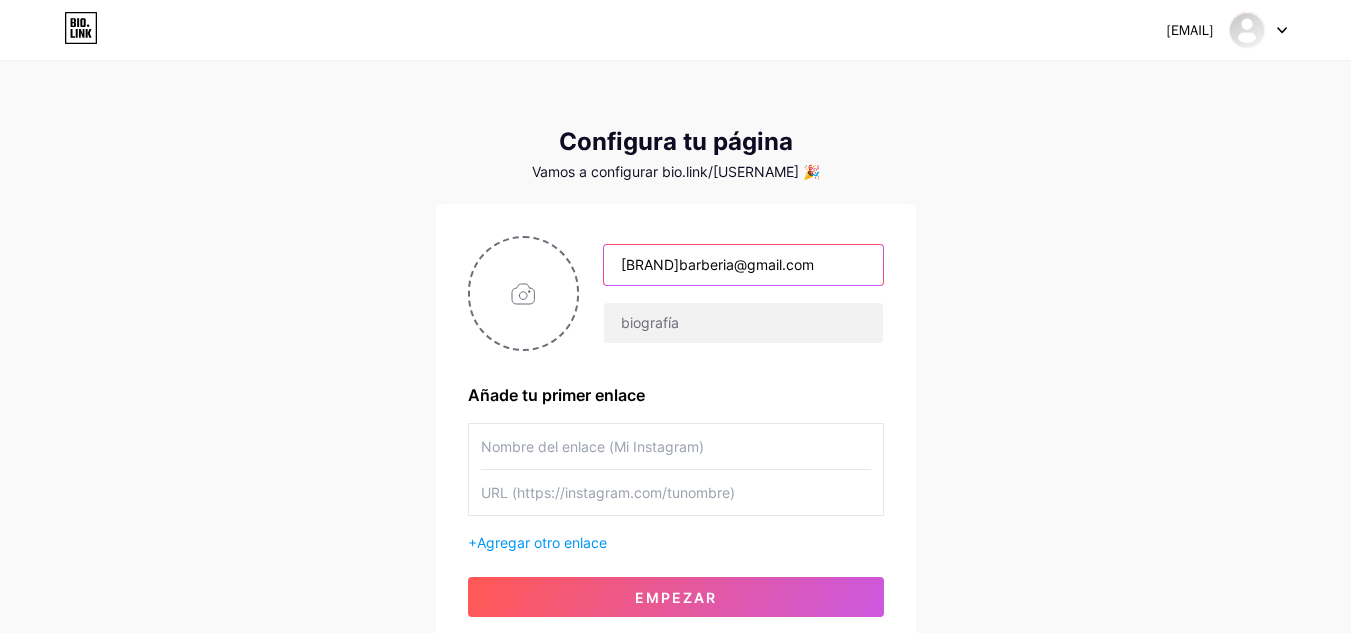 drag, startPoint x: 780, startPoint y: 272, endPoint x: 1019, endPoint y: 277, distance: 239.05229 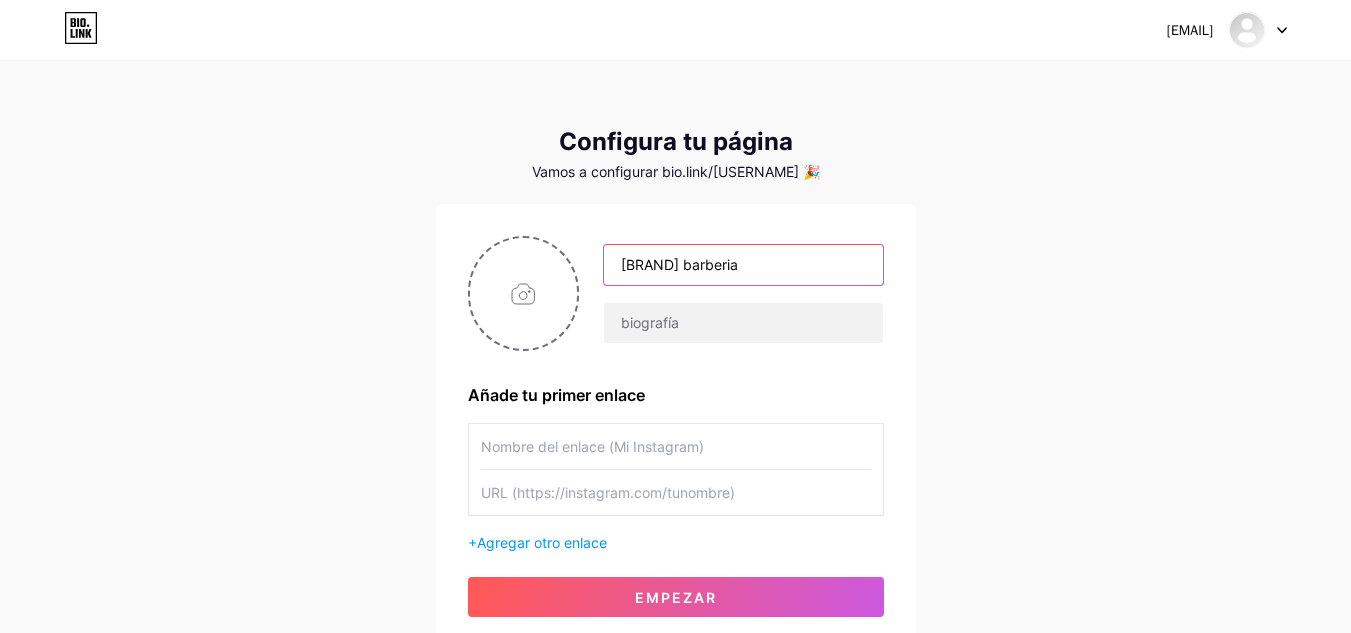 click on "[BRAND] barberia" at bounding box center [743, 265] 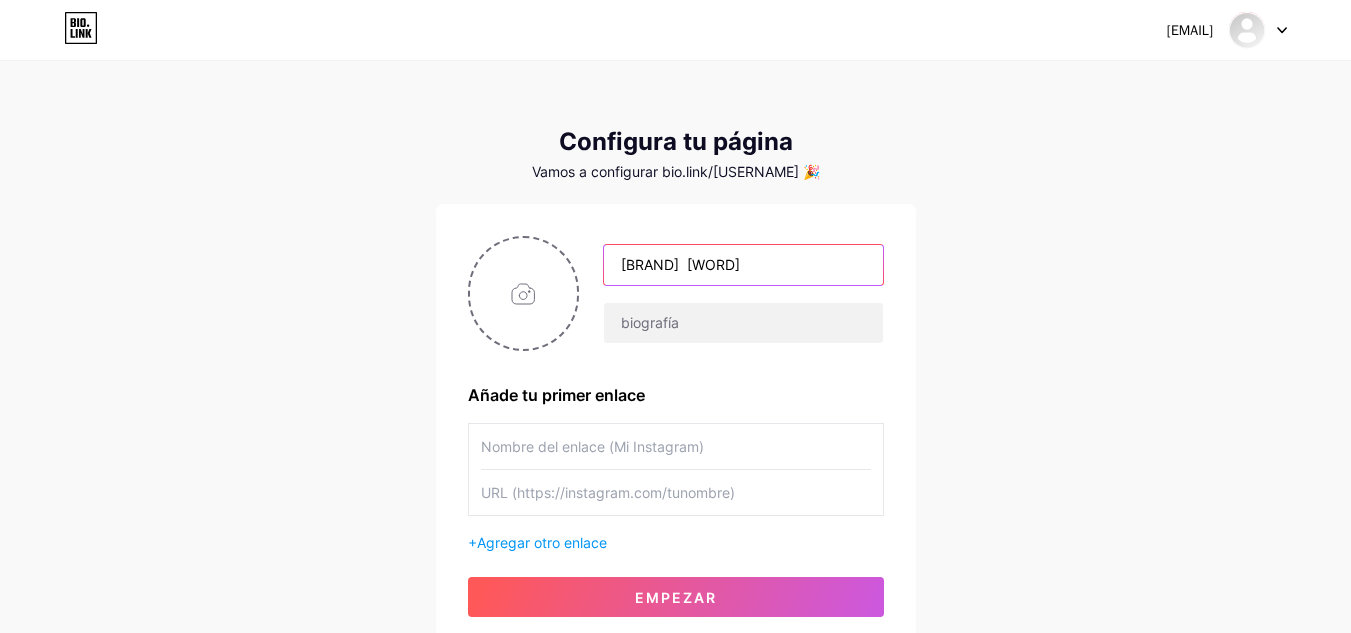 drag, startPoint x: 848, startPoint y: 264, endPoint x: 827, endPoint y: 268, distance: 21.377558 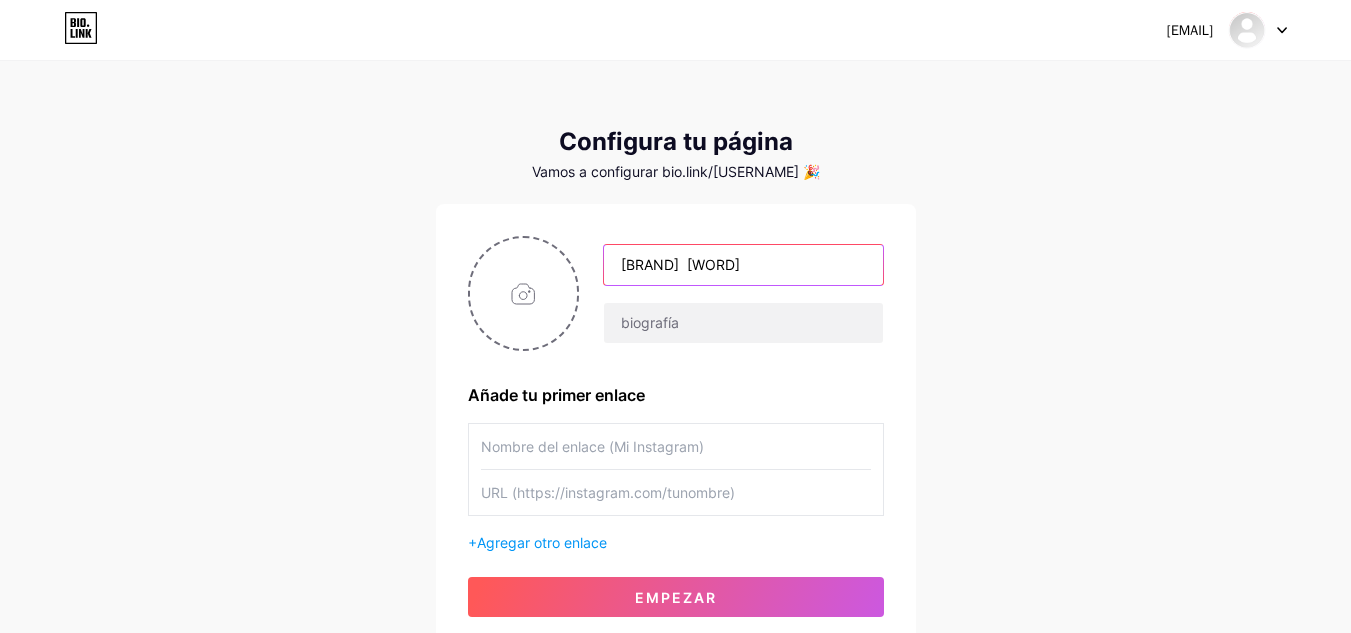 click on "[BRAND]  [WORD]" at bounding box center [743, 265] 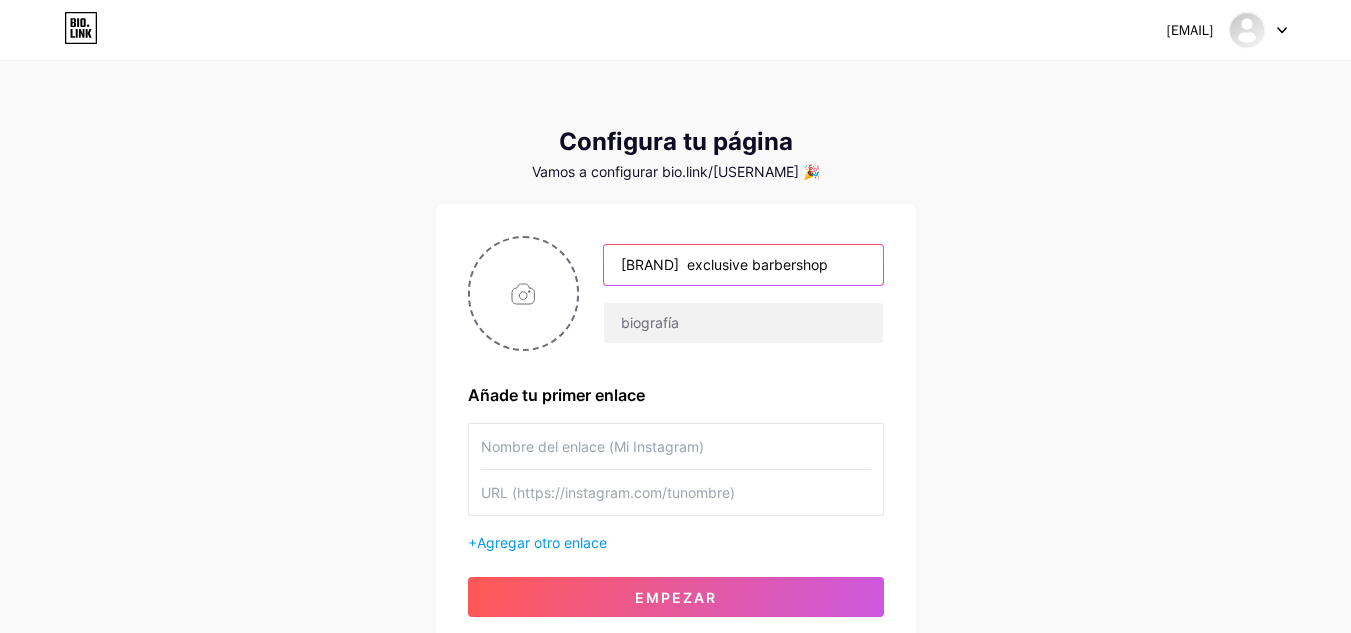 scroll, scrollTop: 0, scrollLeft: 4, axis: horizontal 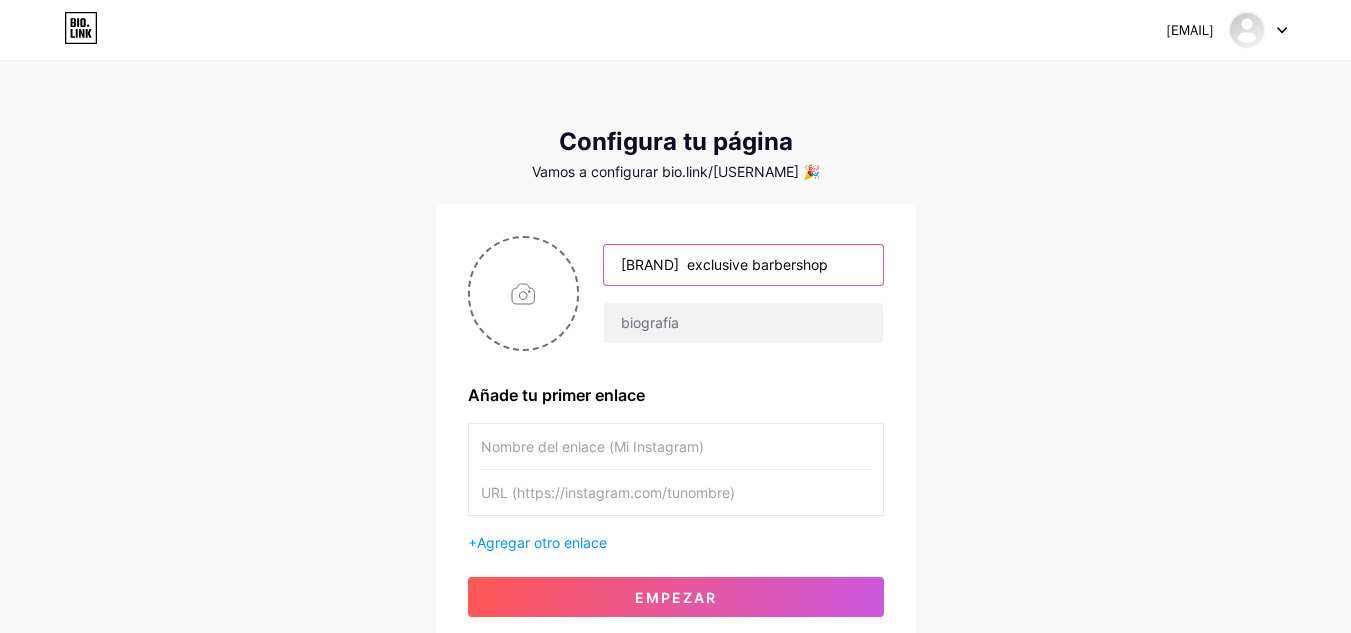 drag, startPoint x: 723, startPoint y: 264, endPoint x: 928, endPoint y: 269, distance: 205.06097 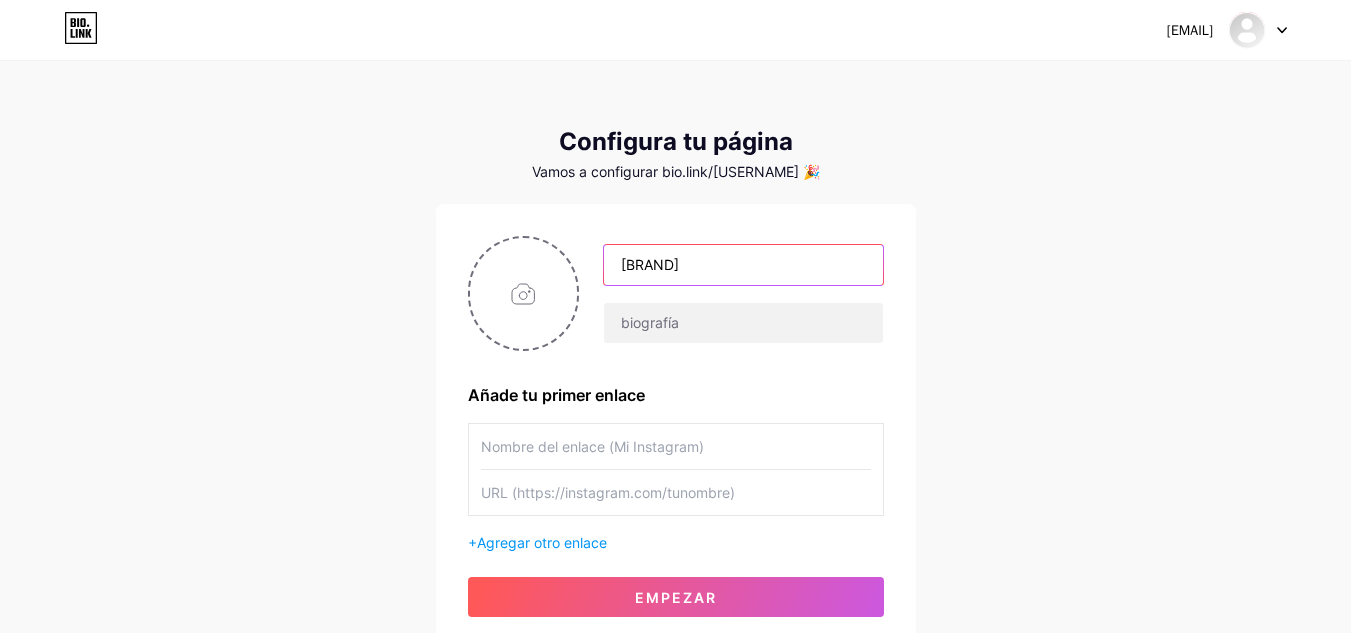 scroll, scrollTop: 0, scrollLeft: 0, axis: both 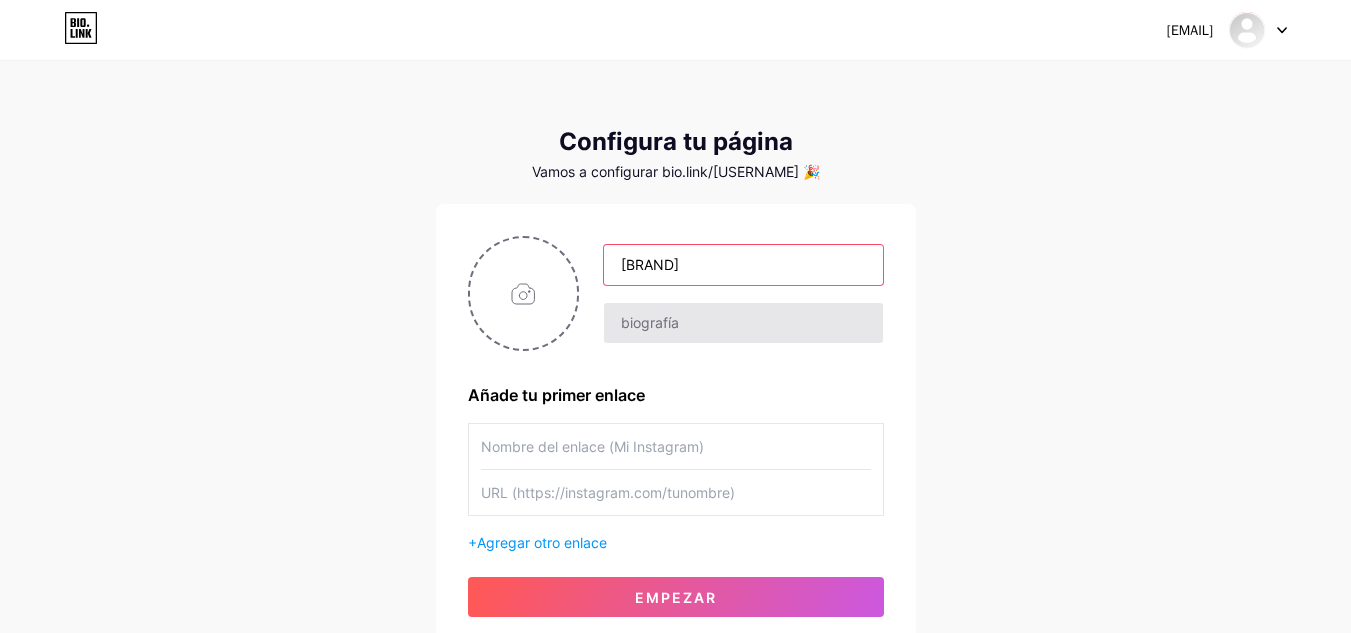 type on "[BRAND]" 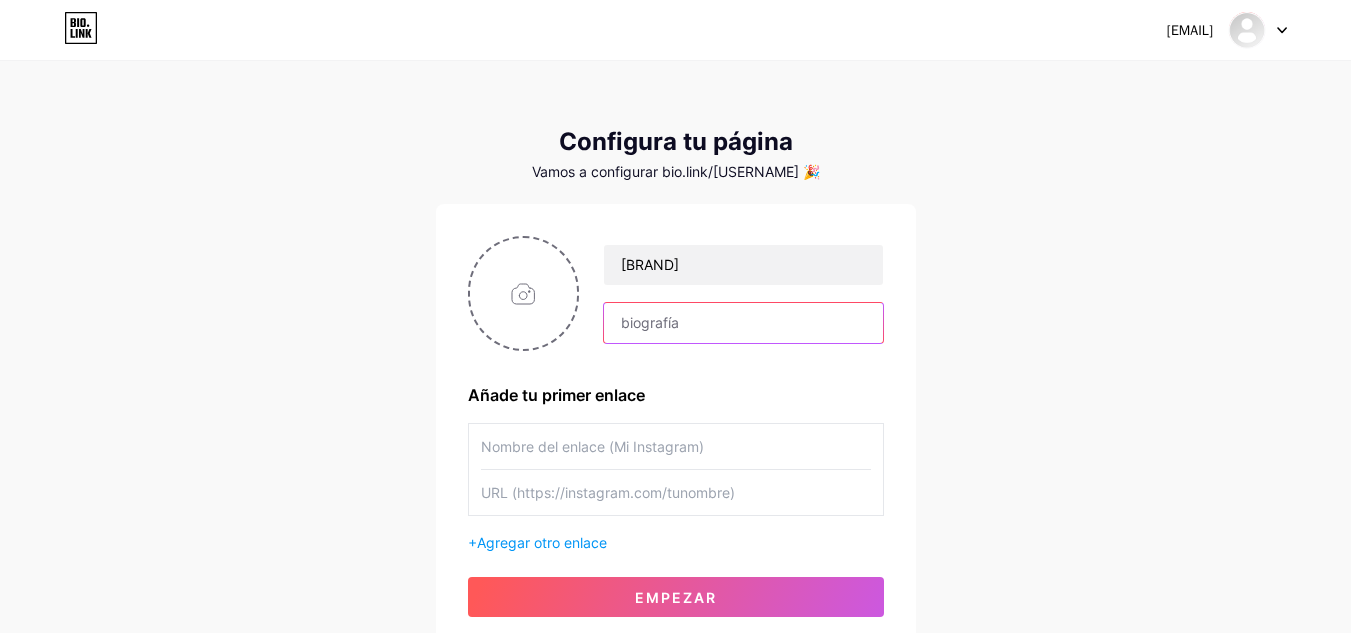 click at bounding box center [743, 323] 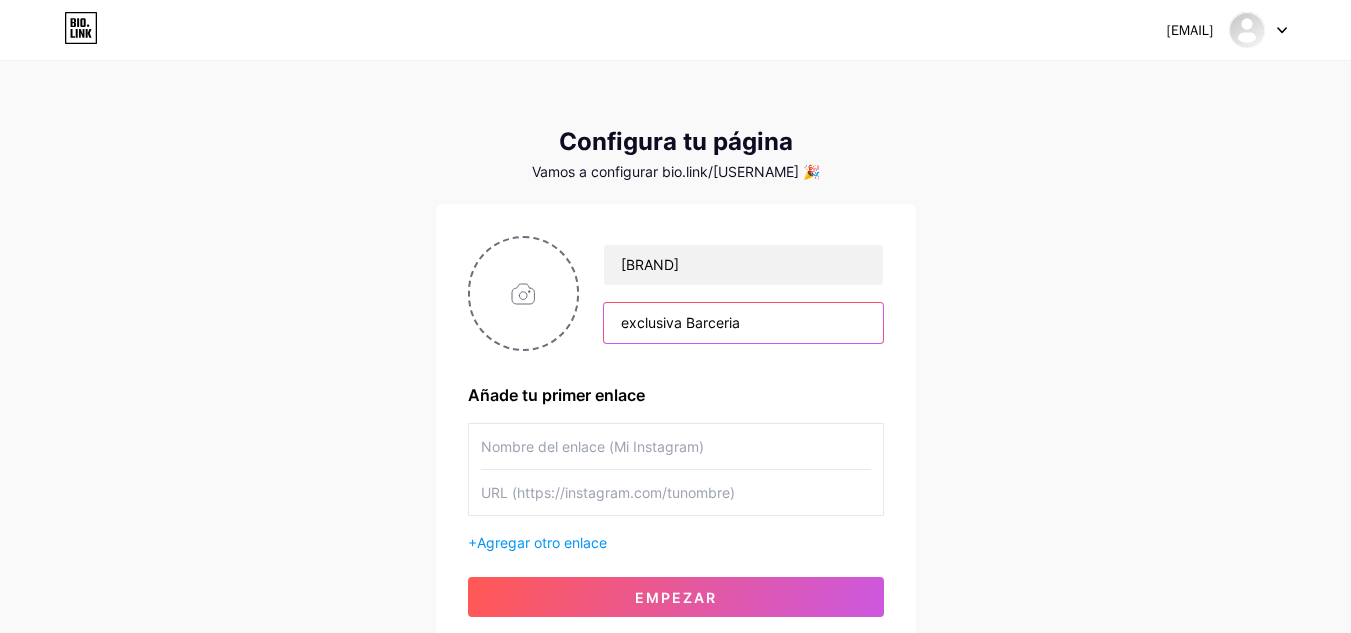 click on "exclusiva Barceria" at bounding box center (743, 323) 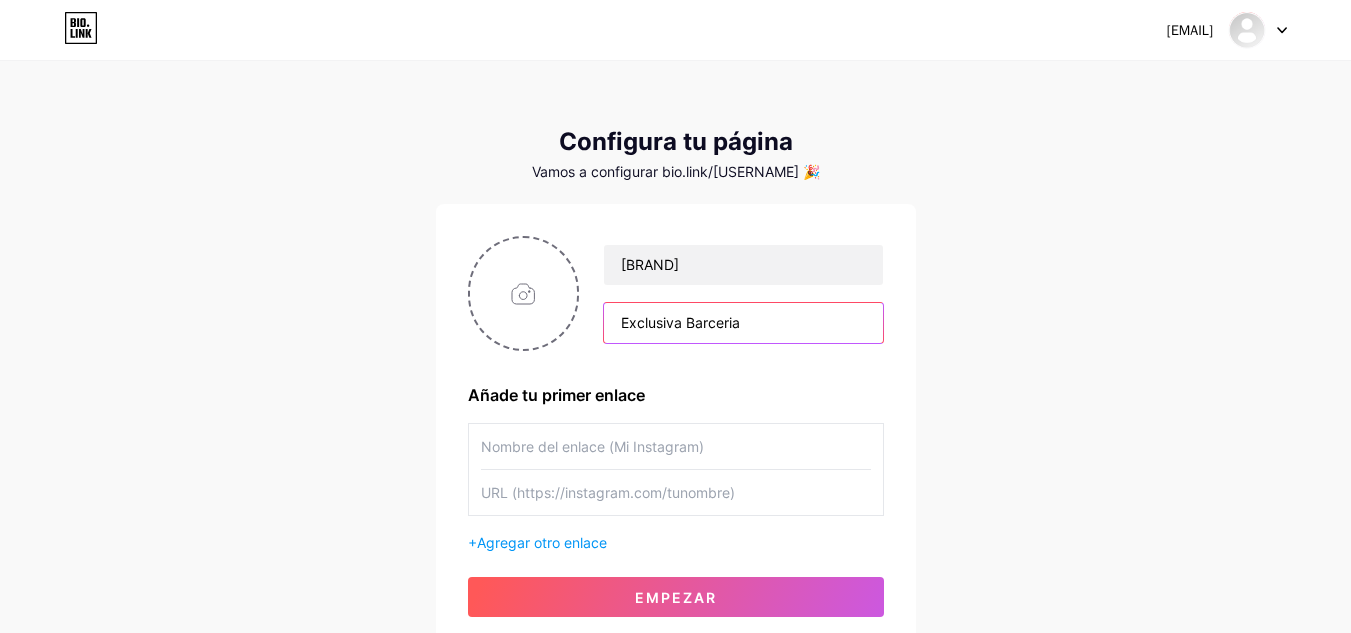click on "Exclusiva Barceria" at bounding box center (743, 323) 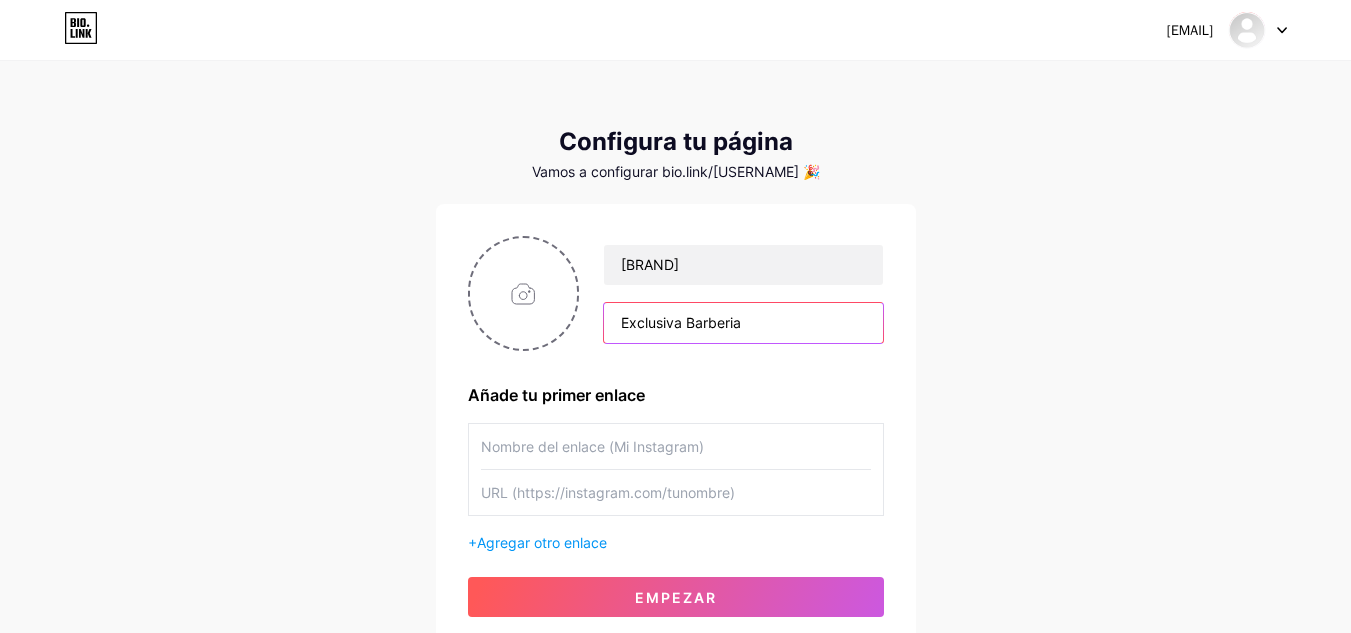 click on "Exclusiva Barberia" at bounding box center (743, 323) 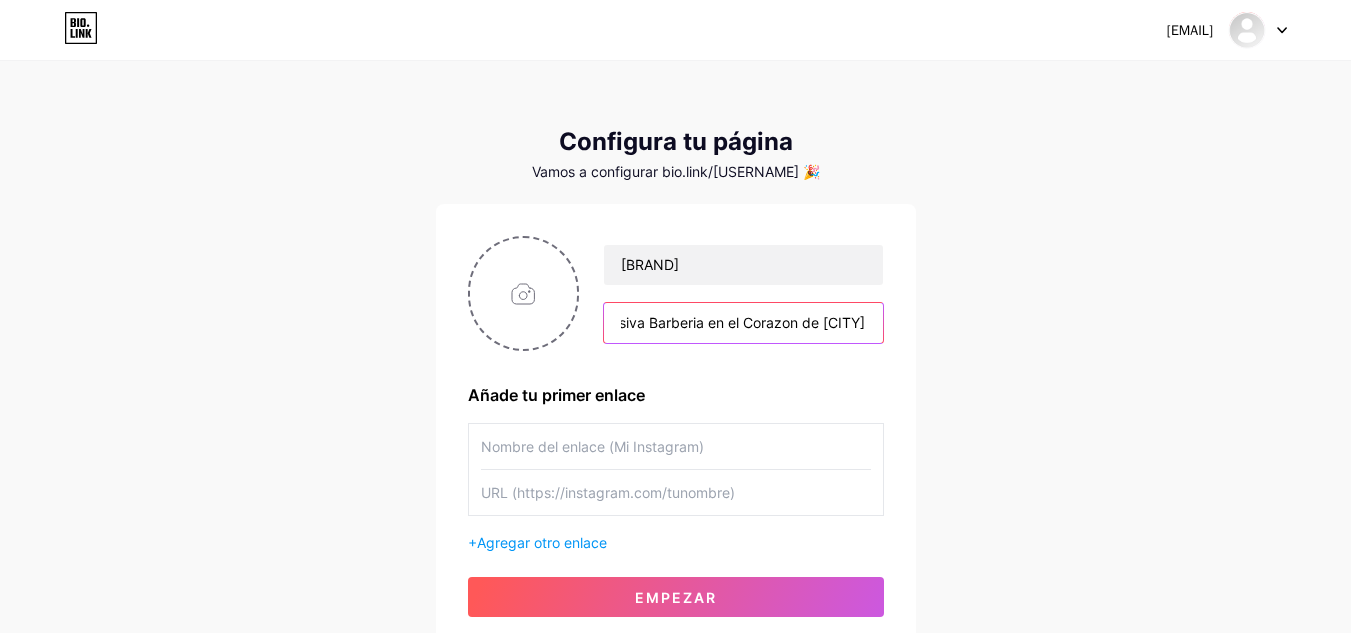 scroll, scrollTop: 0, scrollLeft: 62, axis: horizontal 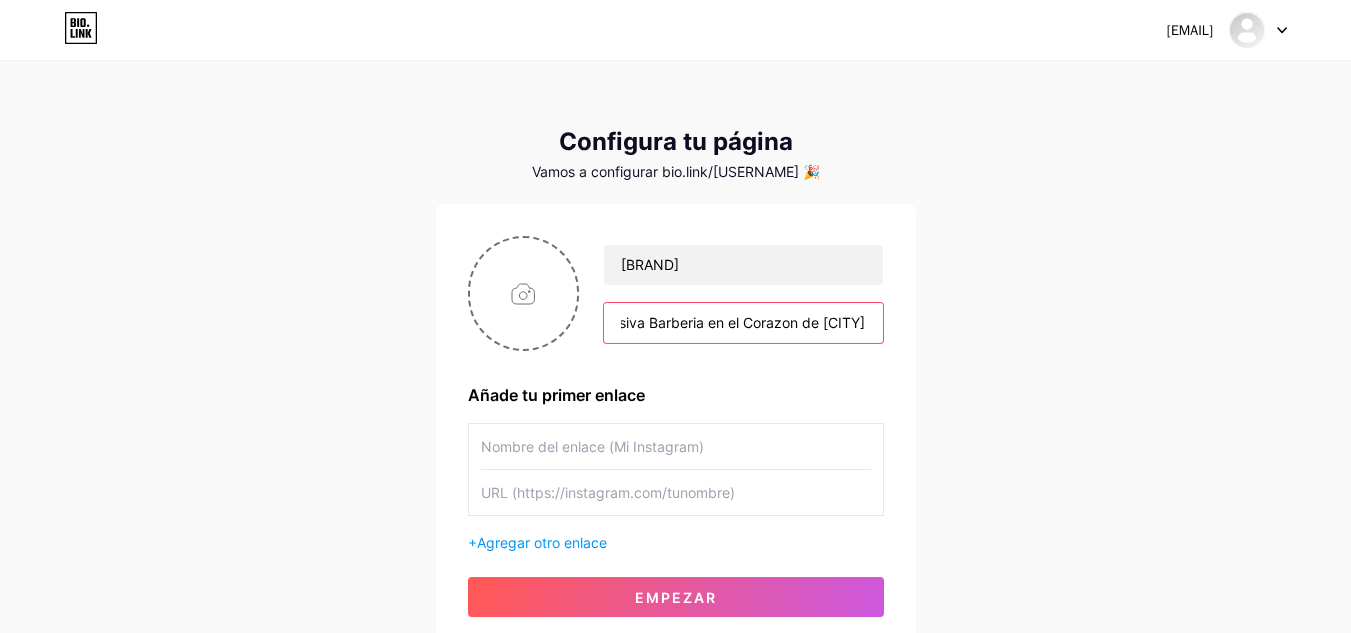 drag, startPoint x: 766, startPoint y: 326, endPoint x: 729, endPoint y: 322, distance: 37.215588 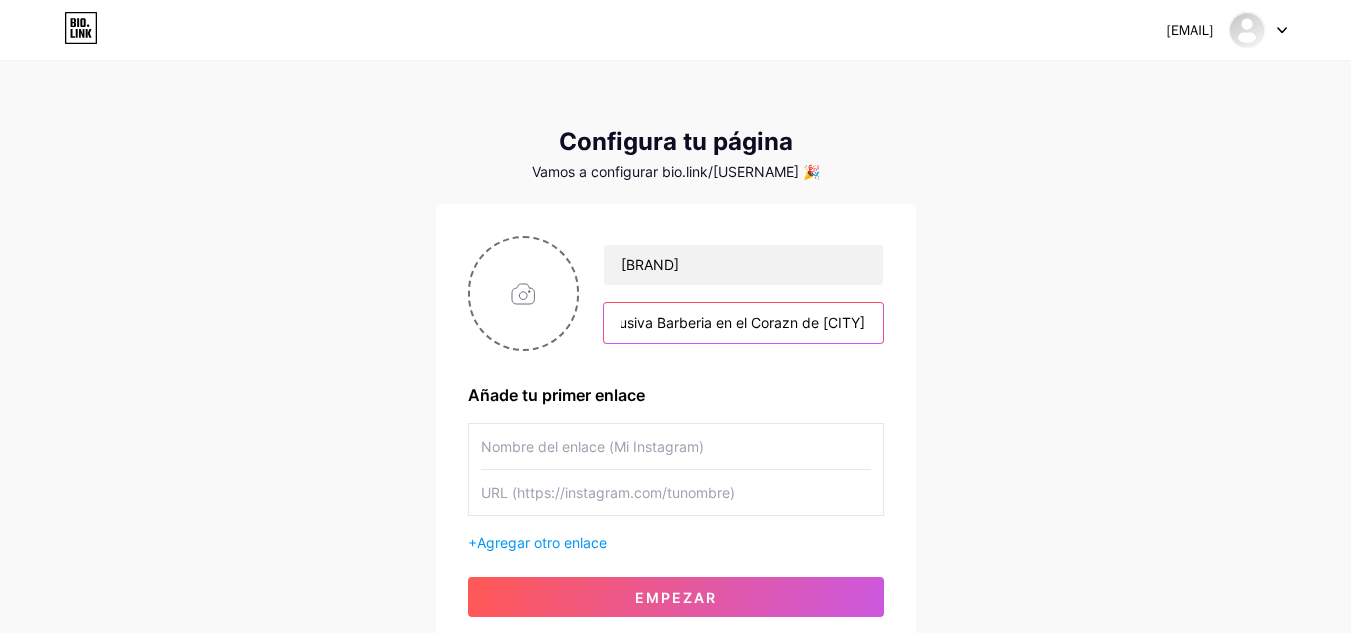 scroll, scrollTop: 0, scrollLeft: 58, axis: horizontal 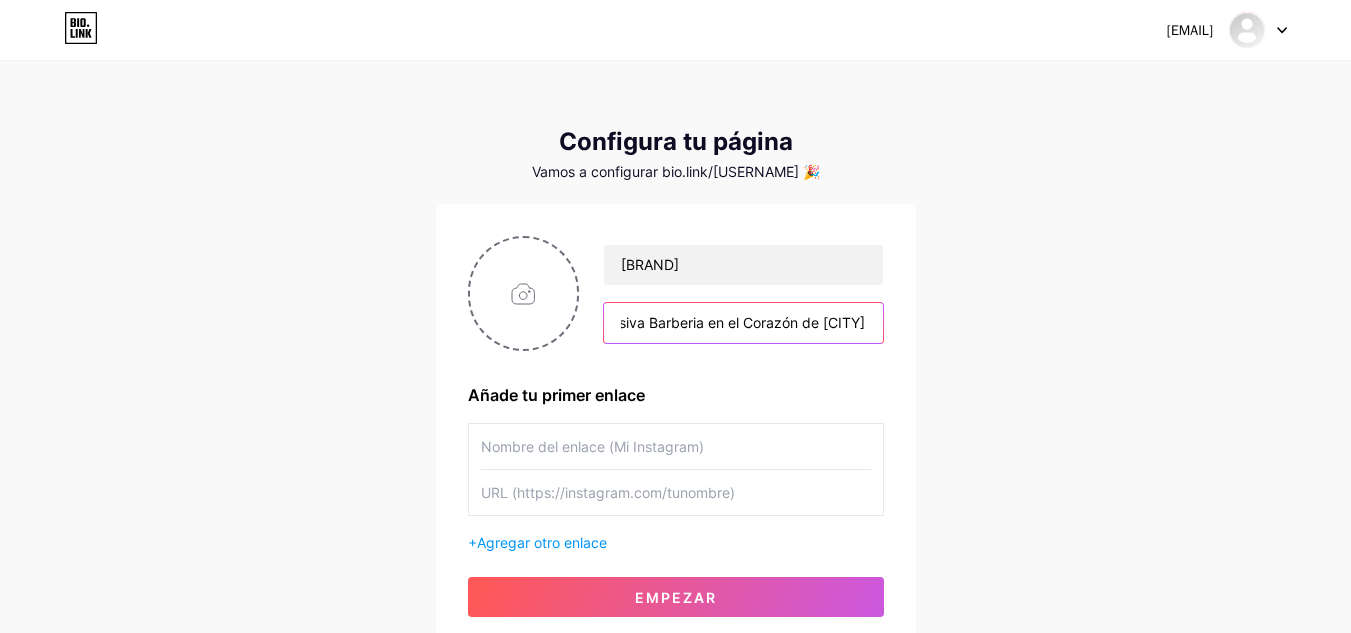 drag, startPoint x: 851, startPoint y: 320, endPoint x: 898, endPoint y: 327, distance: 47.518417 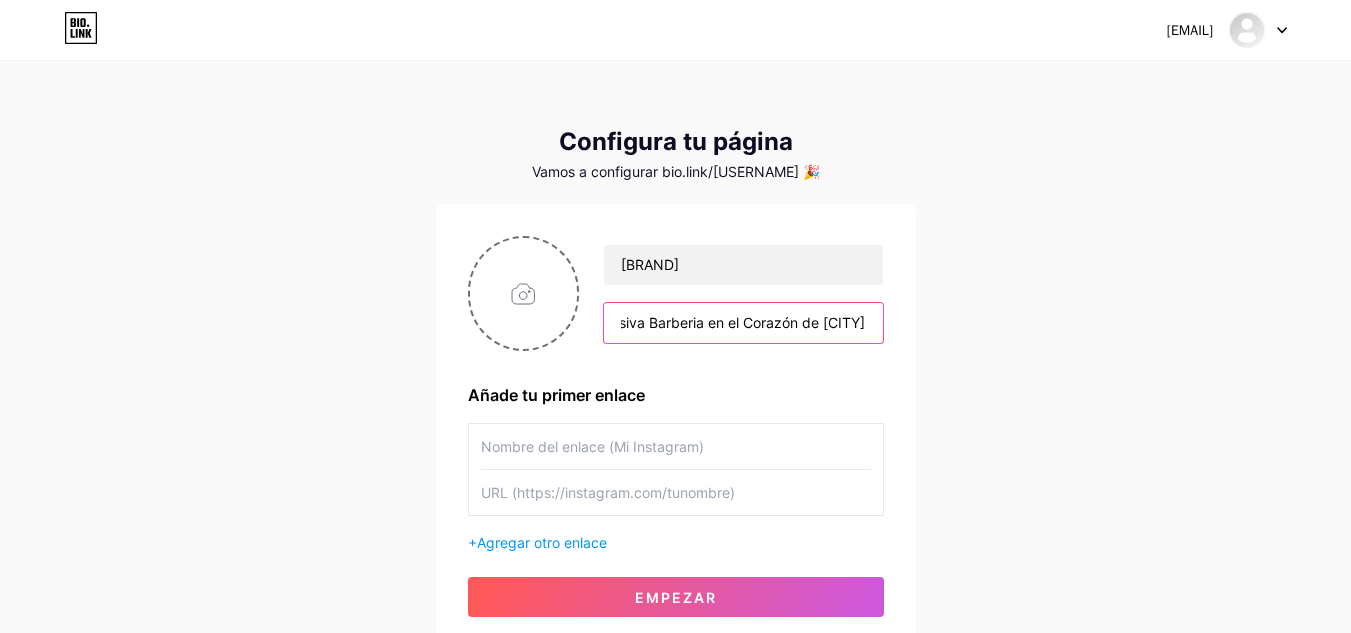scroll, scrollTop: 0, scrollLeft: 65, axis: horizontal 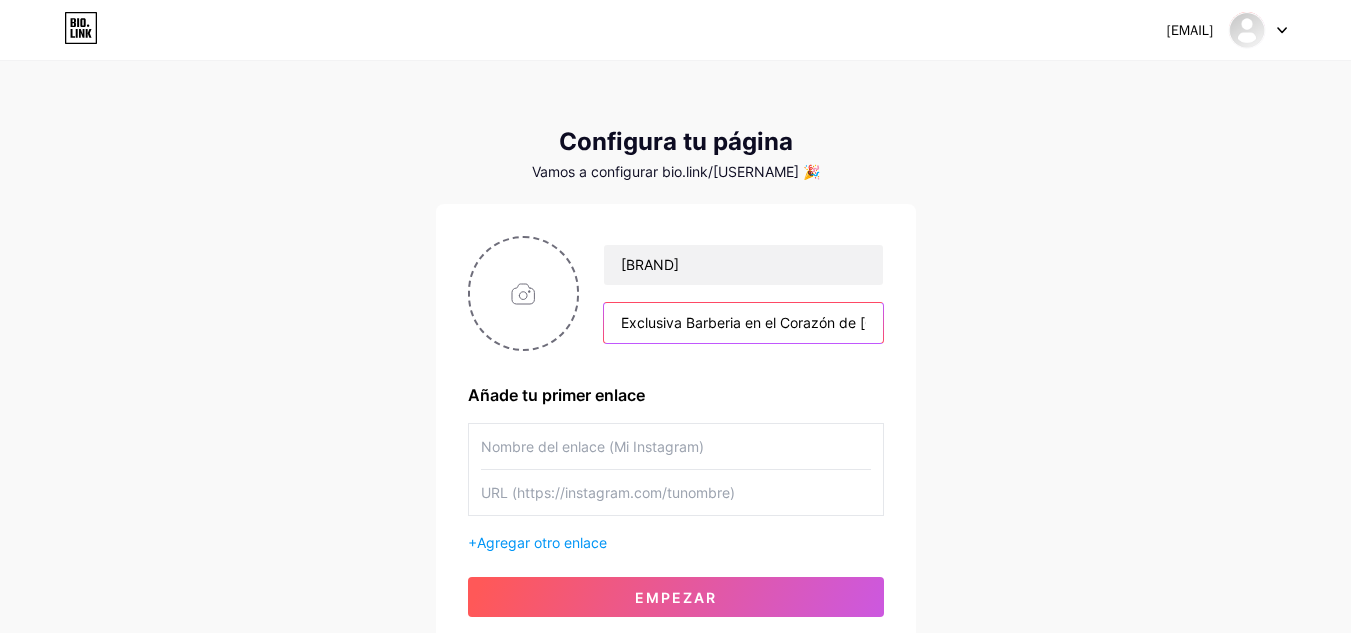 drag, startPoint x: 615, startPoint y: 320, endPoint x: 583, endPoint y: 320, distance: 32 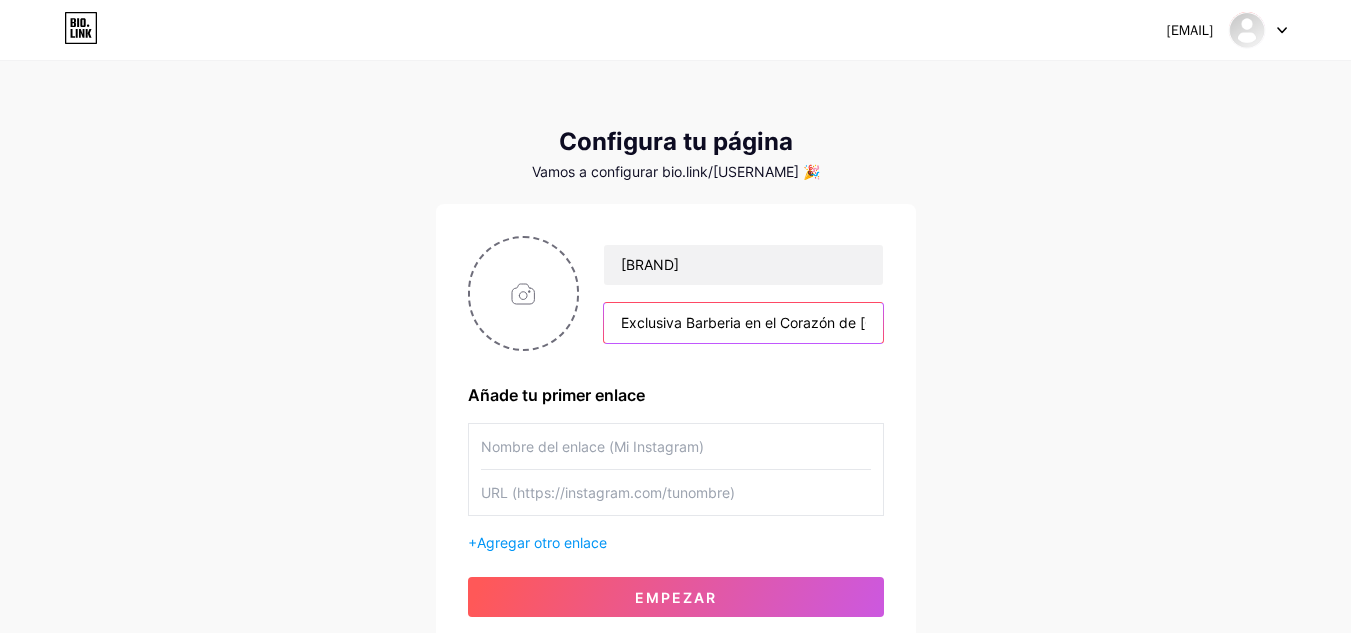 click on "[BRAND] Exclusiva Barberia en el Corazón de [CITY]" at bounding box center [731, 294] 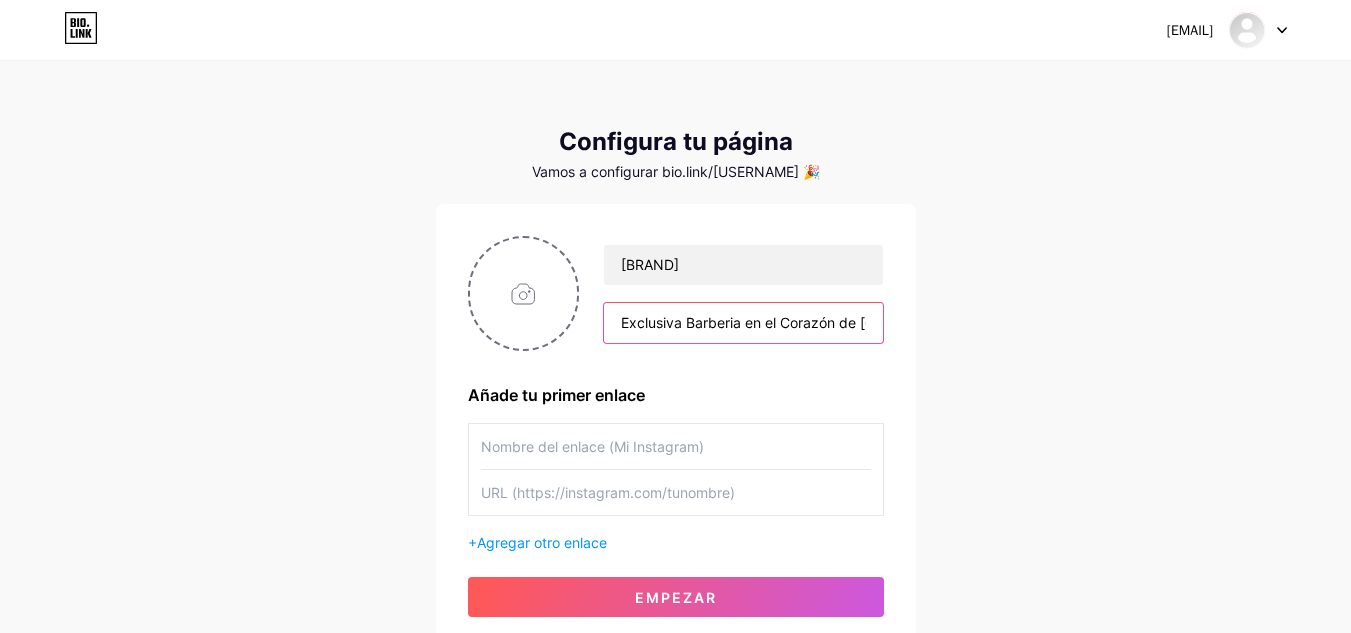 click on "Exclusiva Barberia en el Corazón de [CITY]" at bounding box center [743, 323] 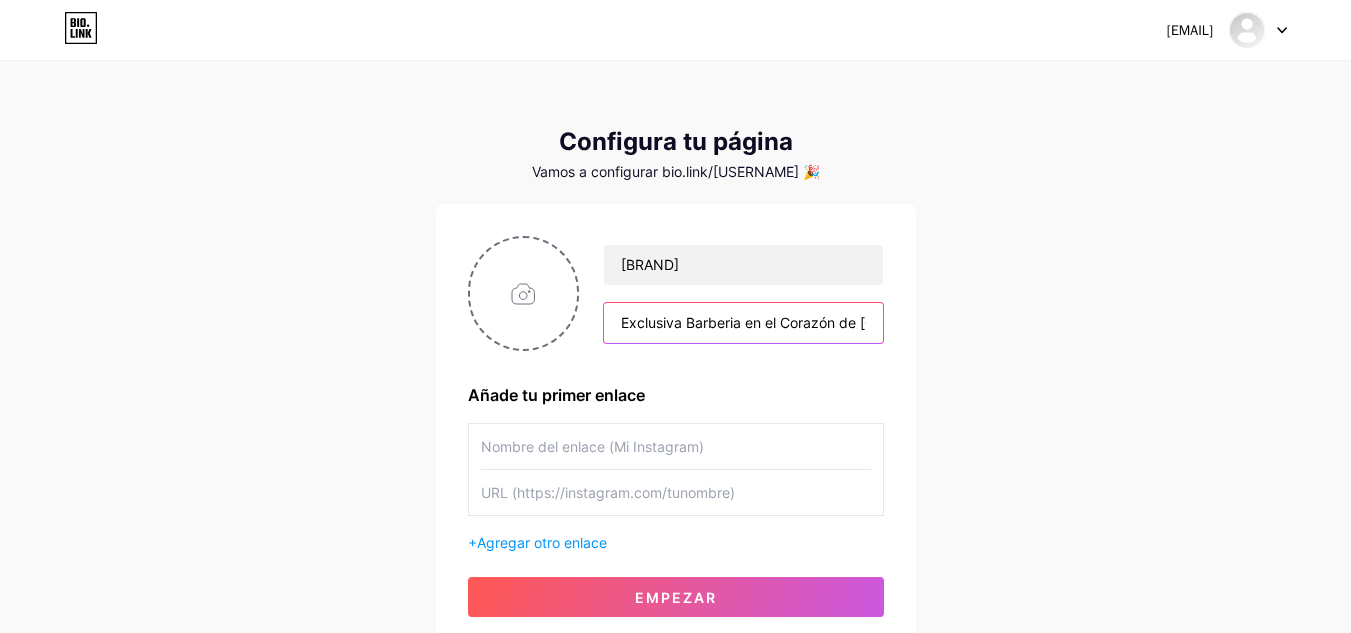 scroll, scrollTop: 0, scrollLeft: 66, axis: horizontal 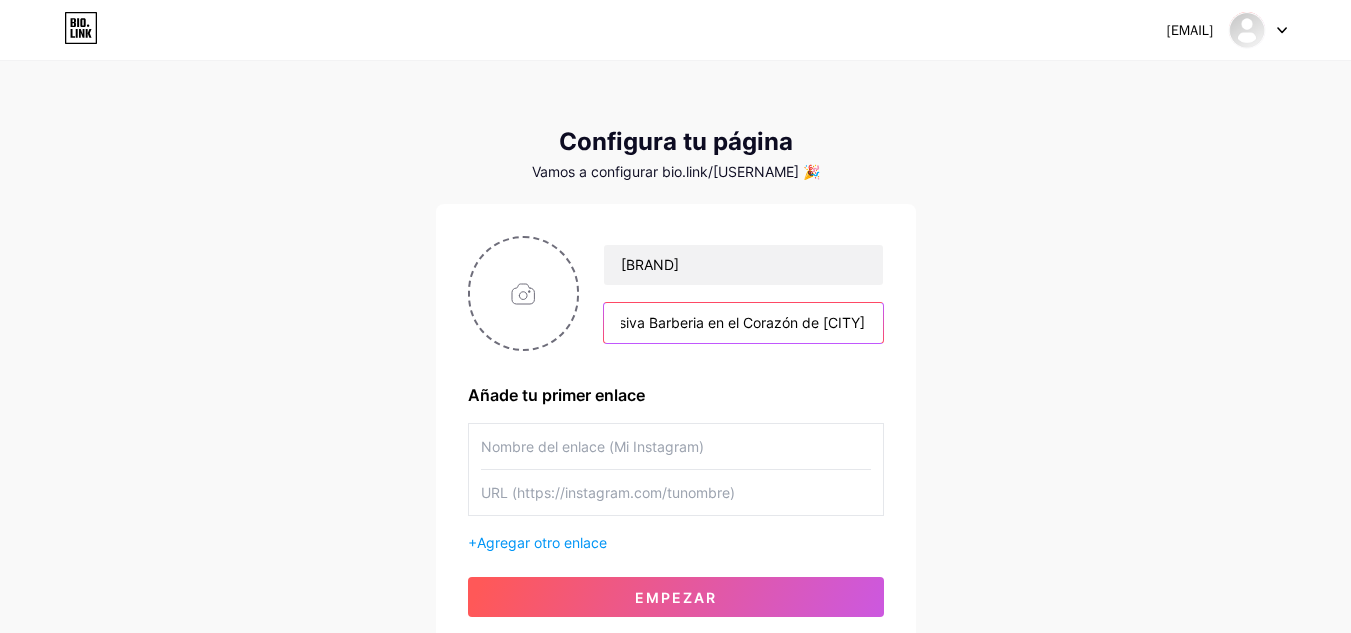 drag, startPoint x: 838, startPoint y: 324, endPoint x: 911, endPoint y: 325, distance: 73.00685 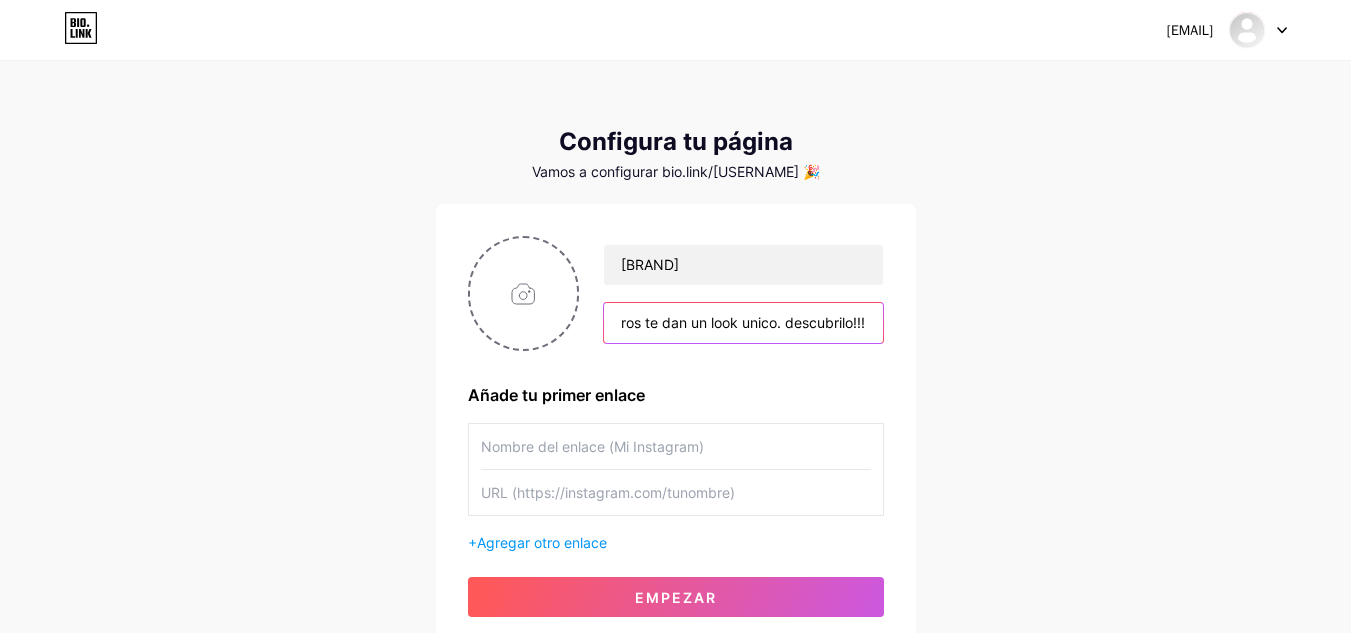 scroll, scrollTop: 0, scrollLeft: 452, axis: horizontal 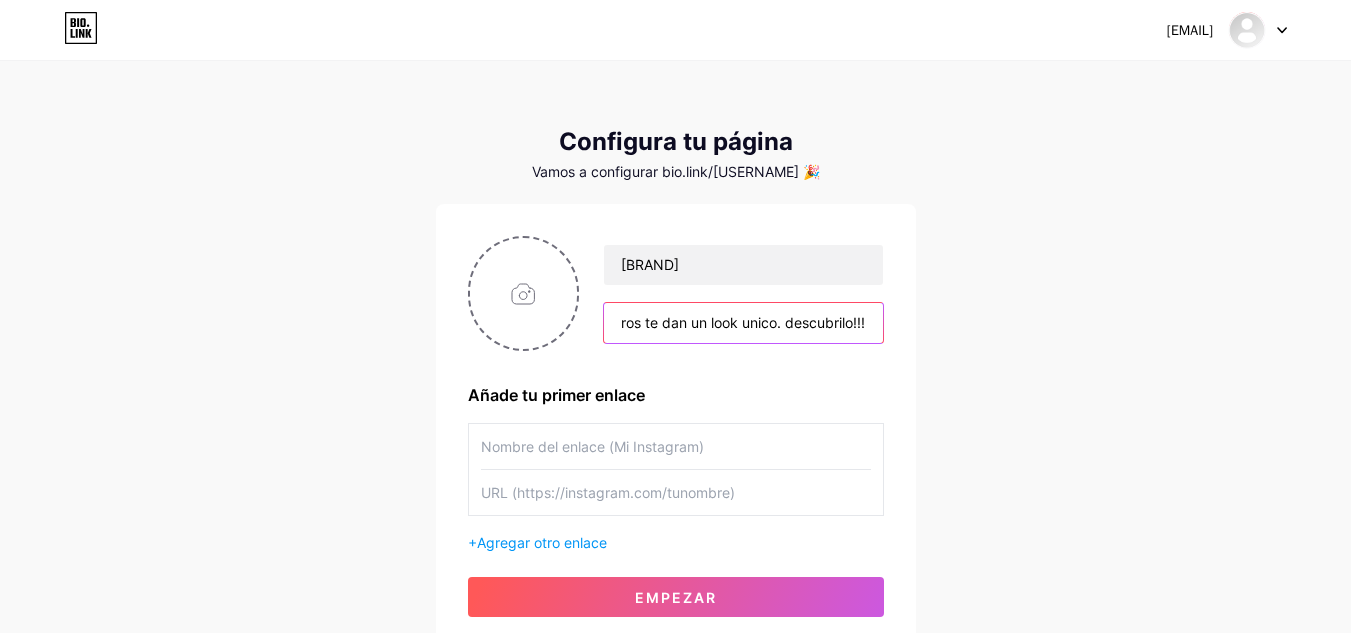 type on "Exclusiva Barberia en el Corazón de [CITY], Profesionales Barberos te dan un look unico. descubrilo!!!" 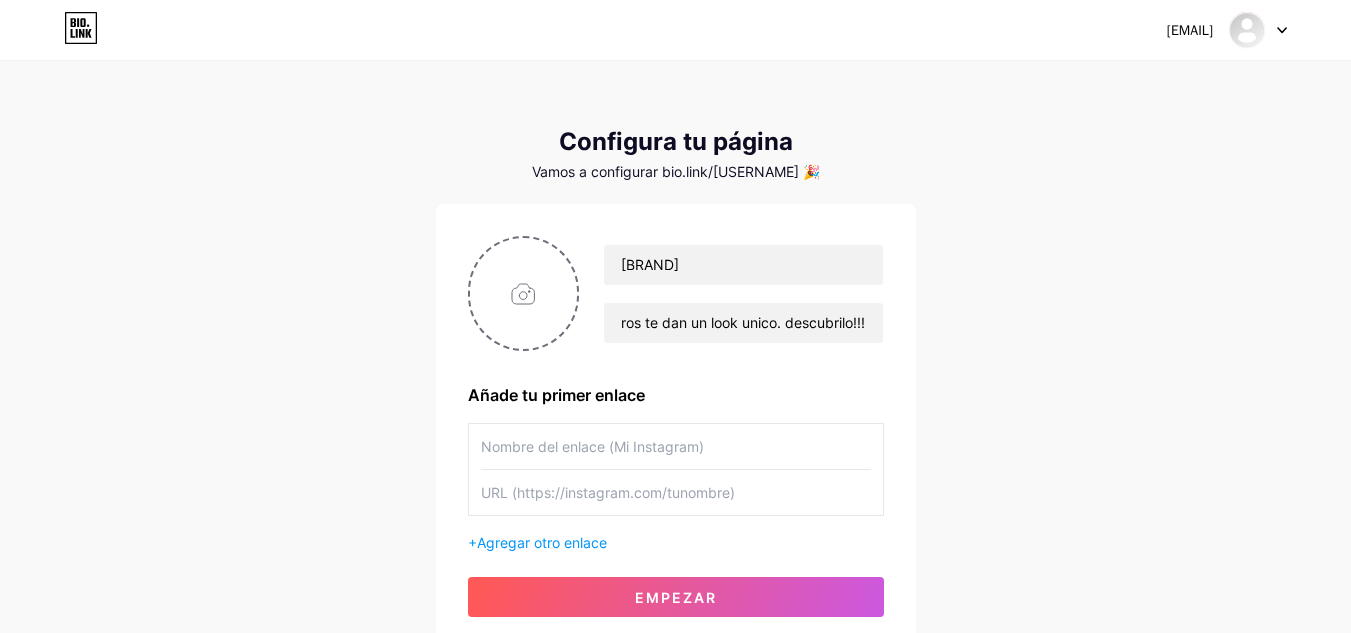 click at bounding box center [676, 446] 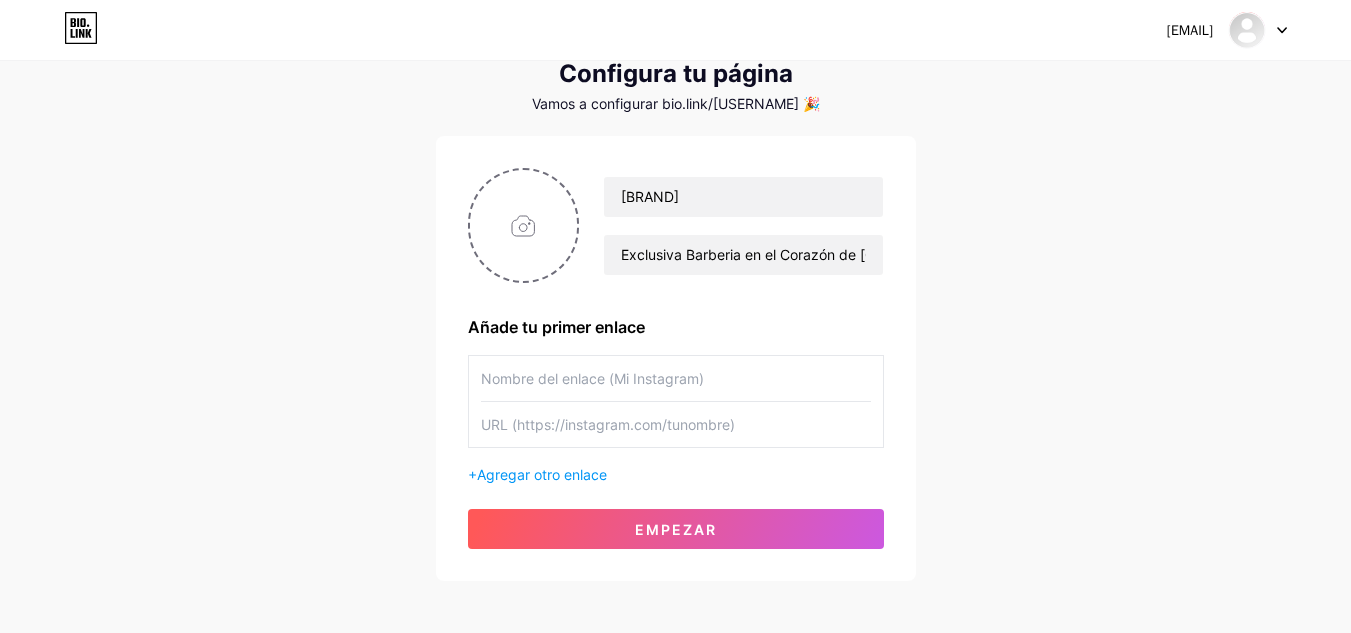 scroll, scrollTop: 100, scrollLeft: 0, axis: vertical 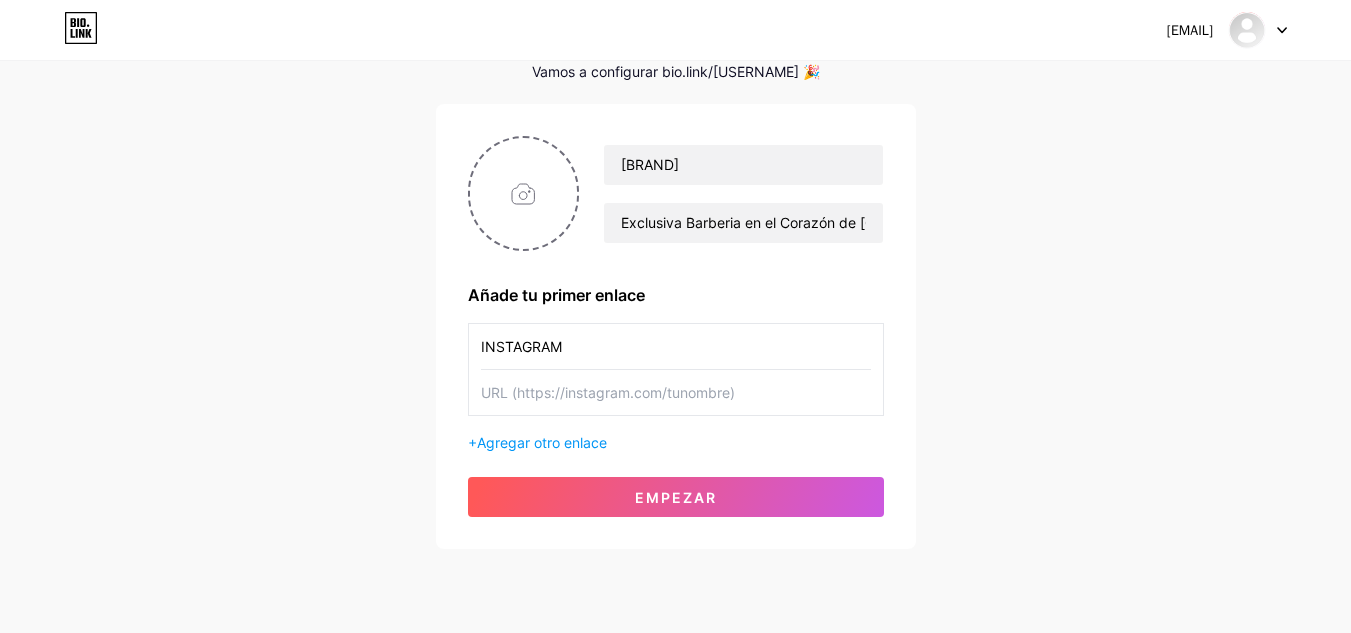 type on "INSTAGRAM" 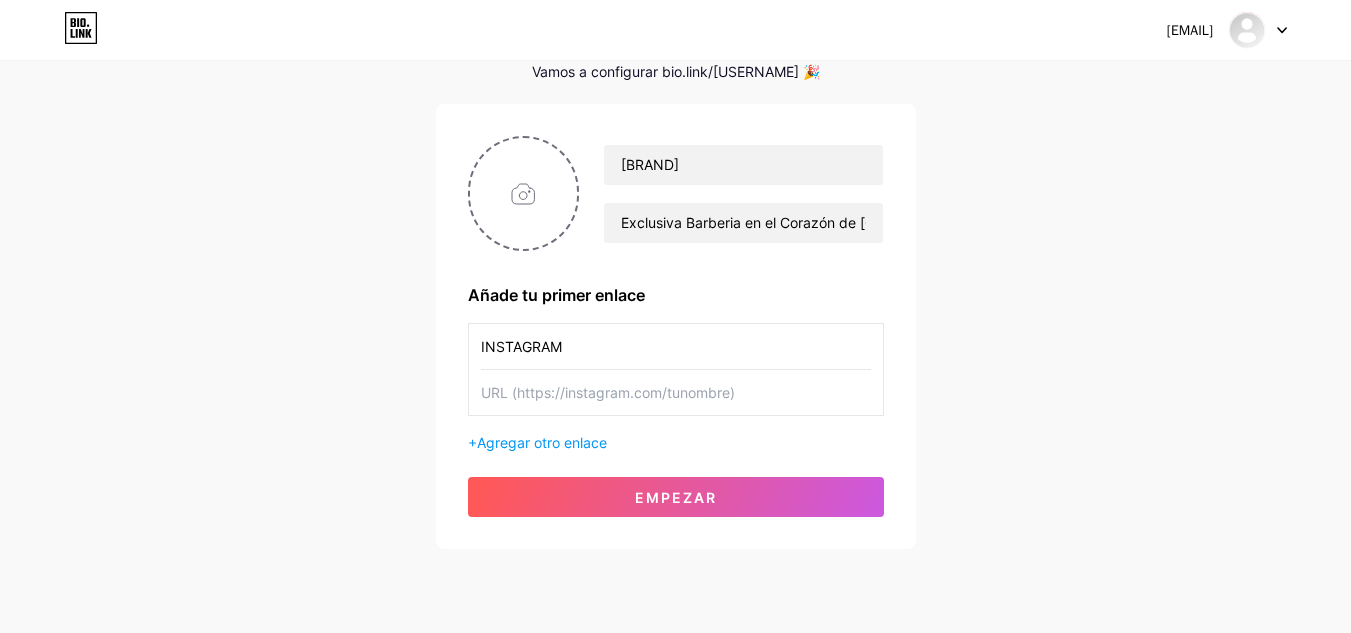 paste on "https://www.instagram.com/[USERNAME]/" 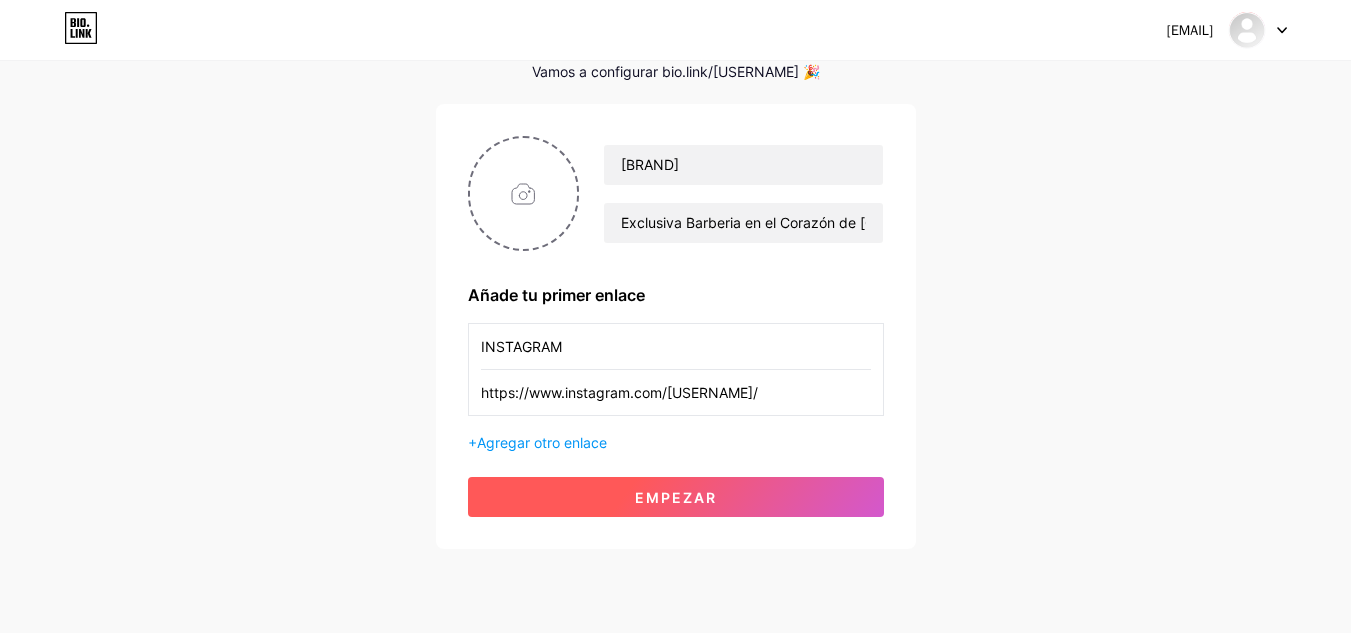 type on "https://www.instagram.com/[USERNAME]/" 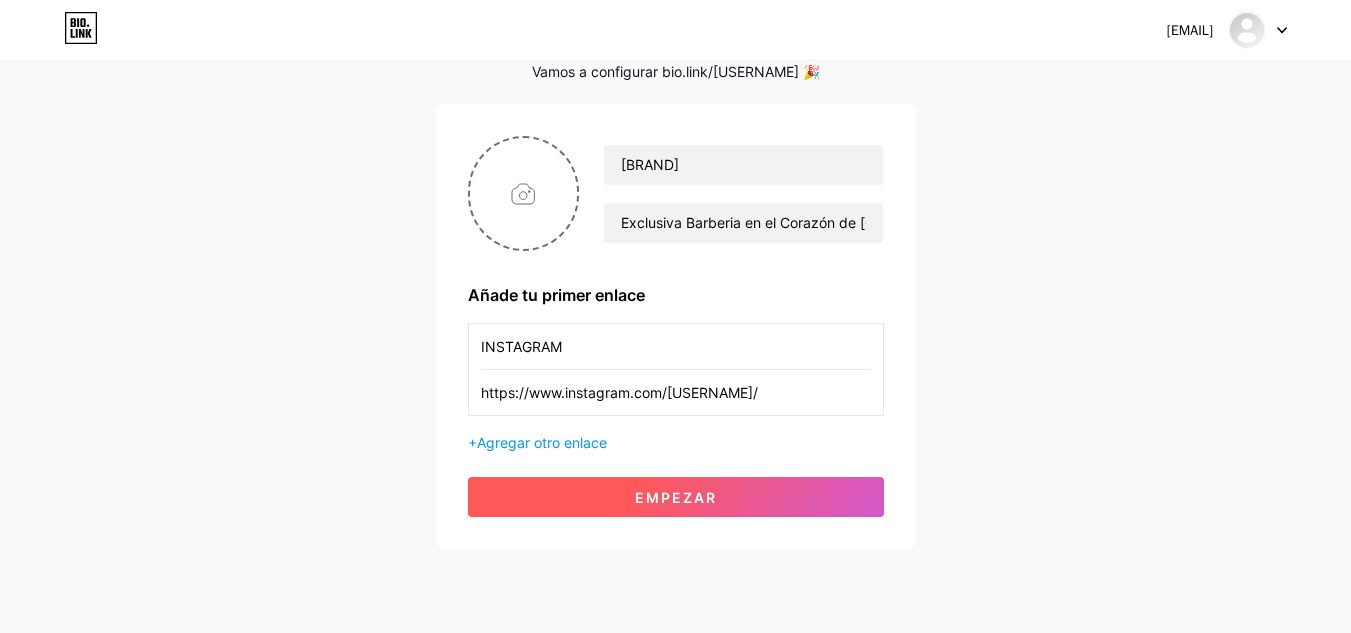 click on "Empezar" at bounding box center [676, 497] 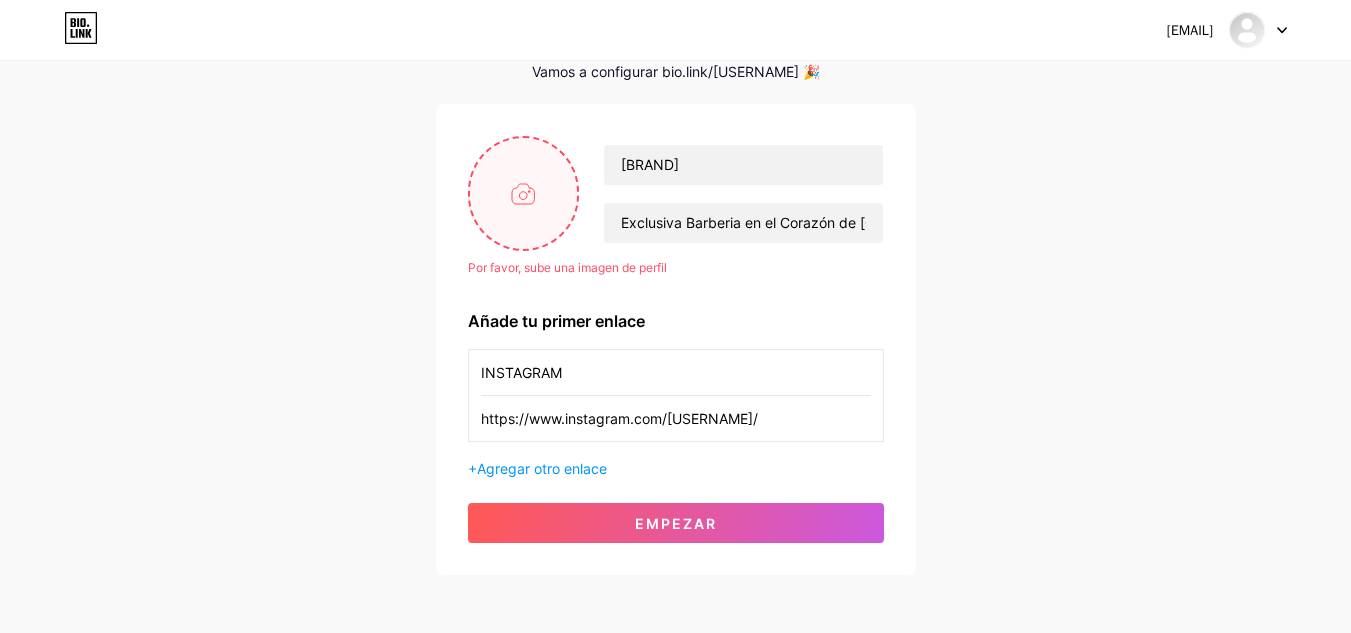 click at bounding box center [524, 193] 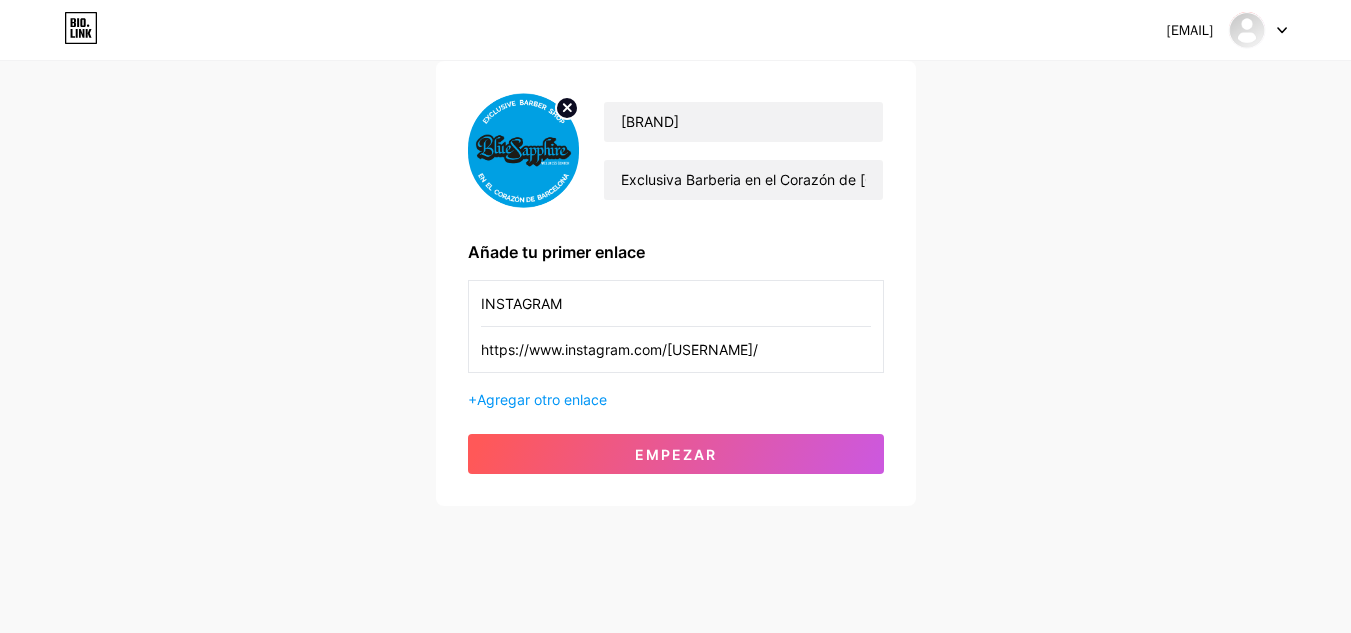 scroll, scrollTop: 160, scrollLeft: 0, axis: vertical 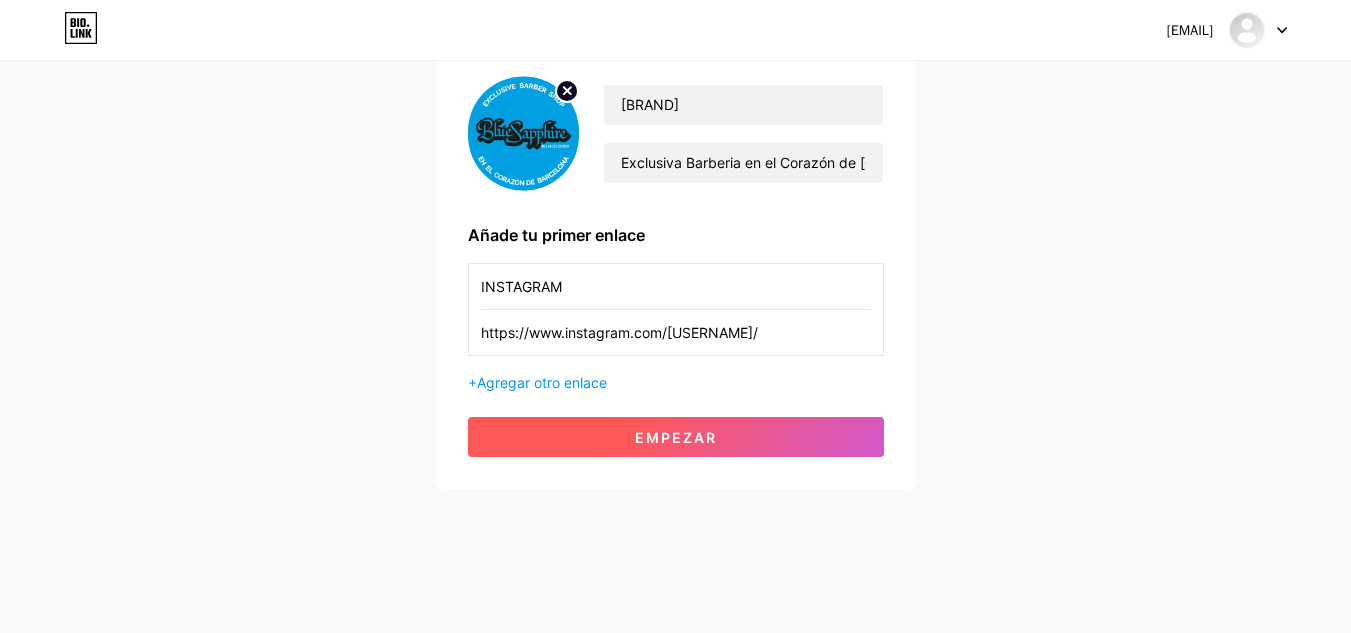 click on "Empezar" at bounding box center (676, 437) 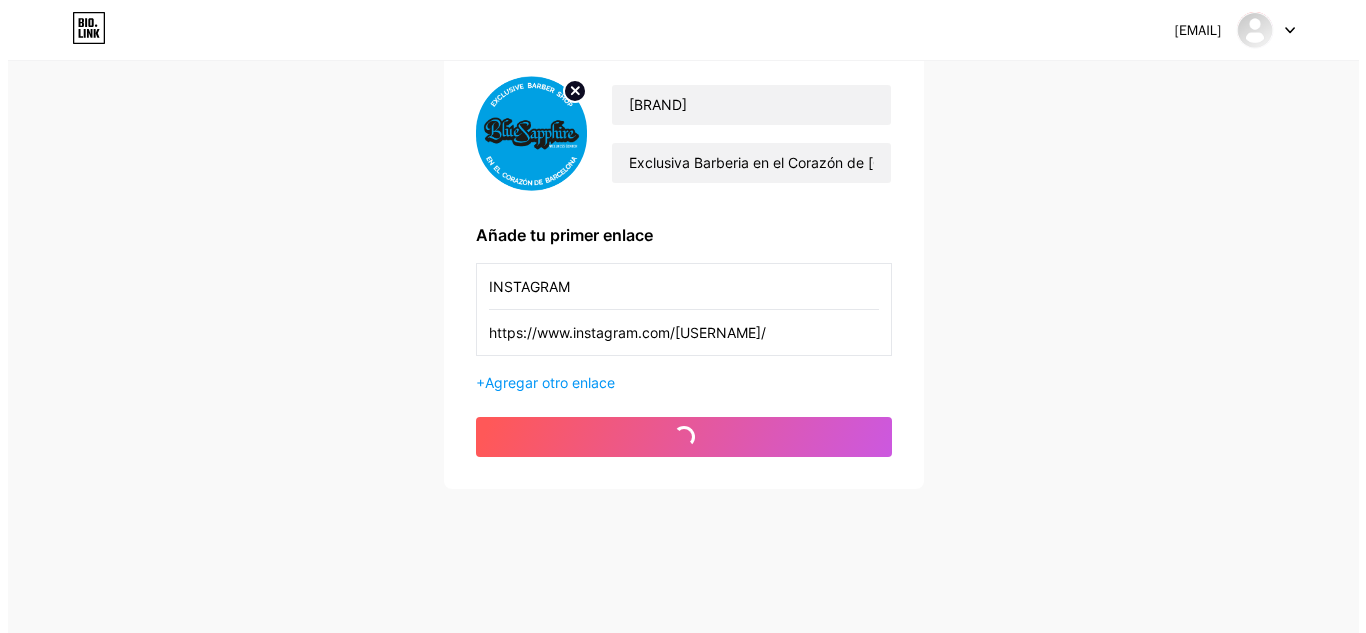 scroll, scrollTop: 0, scrollLeft: 0, axis: both 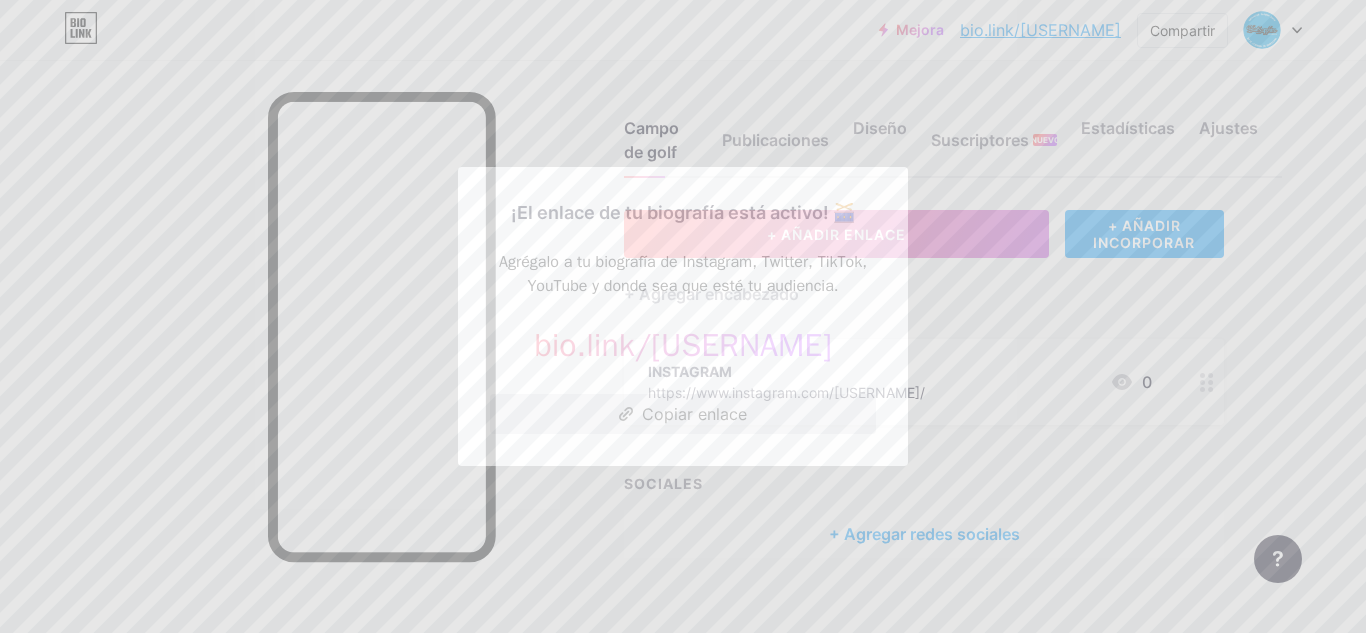 click on "Copiar enlace" at bounding box center [694, 414] 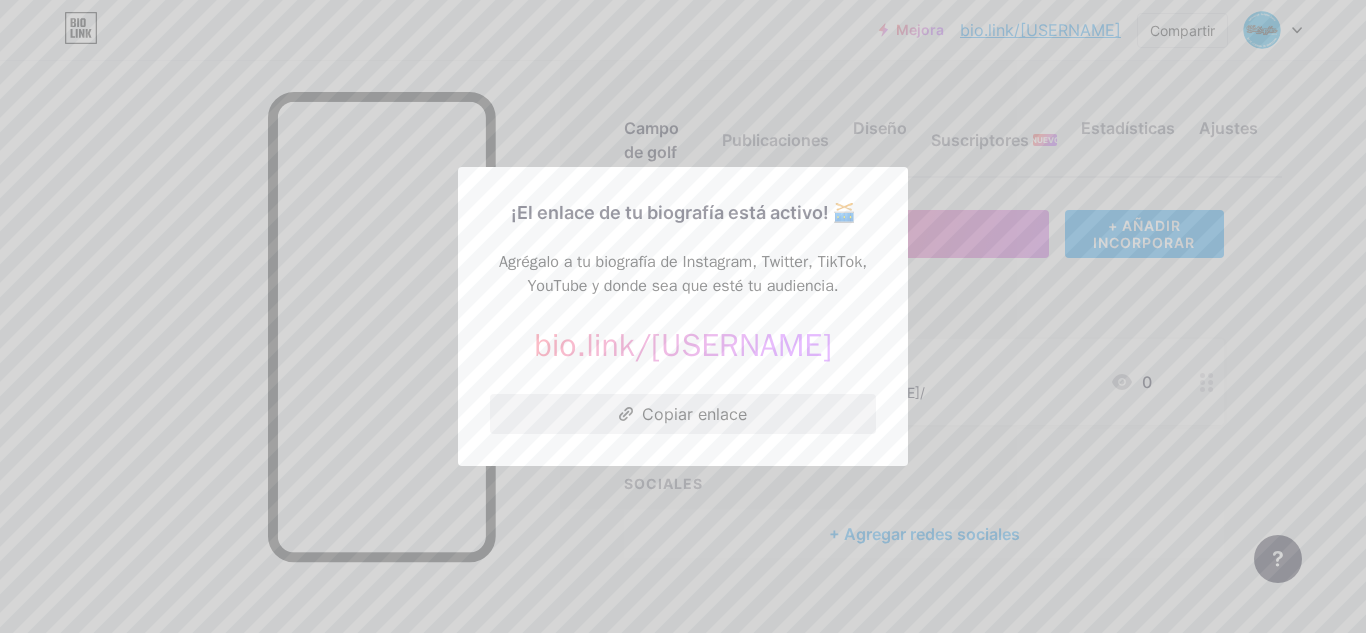 click on "Copiar enlace" at bounding box center [694, 414] 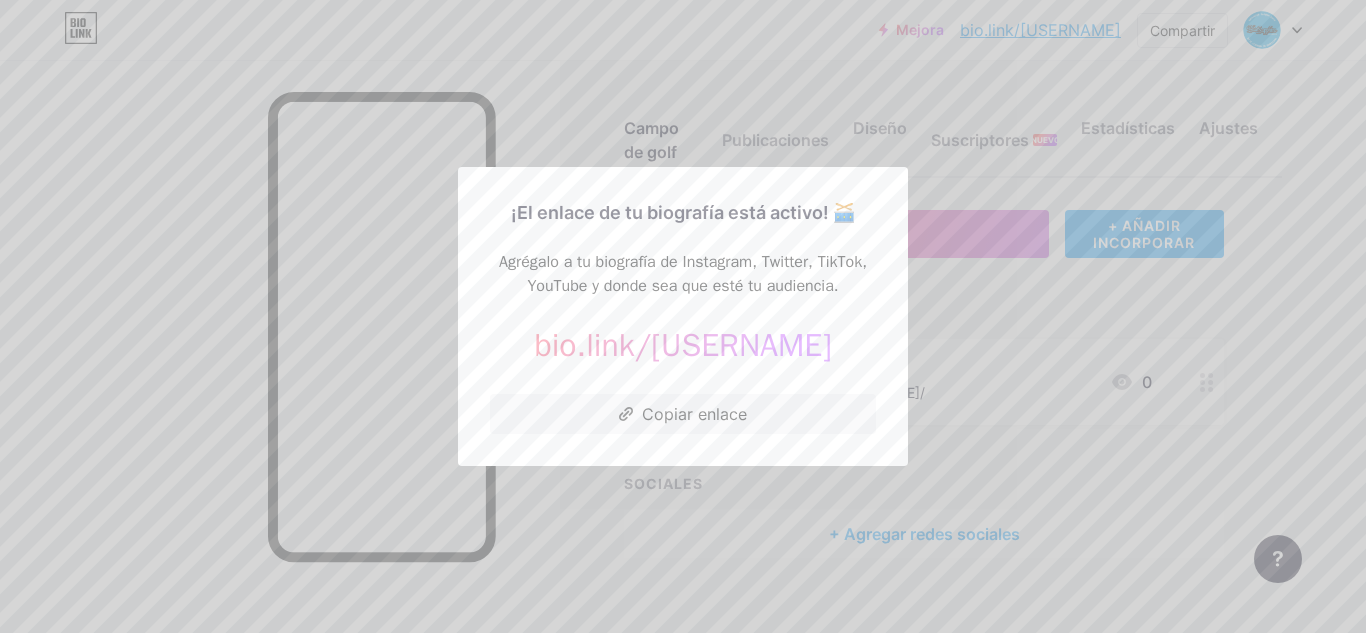 click at bounding box center (683, 316) 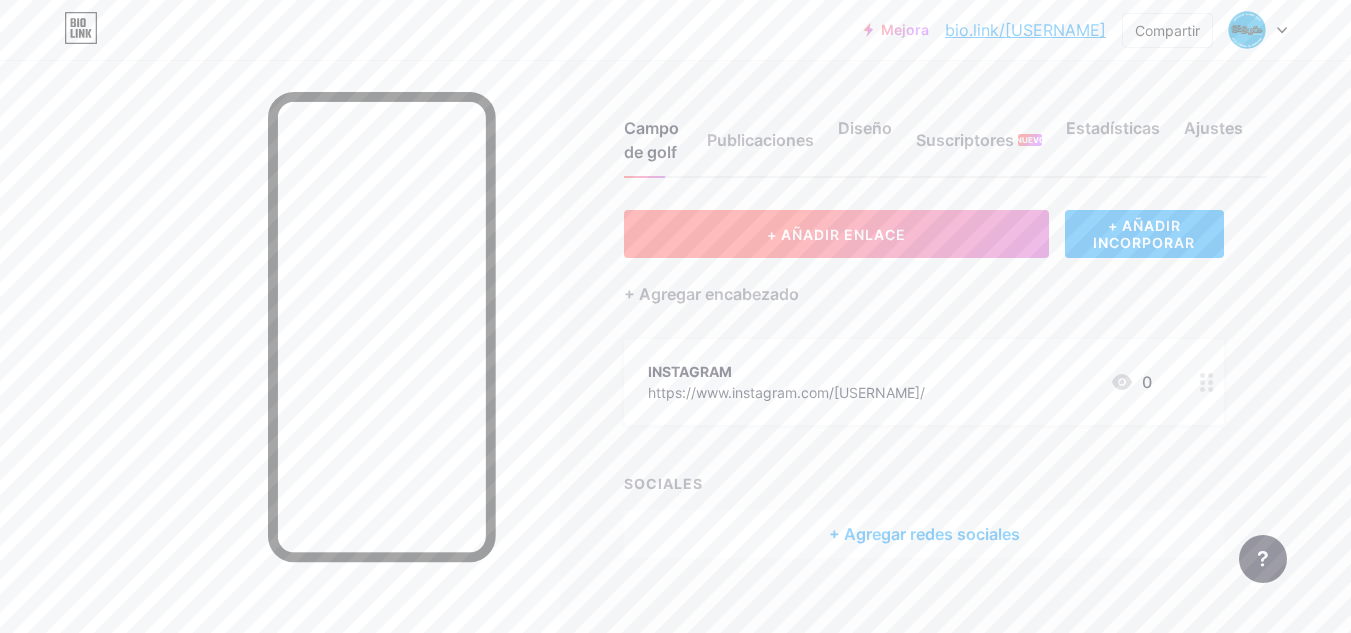 click on "+ AÑADIR ENLACE" at bounding box center (836, 234) 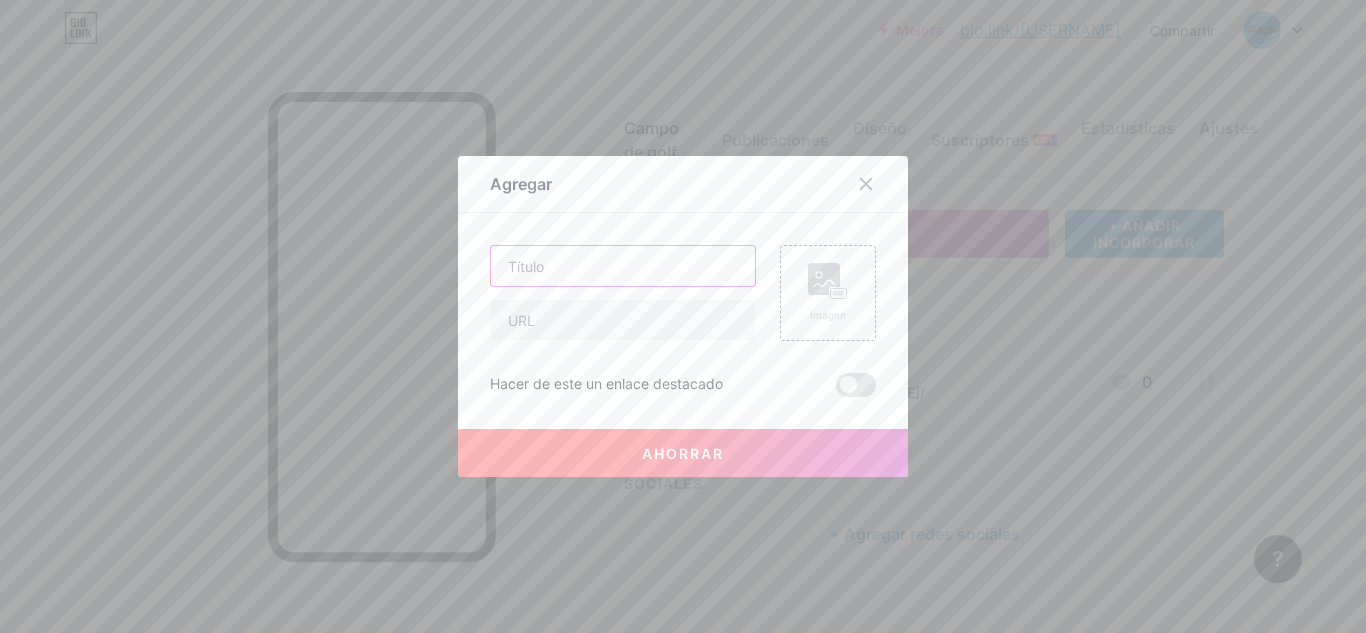 click at bounding box center (623, 266) 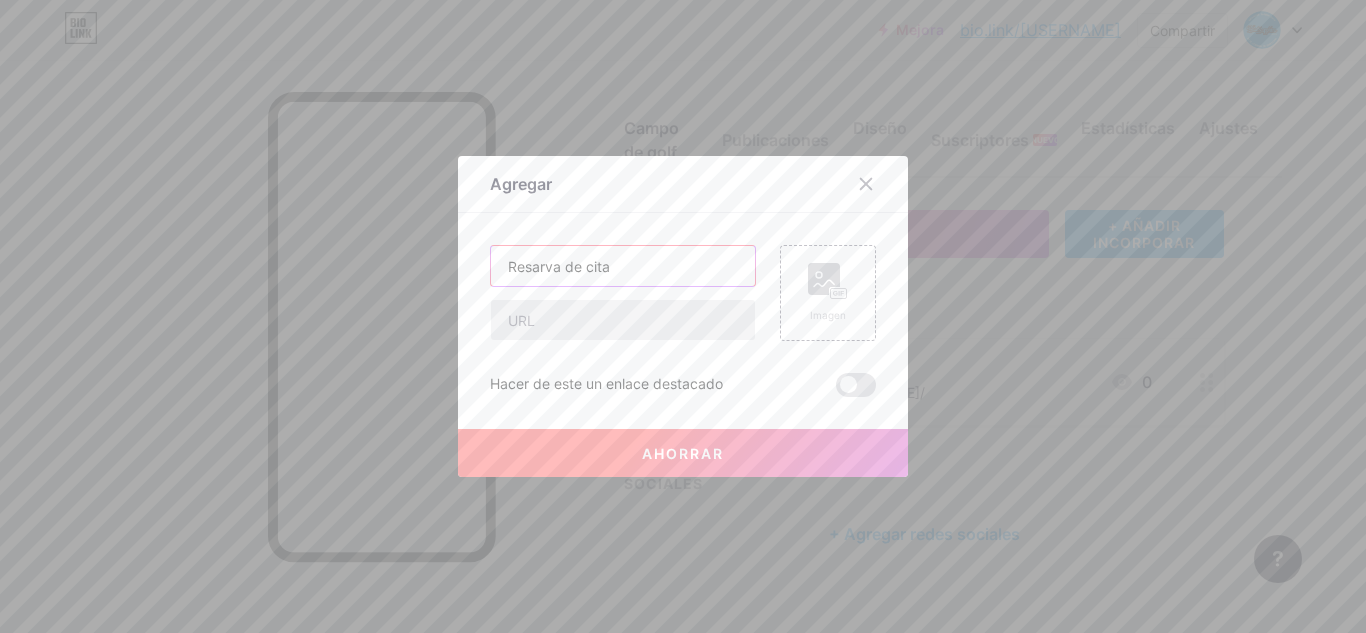 type on "Resarva de cita" 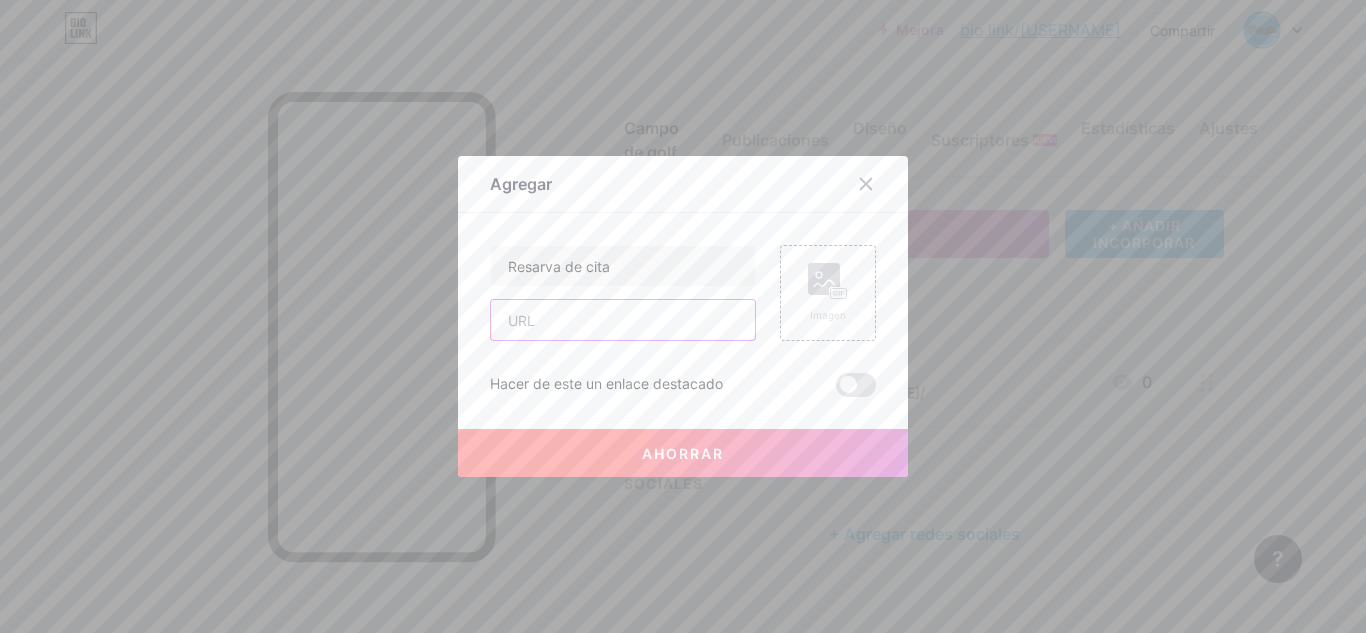 click at bounding box center [623, 320] 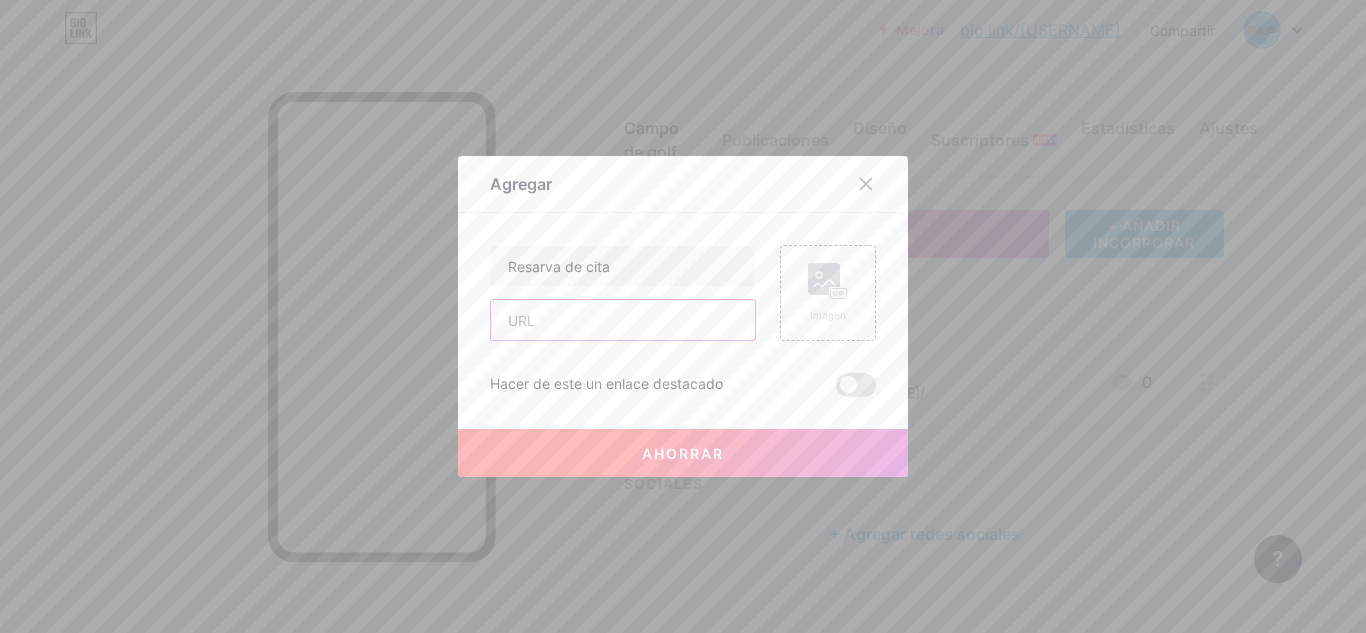 paste on "Echa un vistazo a [BRAND] en Booksy. ¡Programa citas con especialistas en tu zona uniéndote a Booksy hoy mismo!  https://booksy.com/es-es/dl/show-business/66693?utm_medium=c2c_referral" 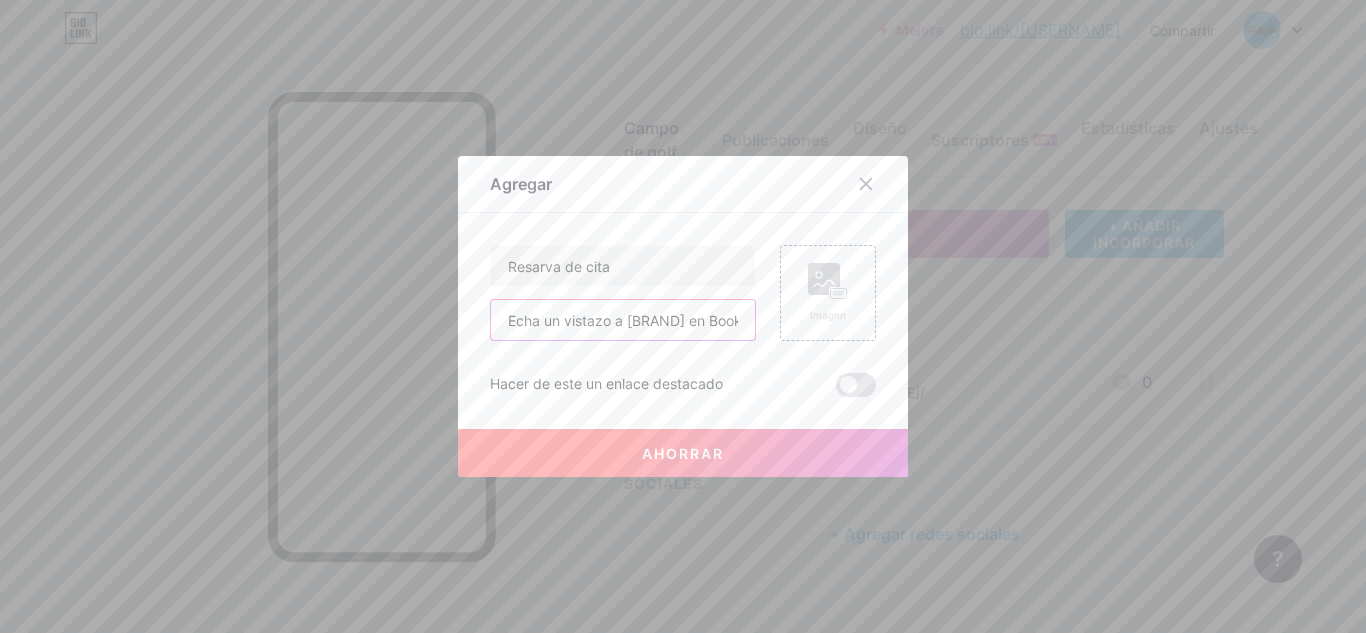 scroll, scrollTop: 0, scrollLeft: 1098, axis: horizontal 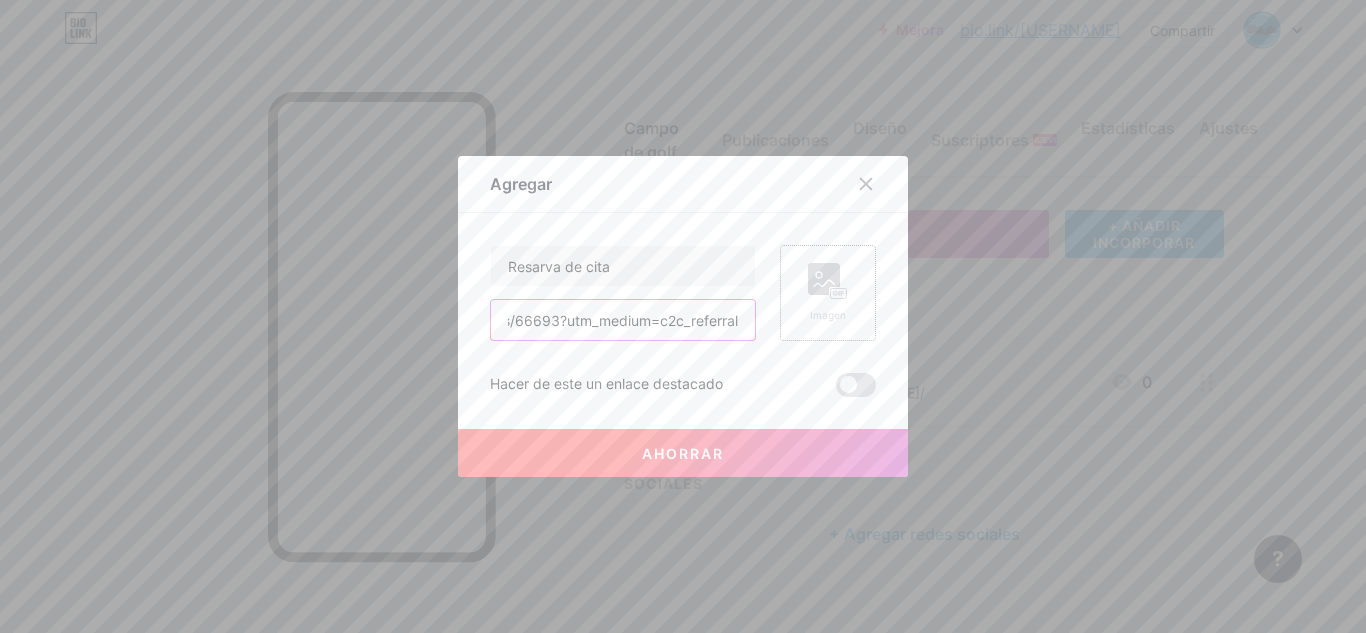 type on "Echa un vistazo a [BRAND] en Booksy. ¡Programa citas con especialistas en tu zona uniéndote a Booksy hoy mismo!  https://booksy.com/es-es/dl/show-business/66693?utm_medium=c2c_referral" 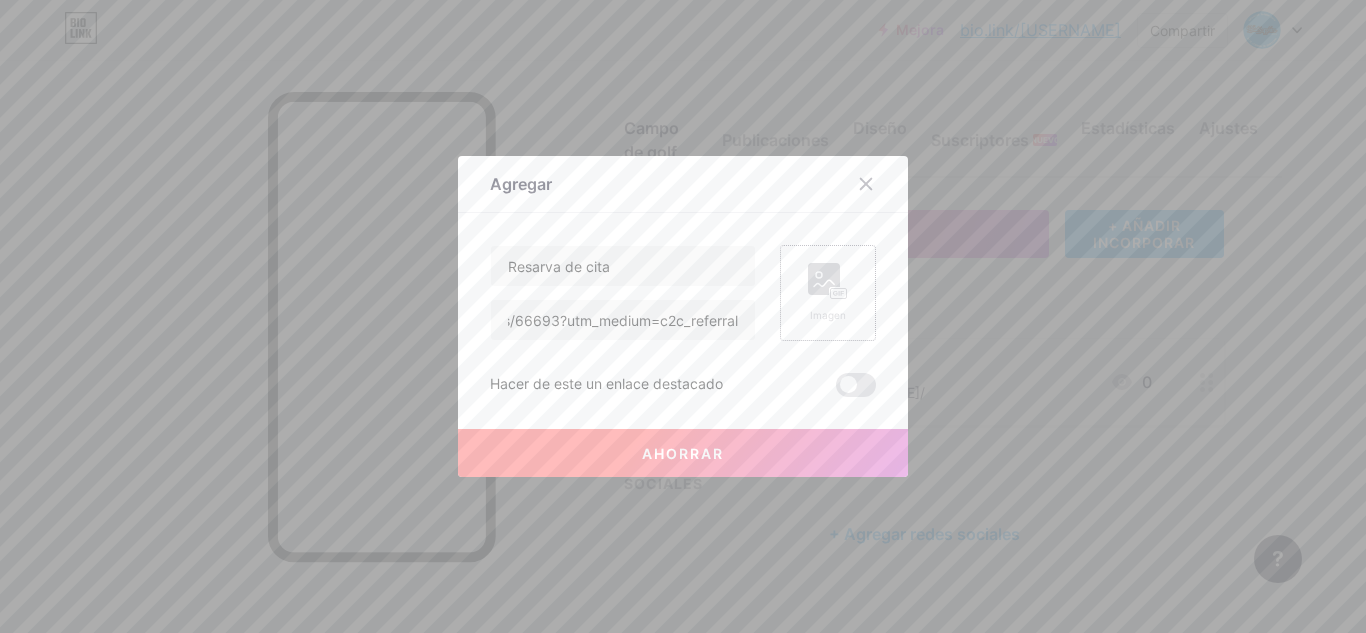click 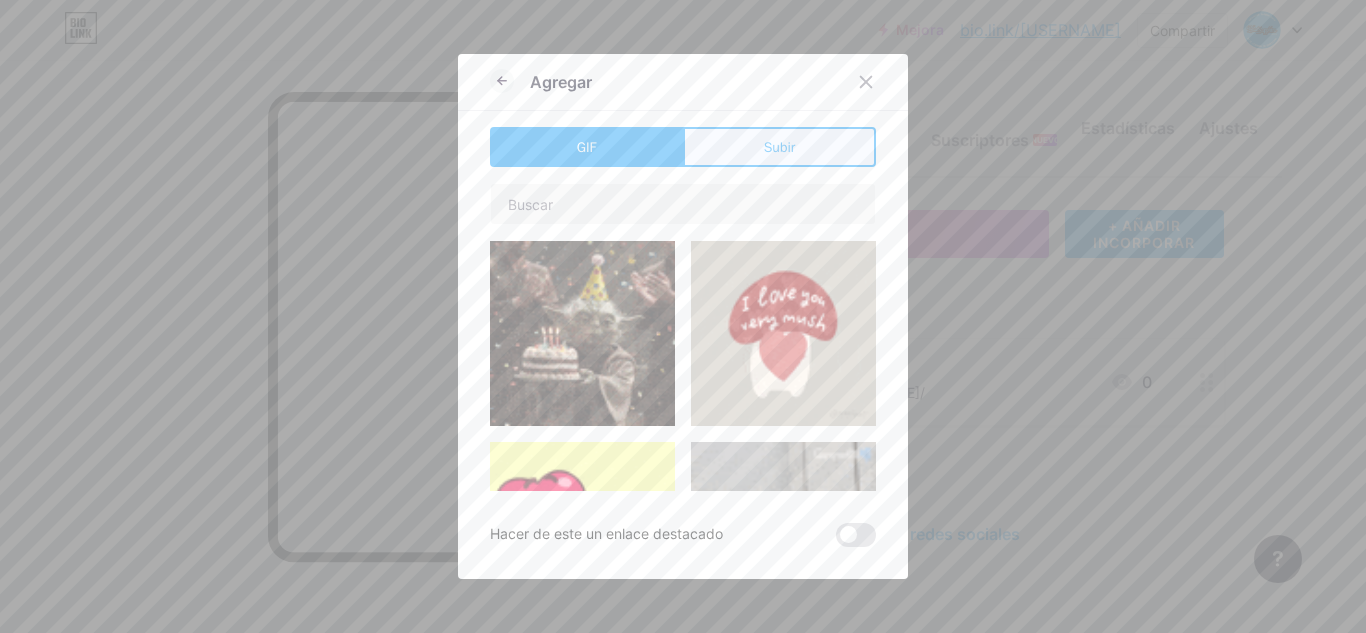 click on "Subir" at bounding box center [779, 147] 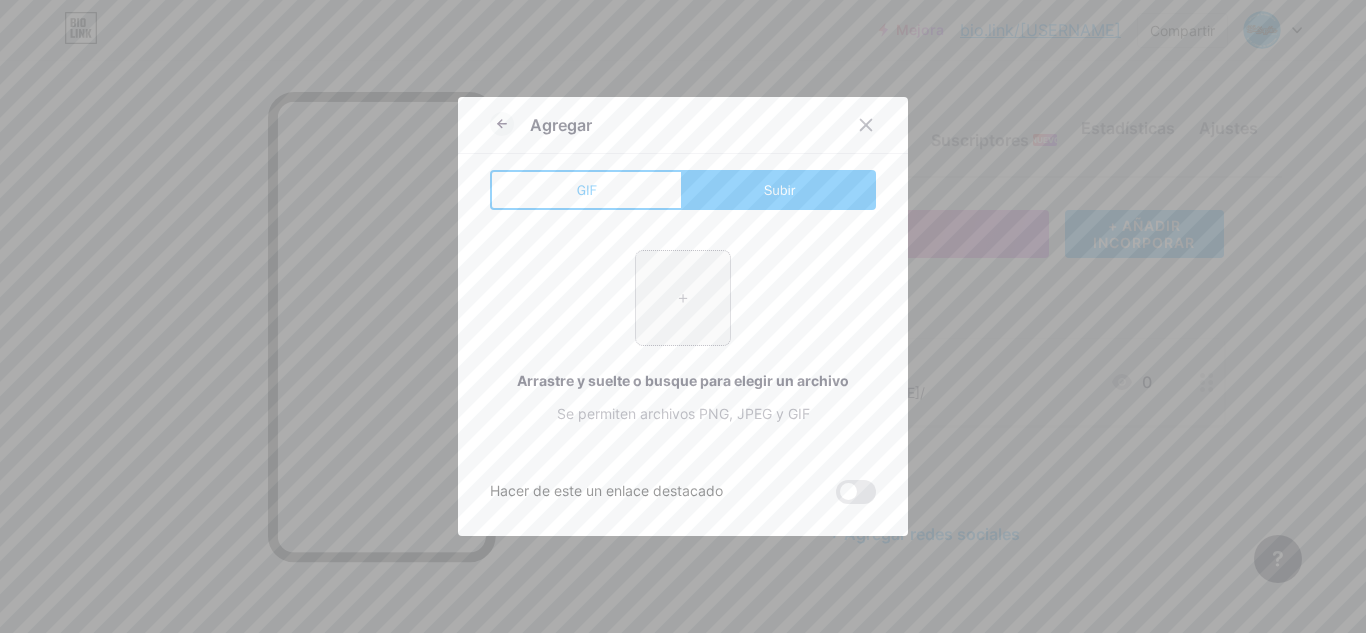 click at bounding box center (683, 298) 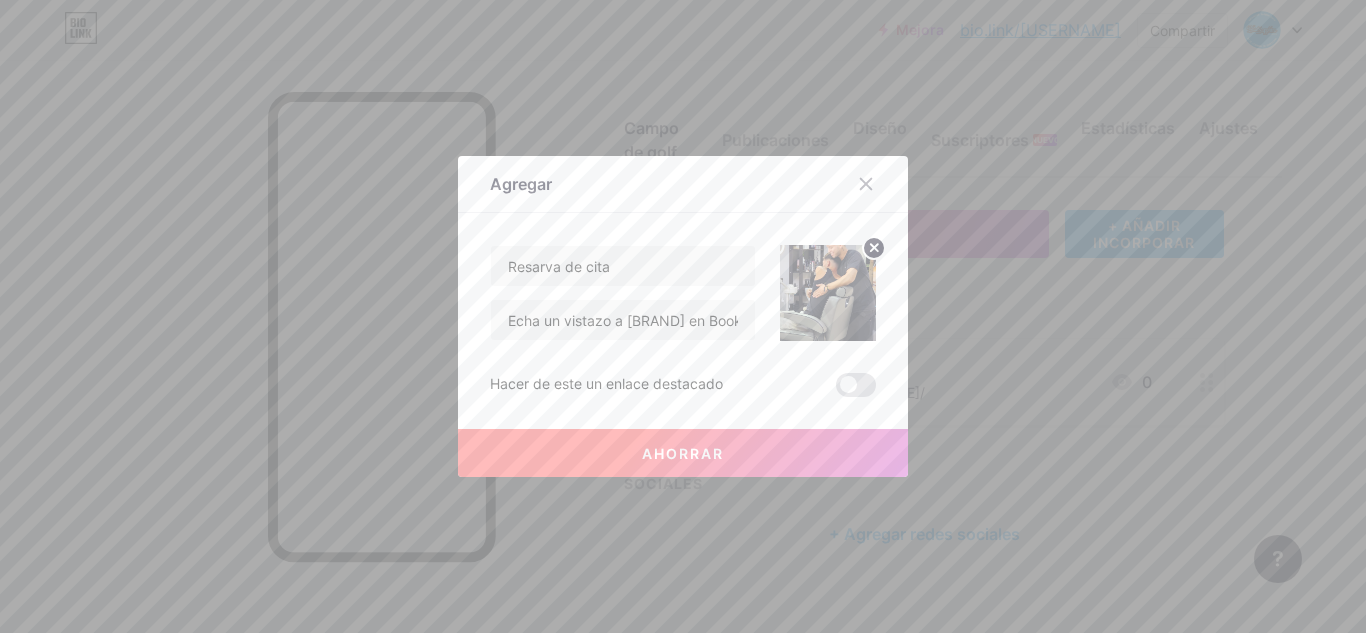 click on "Ahorrar" at bounding box center (683, 453) 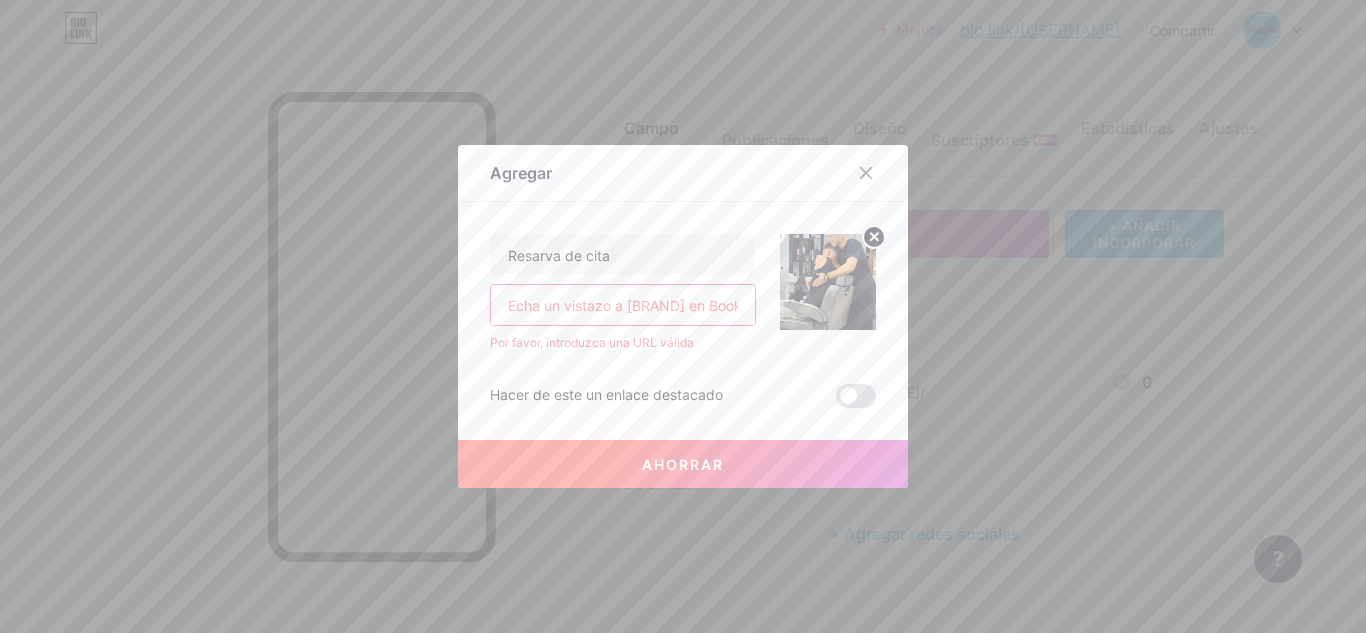 click on "Echa un vistazo a [BRAND] en Booksy. ¡Programa citas con especialistas en tu zona uniéndote a Booksy hoy mismo!  https://booksy.com/es-es/dl/show-business/66693?utm_medium=c2c_referral" at bounding box center (623, 305) 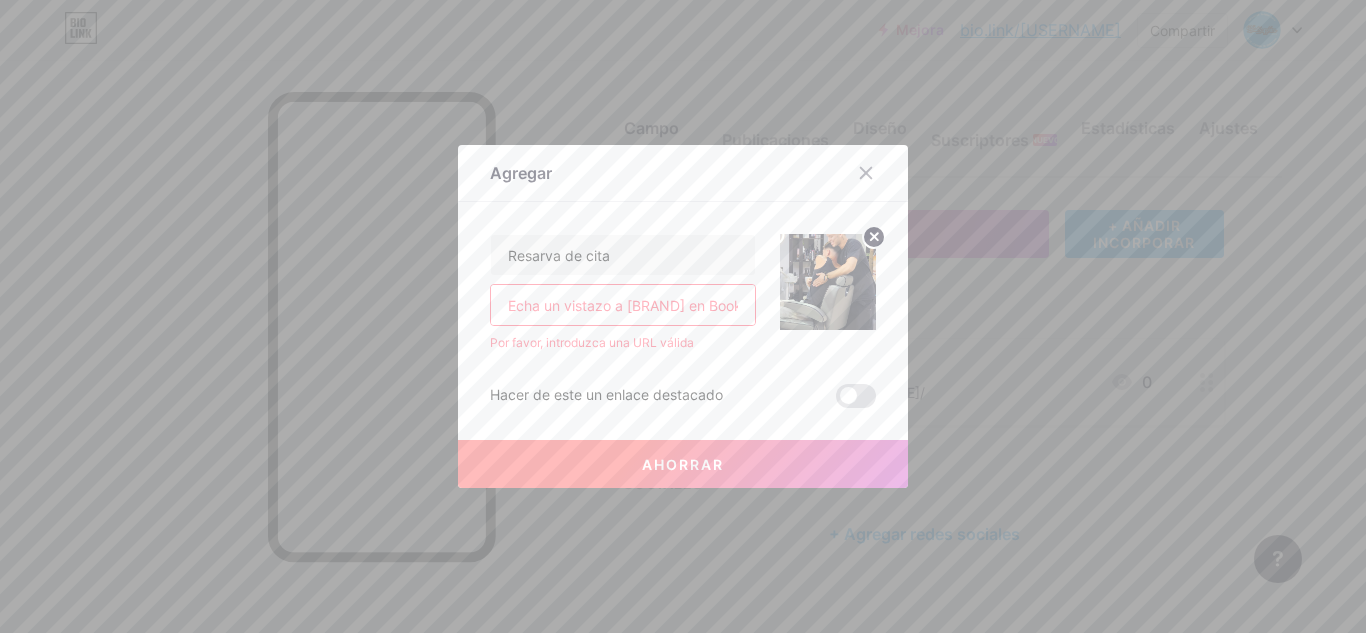 paste on "Echa un vistazo a [BRAND] en Booksy. ¡Programa citas con especialistas en tu zona uniéndote a Booksy hoy mismo!  https://booksy.com/es-es/dl/show-business/66693?utm_medium=c2c_referral" 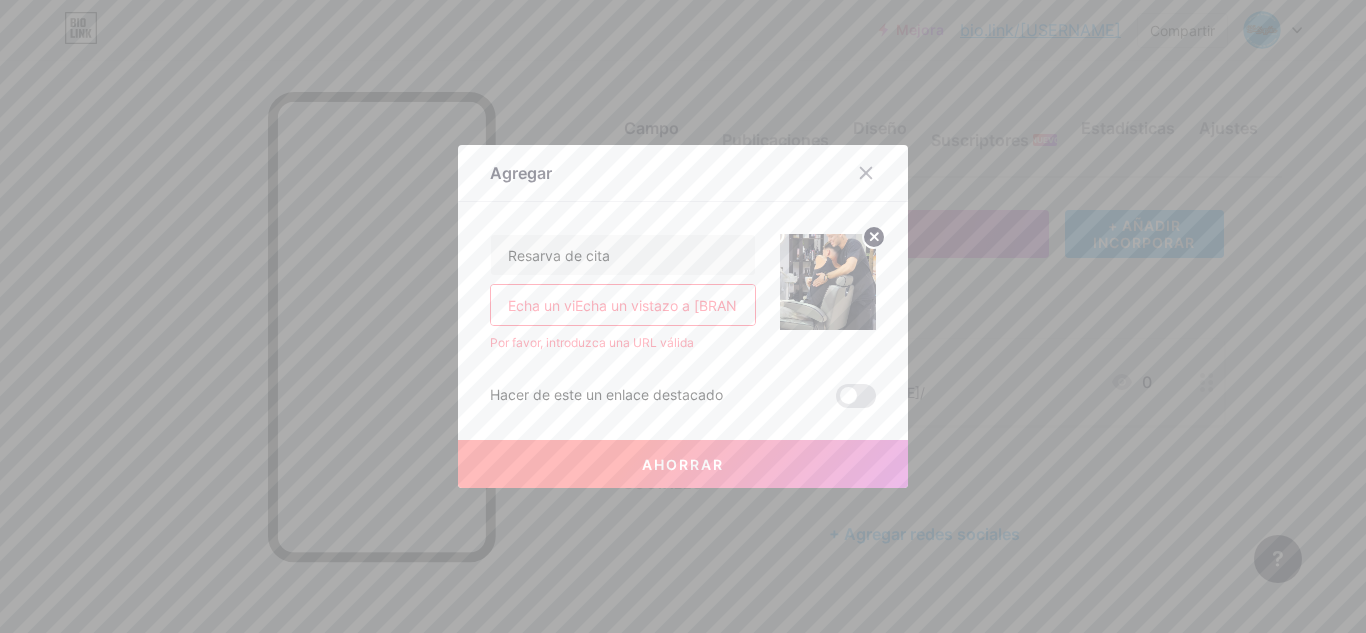 scroll, scrollTop: 0, scrollLeft: 1167, axis: horizontal 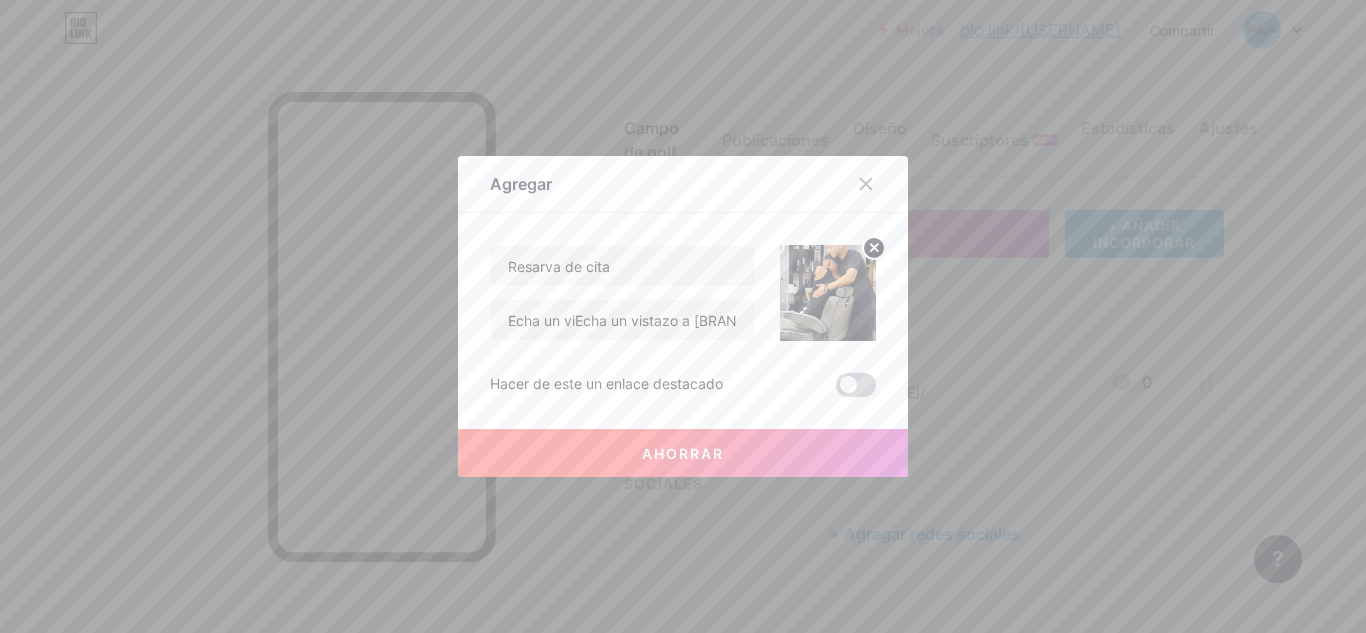 click at bounding box center [856, 385] 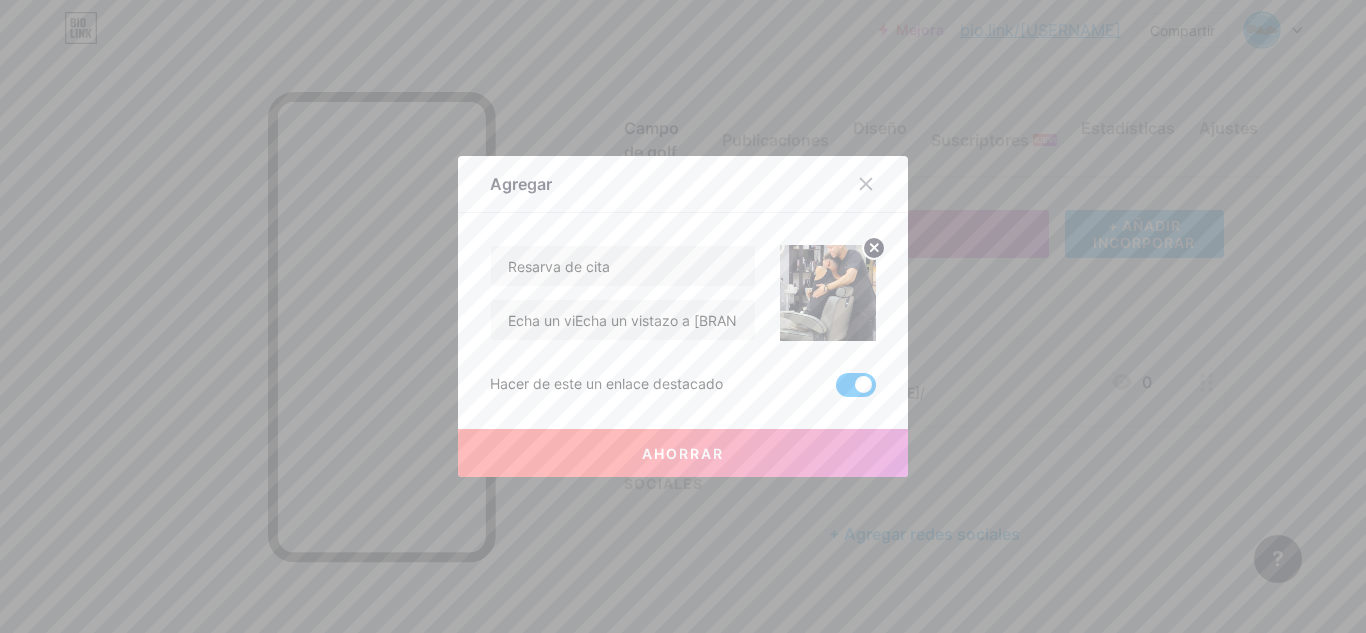 click on "Ahorrar" at bounding box center [683, 453] 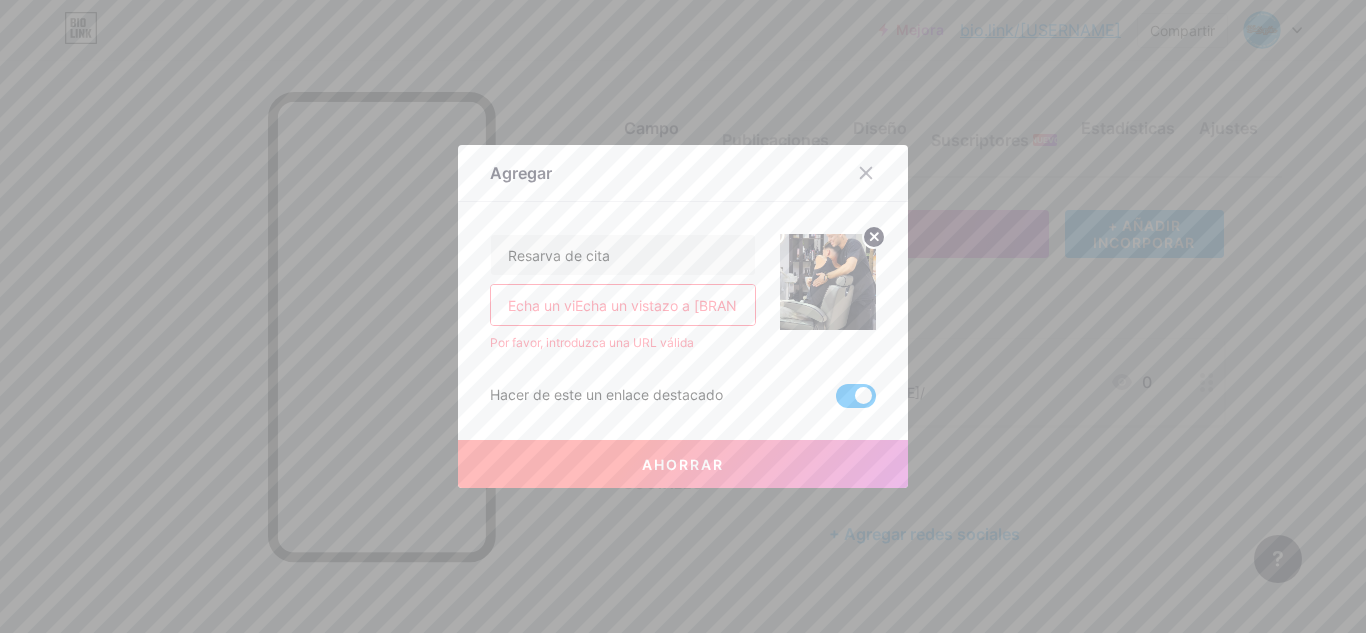 click on "Echa un viEcha un vistazo a [BRAND] en Booksy. ¡Programa citas con especialistas en tu zona uniéndote a Booksy hoy mismo!  https://booksy.com/es-es/dl/show-business/66693?utm_medium=c2c_referralstazo a [BRAND] en Booksy. ¡Programa citas con especialistas en tu zona uniéndote a Booksy hoy mismo!  https://booksy.com/es-es/dl/show-business/66693?utm_medium=c2c_referral" at bounding box center (623, 305) 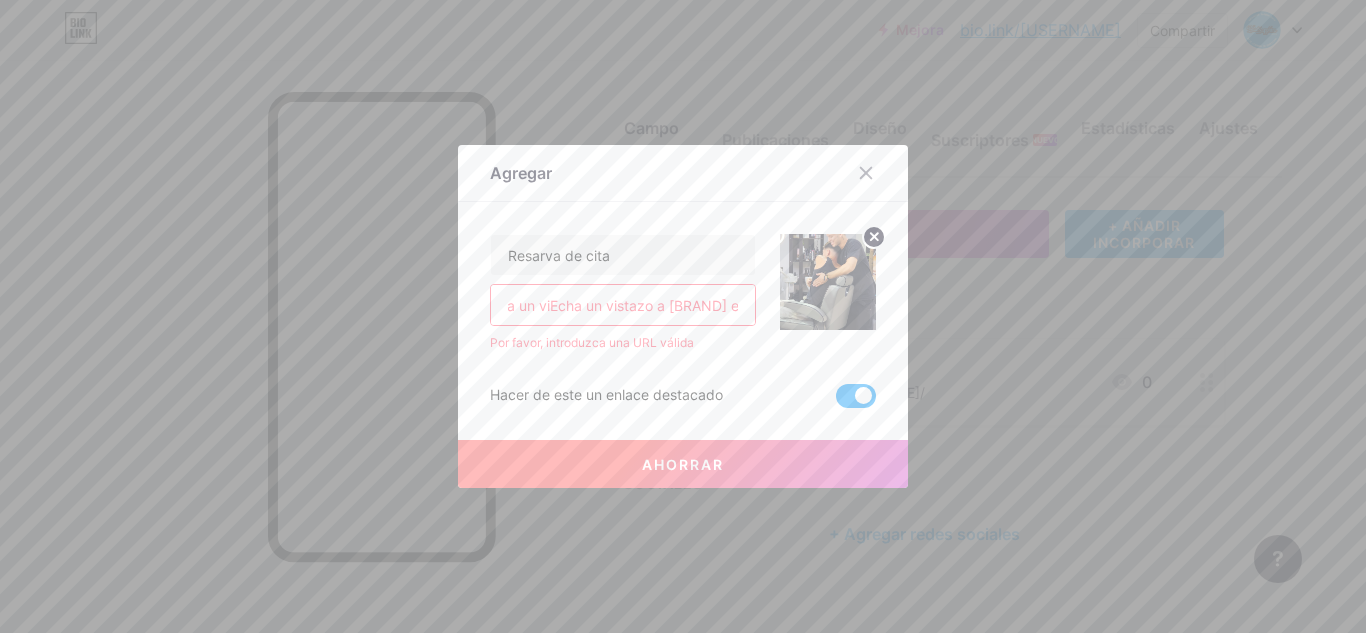 scroll, scrollTop: 0, scrollLeft: 0, axis: both 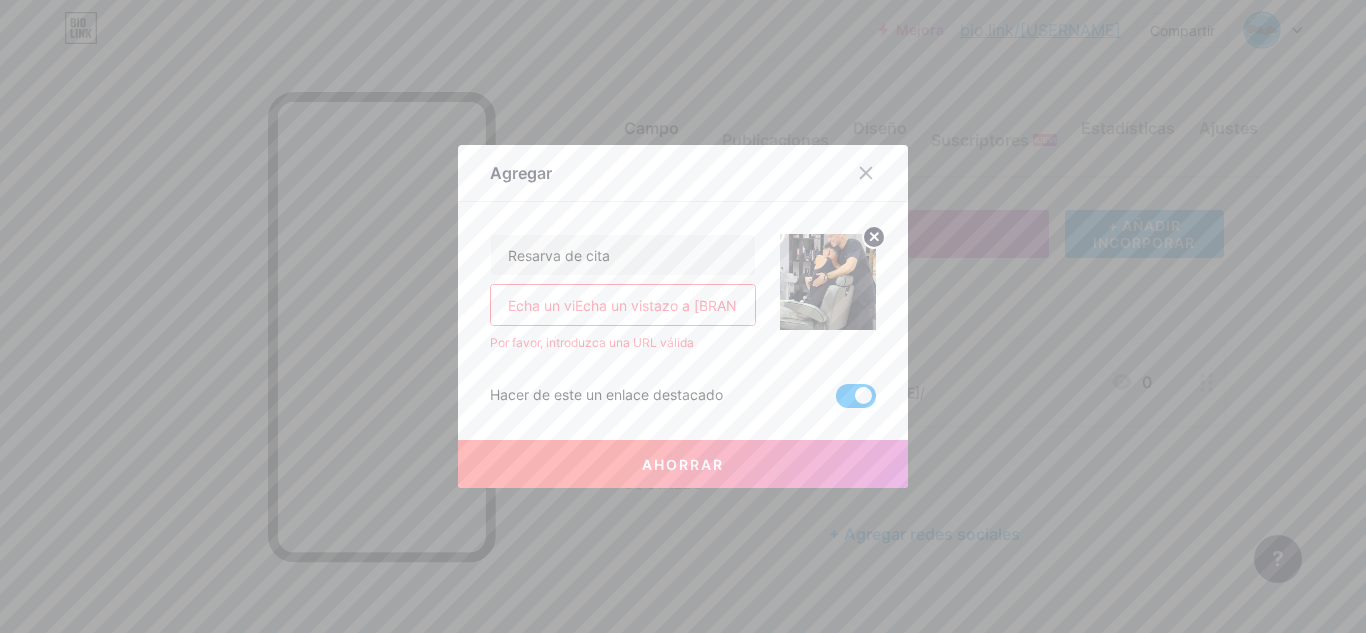 drag, startPoint x: 735, startPoint y: 305, endPoint x: 372, endPoint y: 288, distance: 363.39786 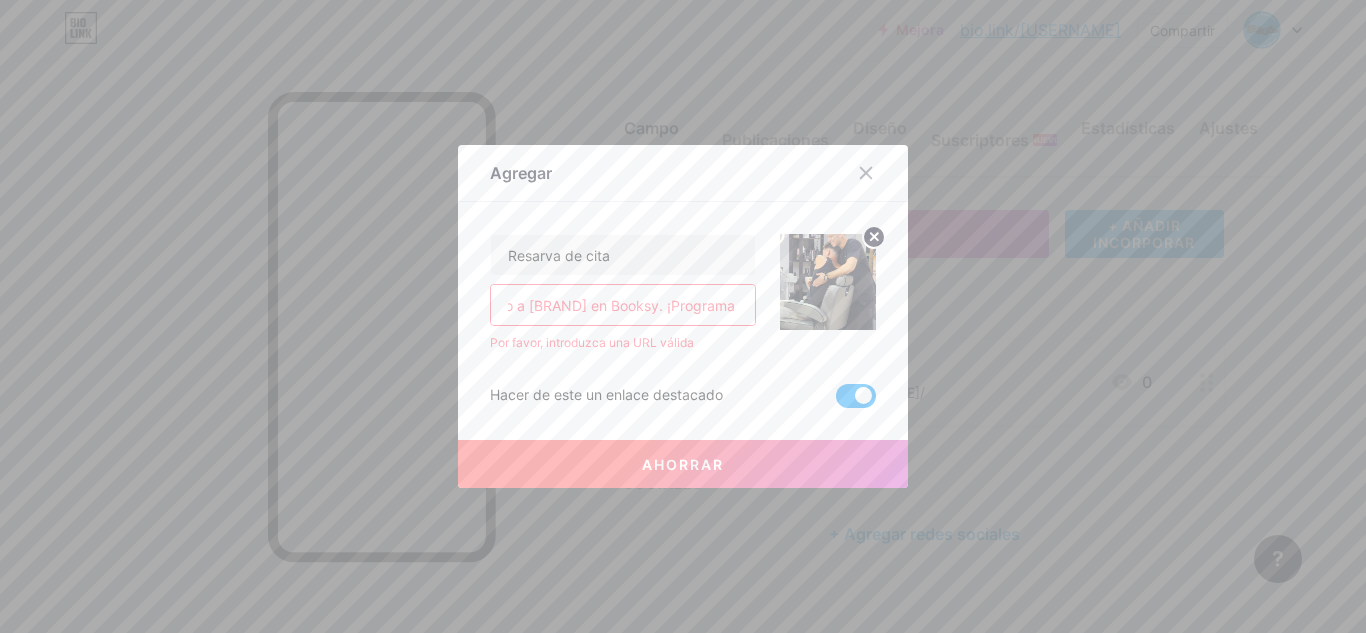 scroll, scrollTop: 0, scrollLeft: 2425, axis: horizontal 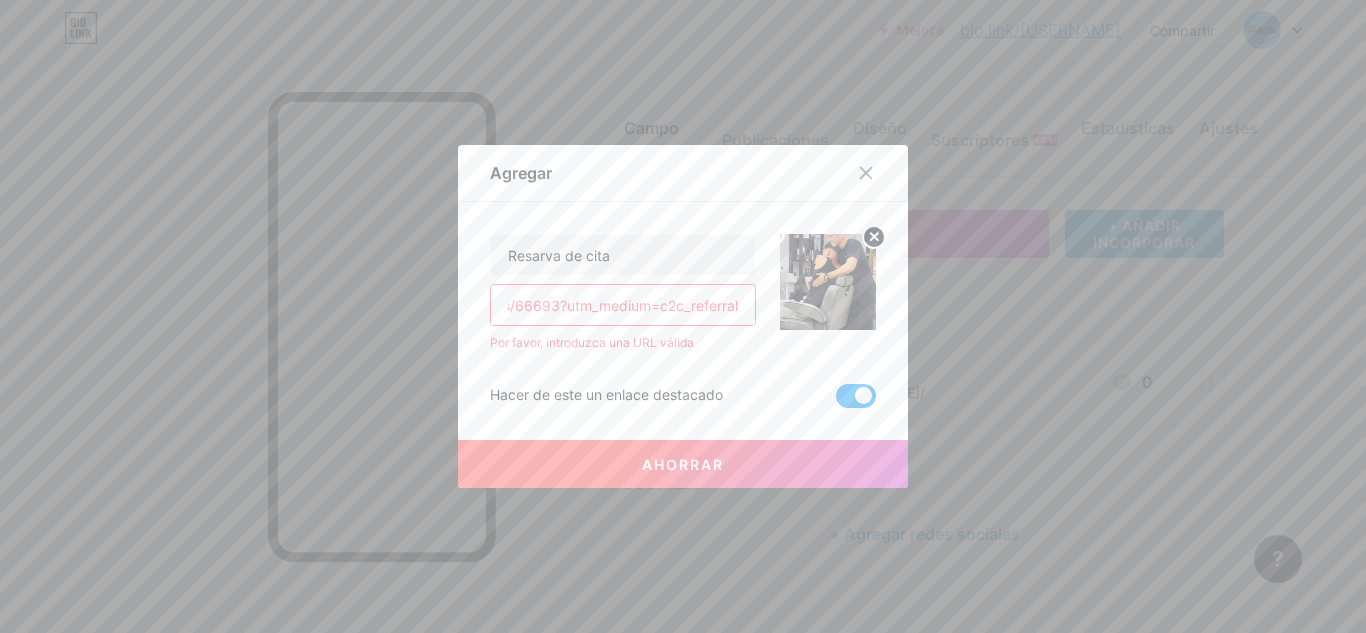 drag, startPoint x: 684, startPoint y: 306, endPoint x: 810, endPoint y: 326, distance: 127.57743 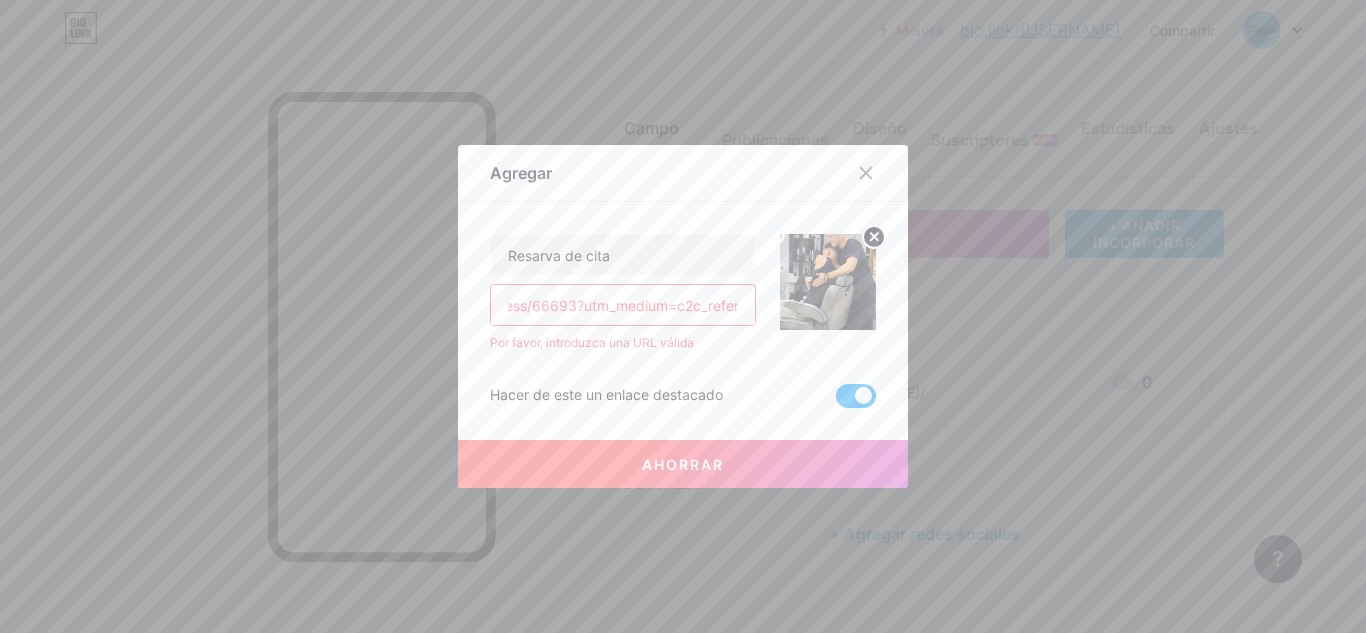 scroll, scrollTop: 0, scrollLeft: 2033, axis: horizontal 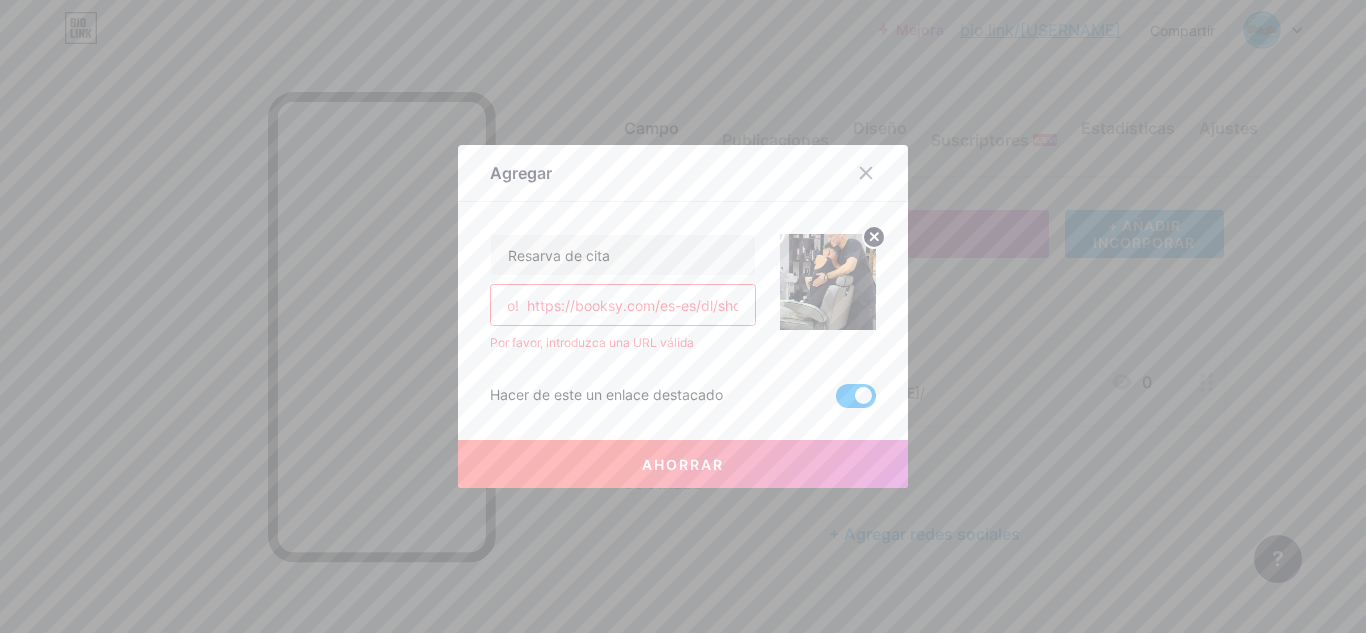 drag, startPoint x: 743, startPoint y: 307, endPoint x: 678, endPoint y: 307, distance: 65 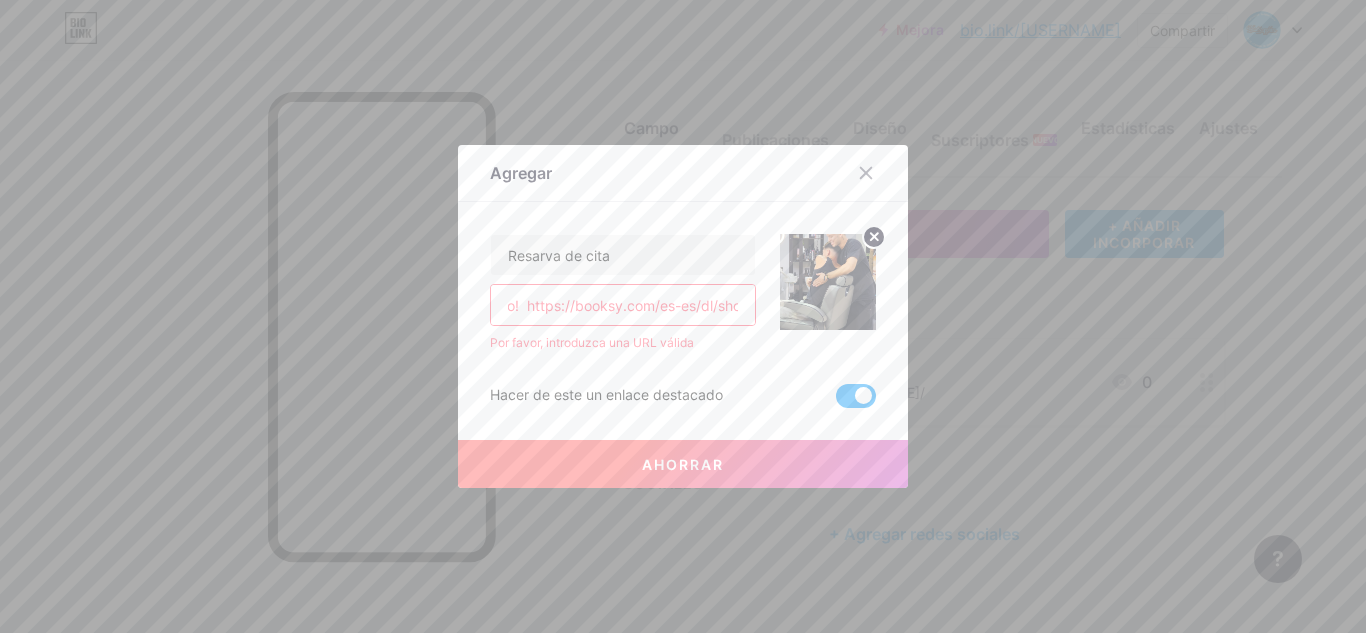 click on "Echa un viEcha un vistazo a [BRAND] en Booksy. ¡Programa citas con especialistas en tu zona uniéndote a Booksy hoy mismo!  https://booksy.com/es-es/dl/show-business/66693?utm_medium=c2c_referralstazo a [BRAND] en Booksy. ¡Programa citas con especialistas en tu zona uniéndote a Booksy hoy mismo!  https://booksy.com/es-es/dl/show-business/66693?utm_medium=c2c_referral" at bounding box center (623, 305) 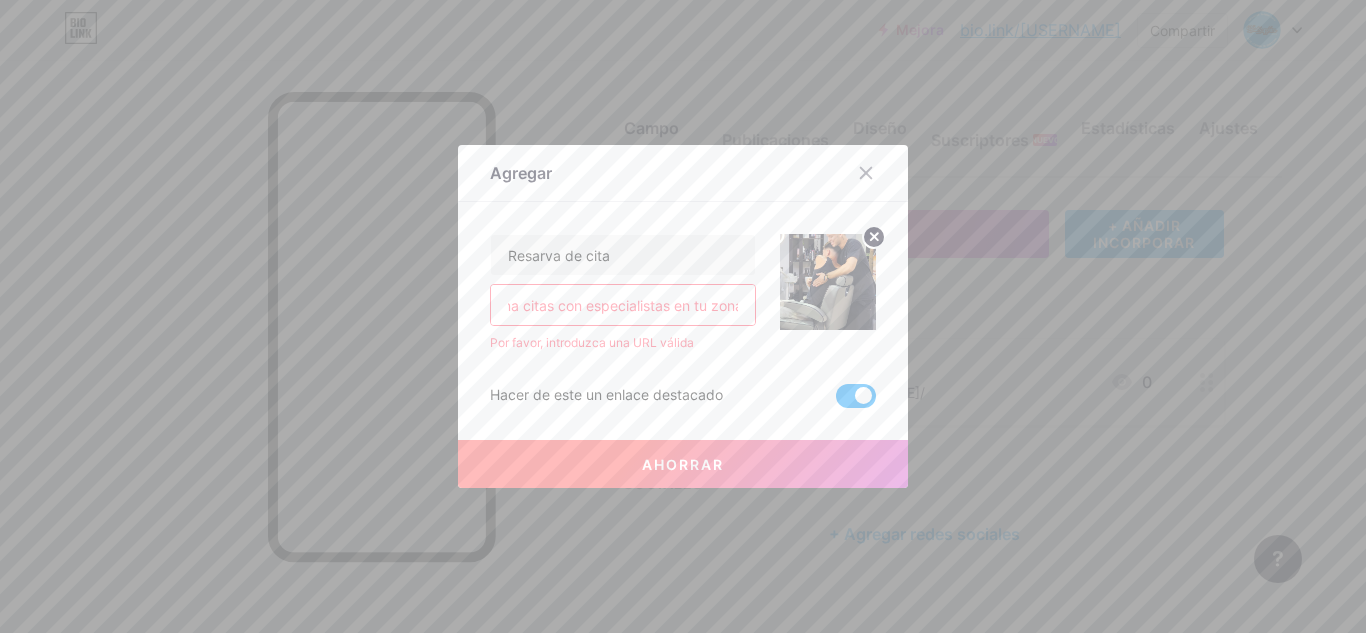 scroll, scrollTop: 0, scrollLeft: 0, axis: both 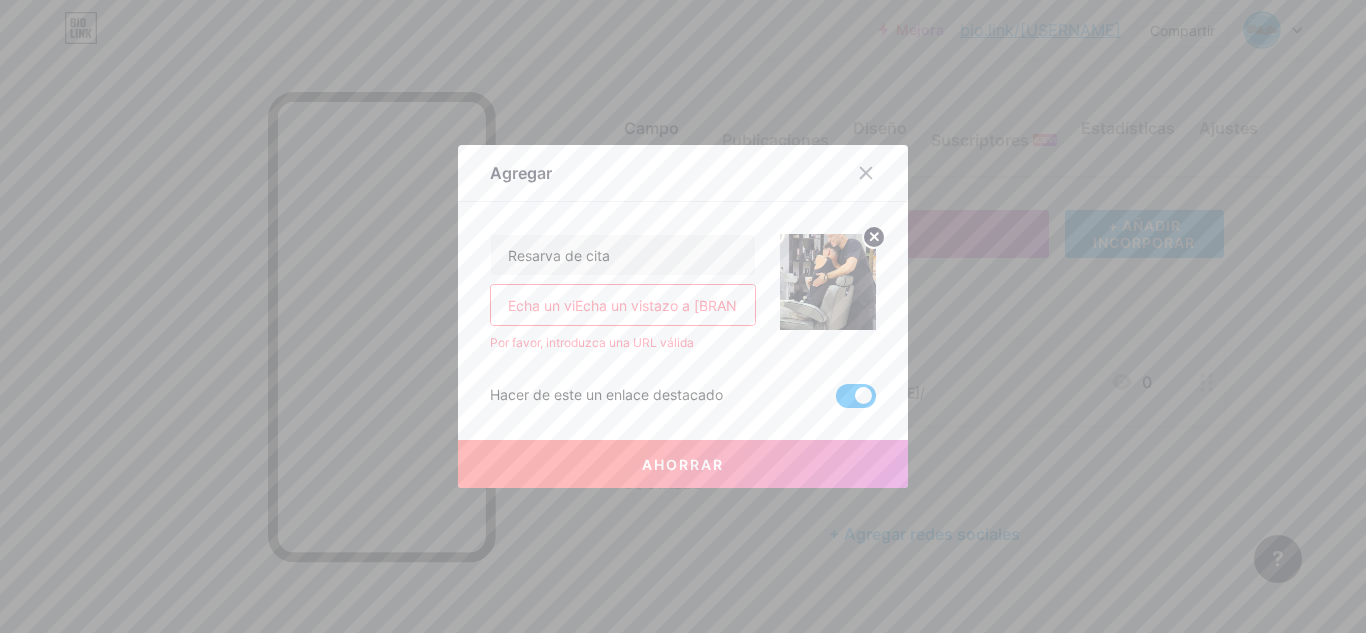 drag, startPoint x: 598, startPoint y: 305, endPoint x: 360, endPoint y: 280, distance: 239.30942 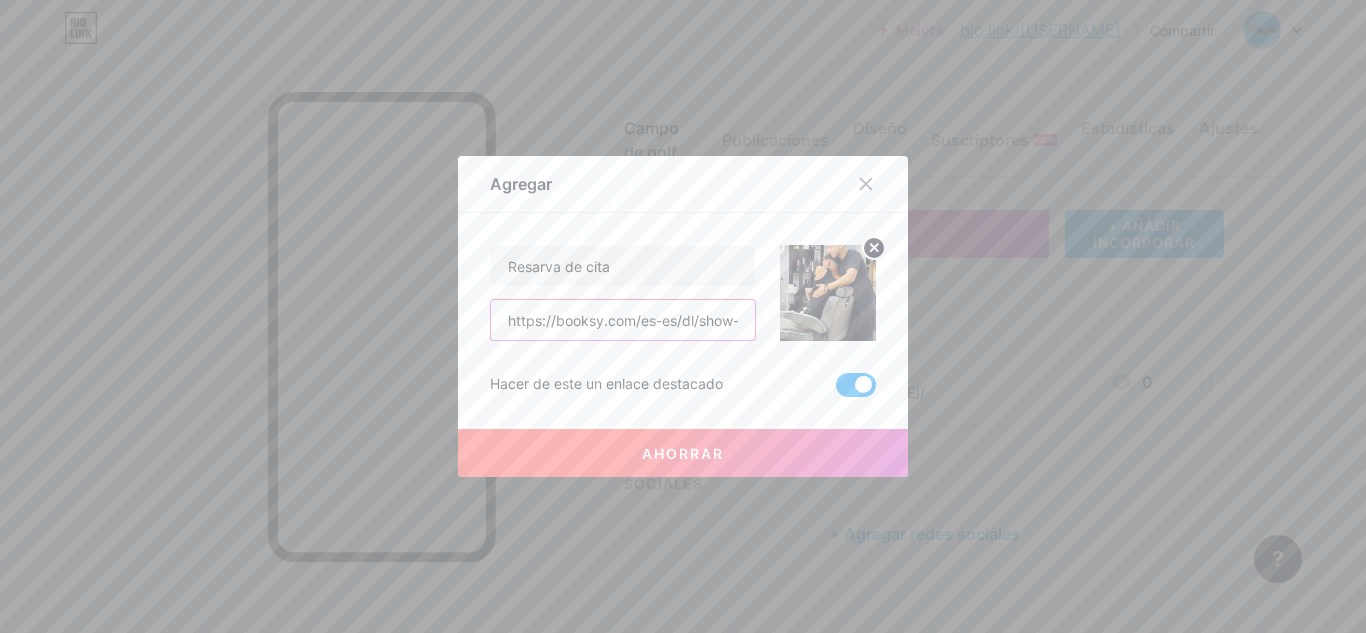 click on "https://booksy.com/es-es/dl/show-business/66693?utm_medium=c2c_referral" at bounding box center (623, 320) 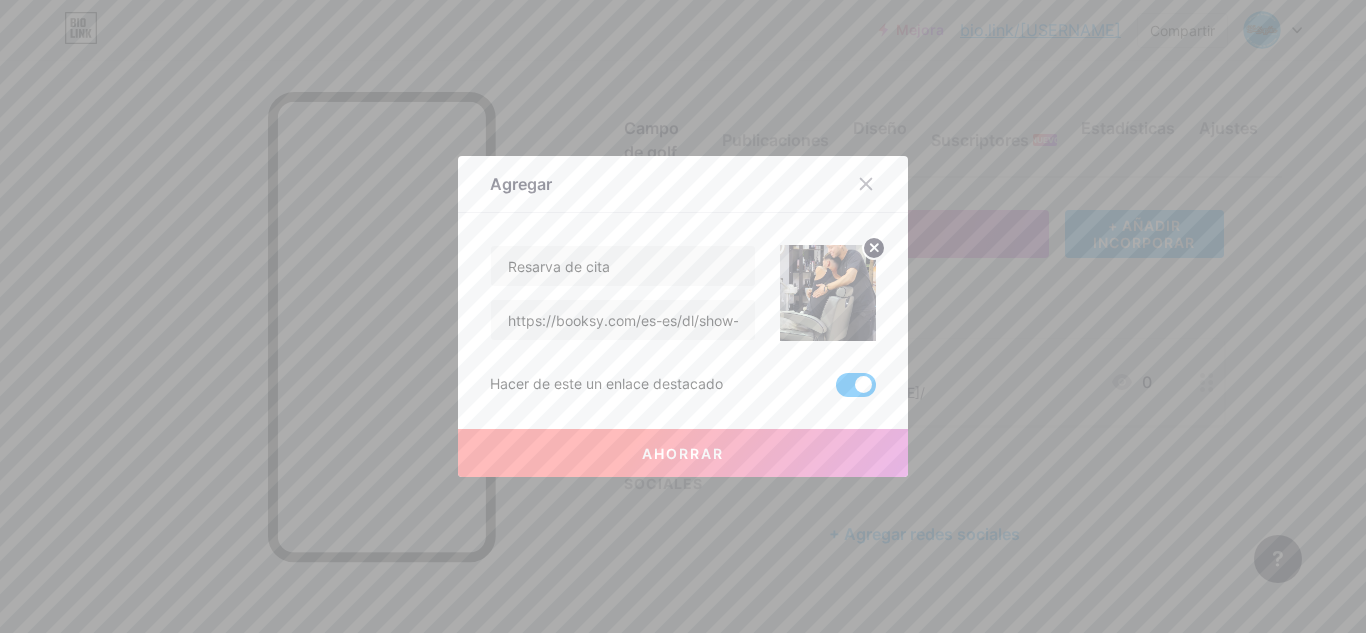 click on "Ahorrar" at bounding box center [683, 453] 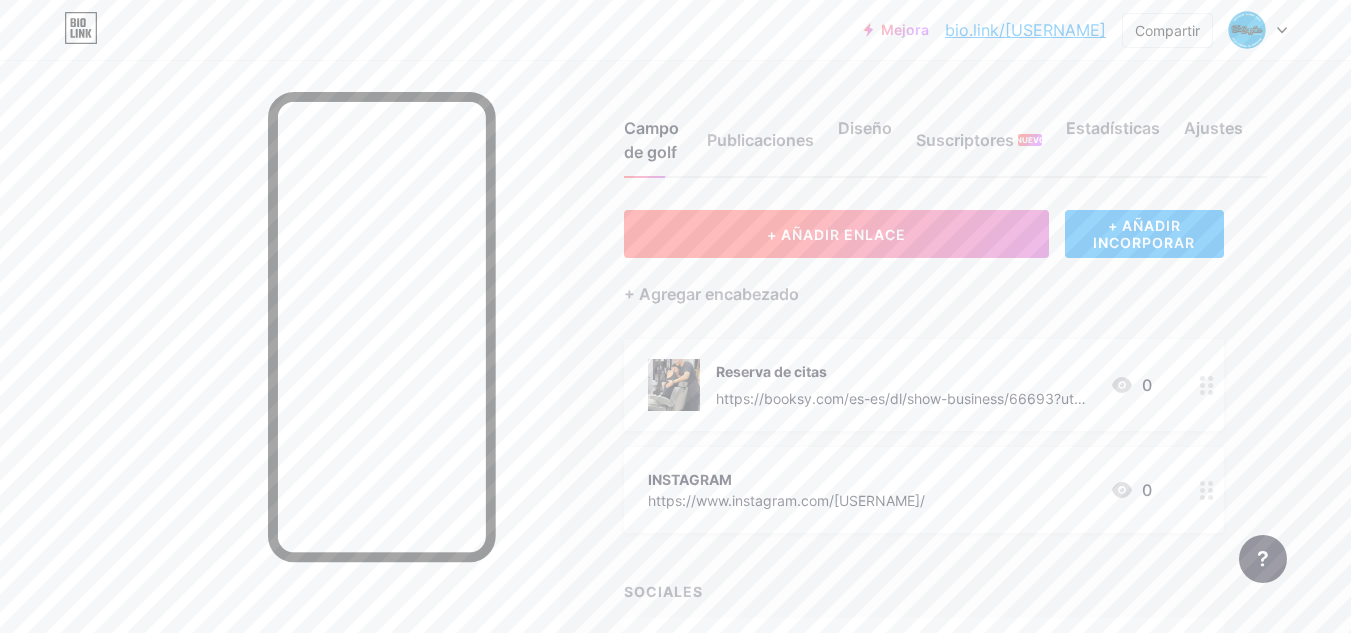 click on "+ AÑADIR ENLACE" at bounding box center (836, 234) 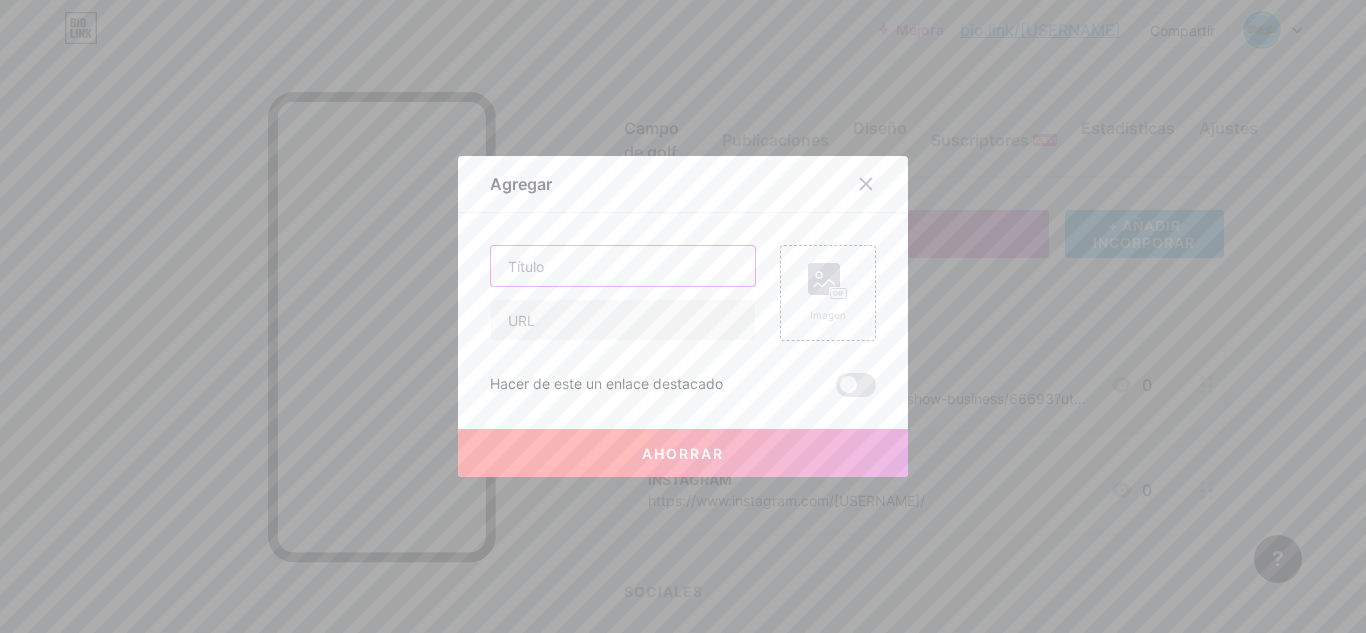 click at bounding box center (623, 266) 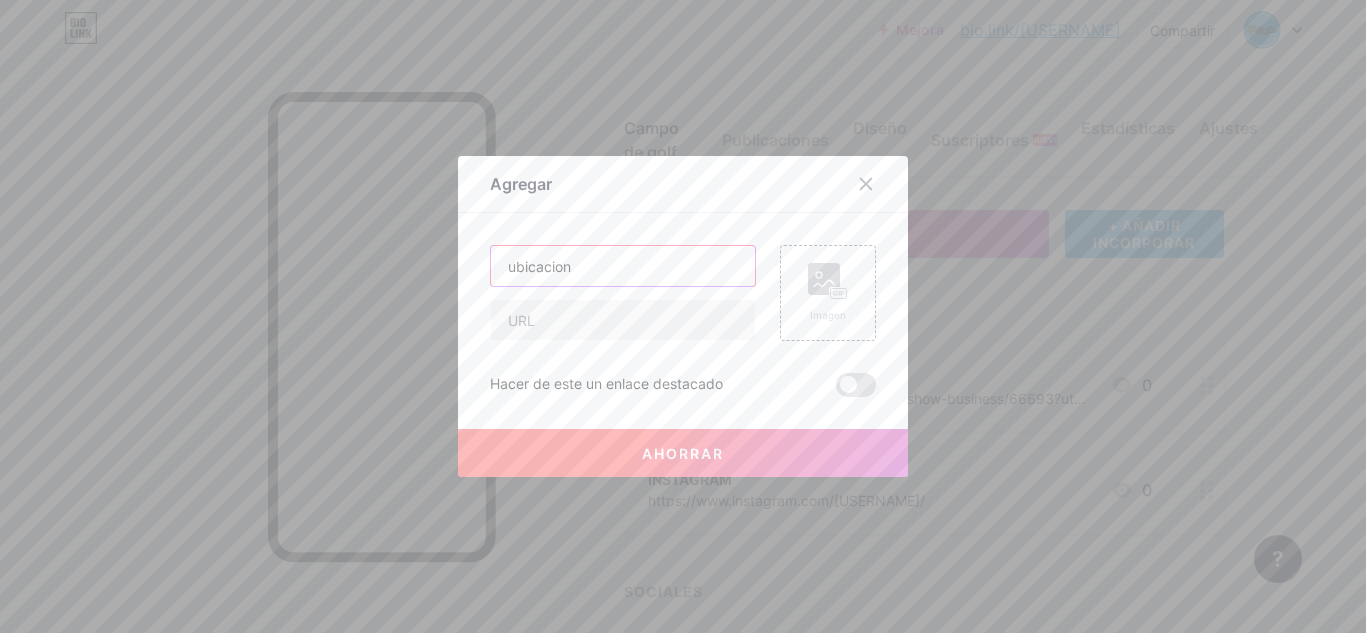 drag, startPoint x: 509, startPoint y: 265, endPoint x: 497, endPoint y: 265, distance: 12 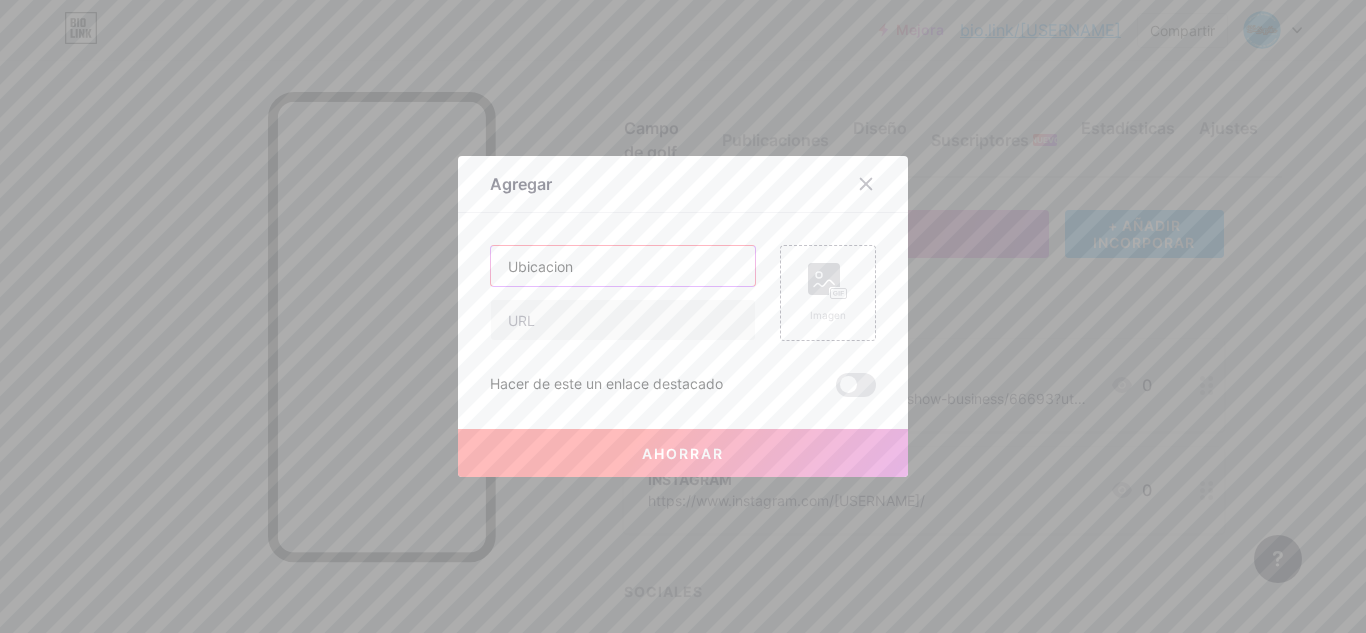 click on "Ubicacion" at bounding box center (623, 266) 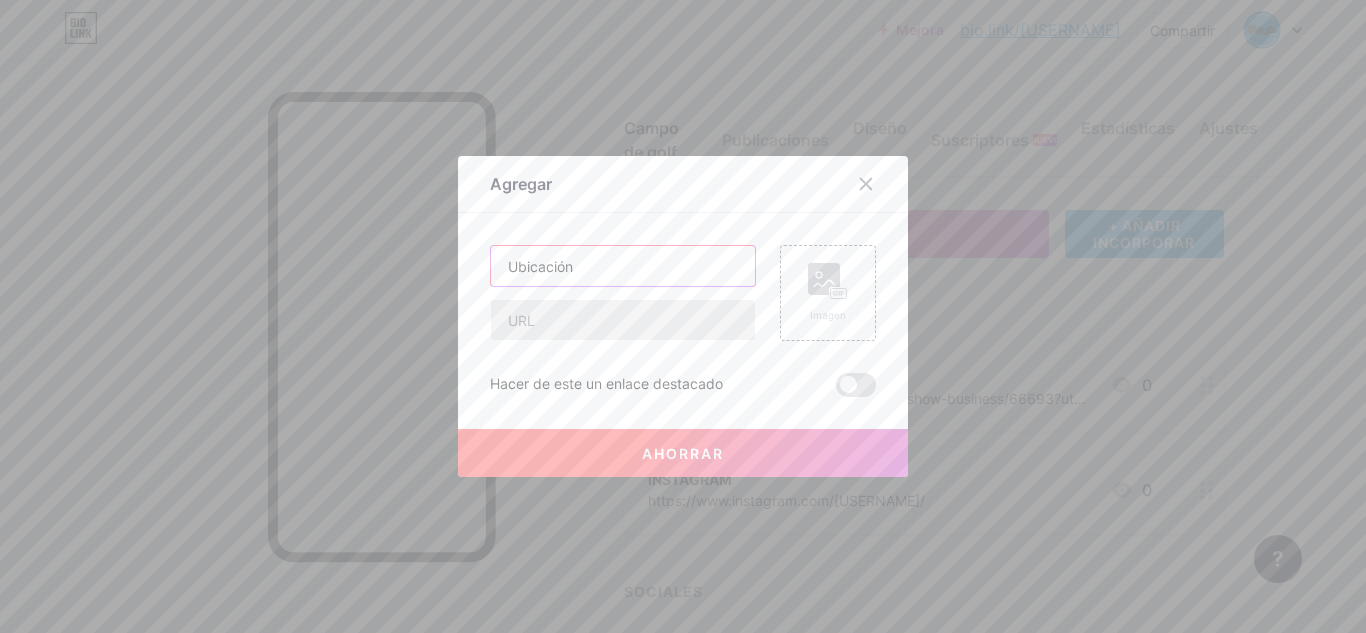 type on "Ubicación" 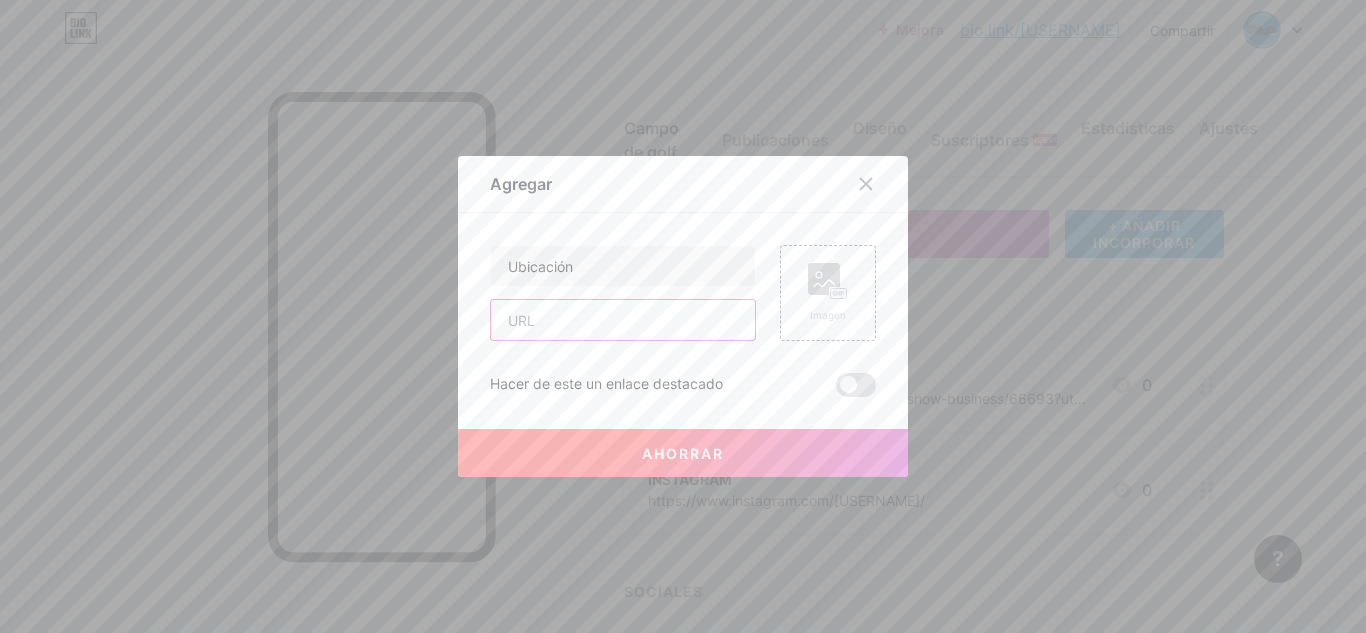 click at bounding box center [623, 320] 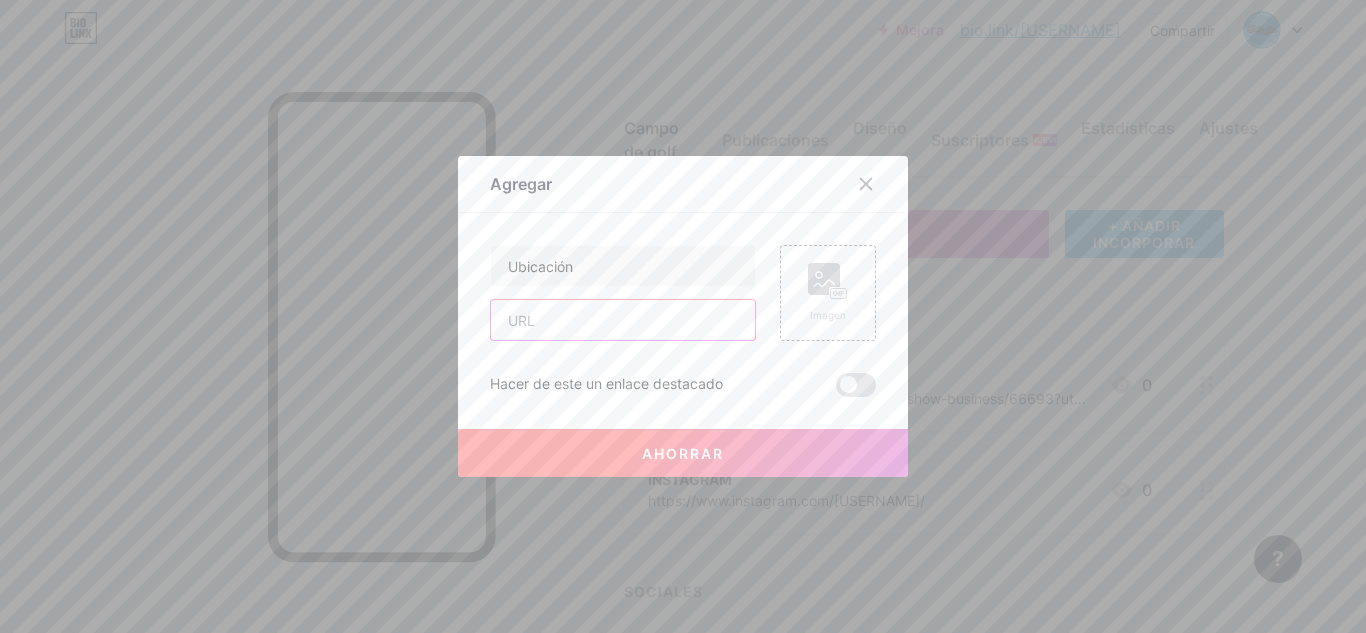 paste on "https://www.google.com/maps/dir//41.38529,2.16578/@41.3852606,2.0833792,12z?entry=ttu&g_ep=EgoyMDI1MDczMC4wIKXMDSoASAFQAw%3D%3D" 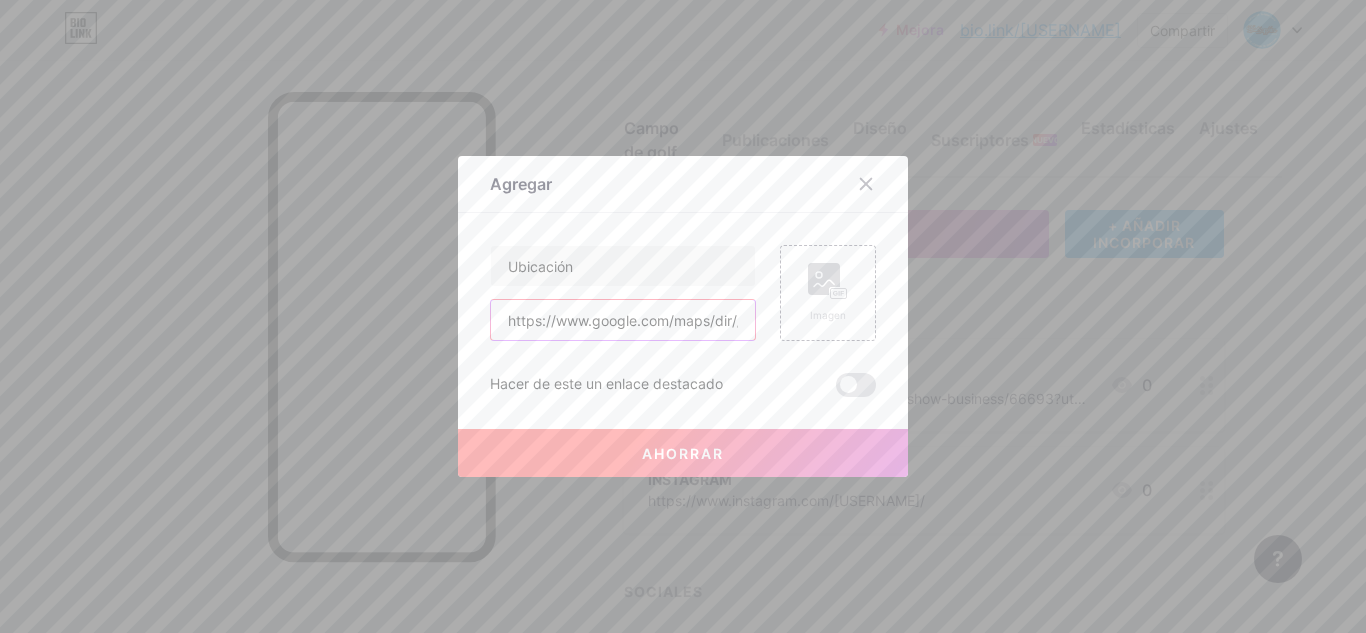 scroll, scrollTop: 0, scrollLeft: 773, axis: horizontal 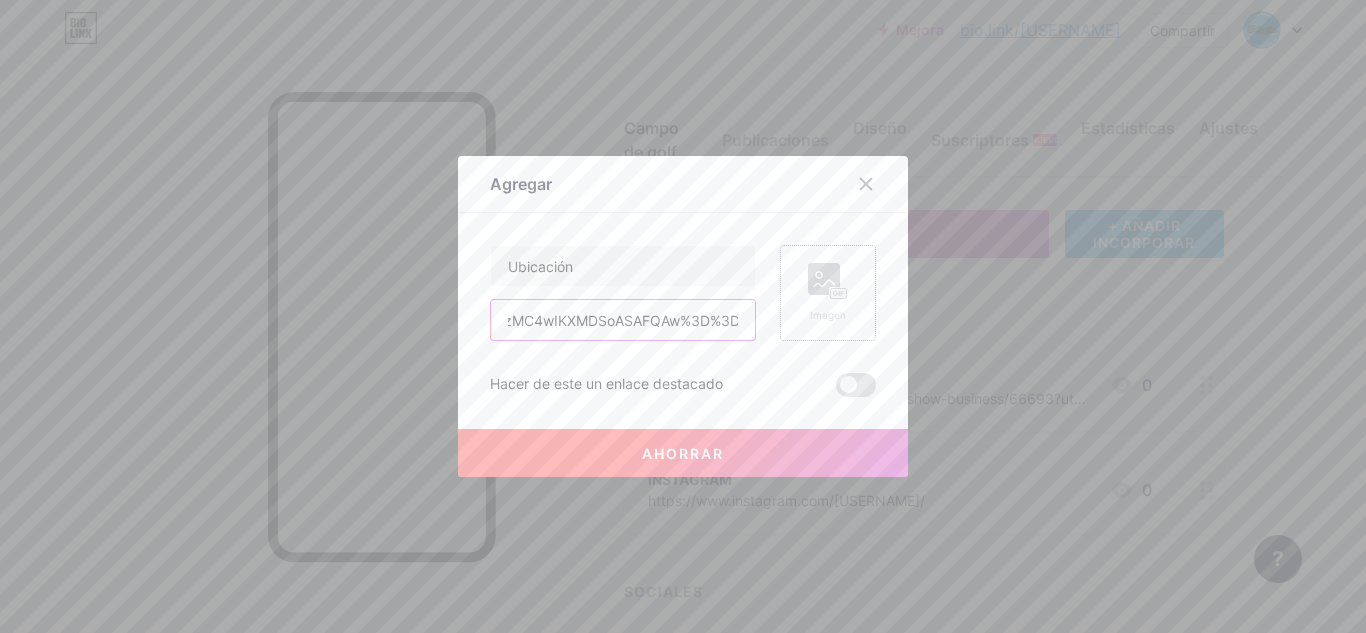 type on "https://www.google.com/maps/dir//41.38529,2.16578/@41.3852606,2.0833792,12z?entry=ttu&g_ep=EgoyMDI1MDczMC4wIKXMDSoASAFQAw%3D%3D" 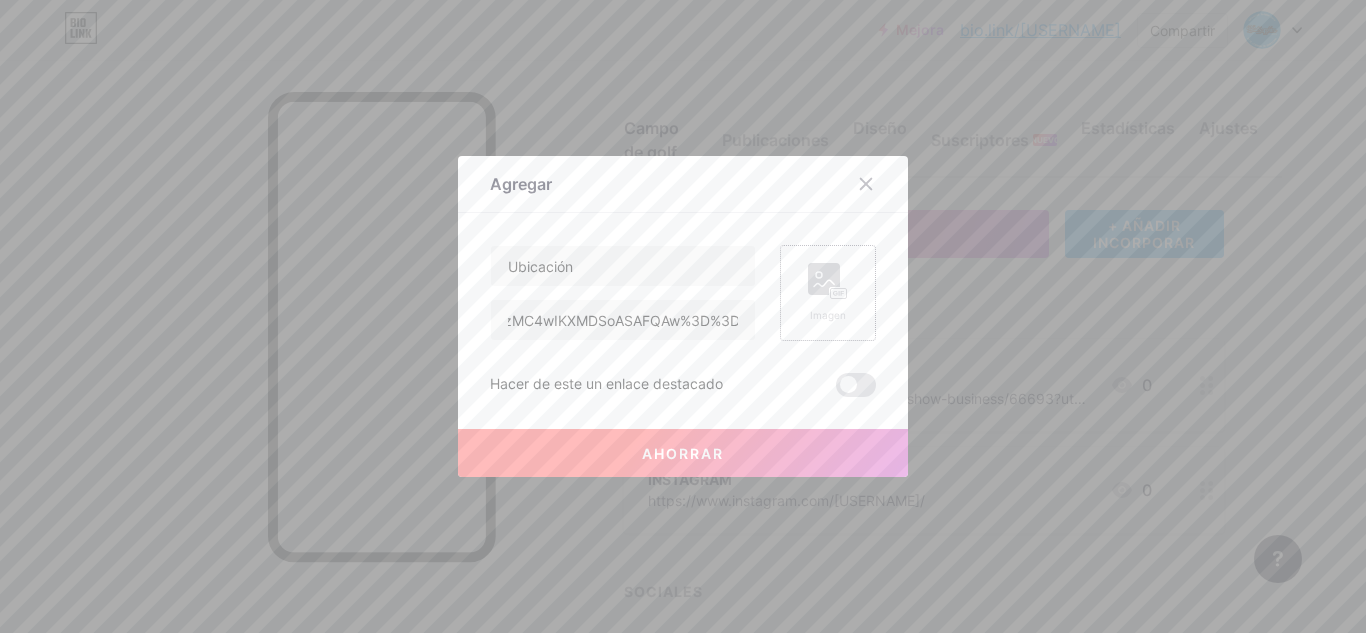 click 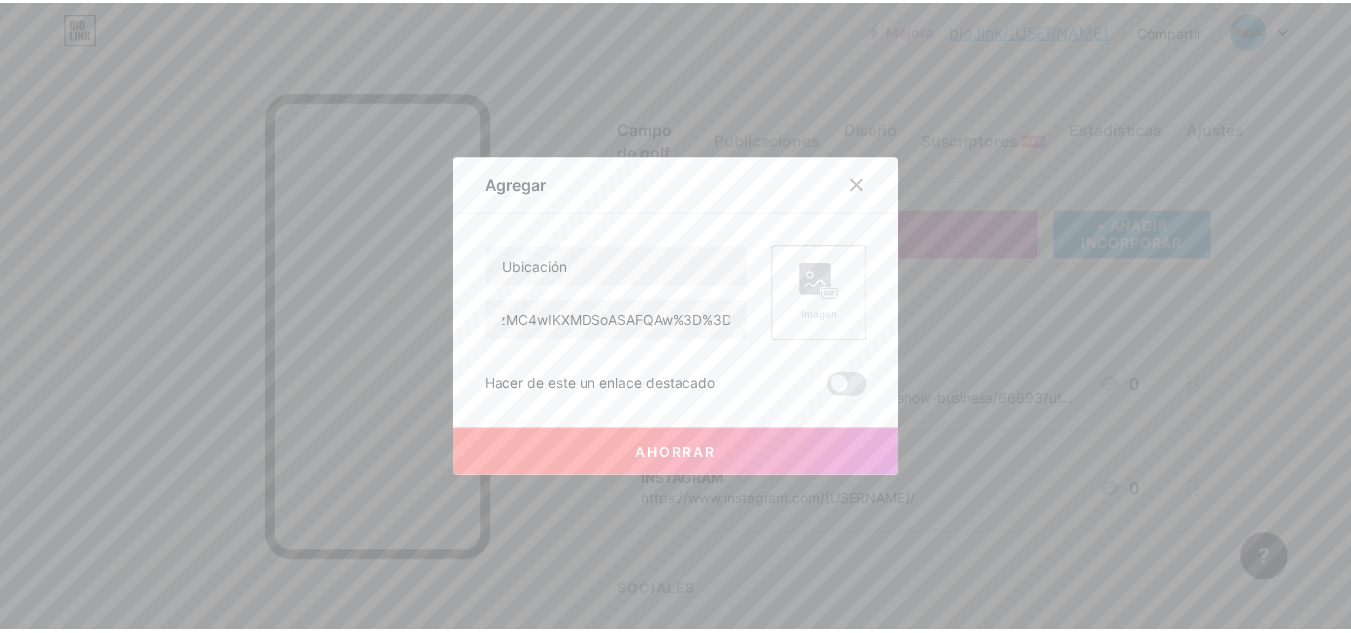 scroll, scrollTop: 0, scrollLeft: 0, axis: both 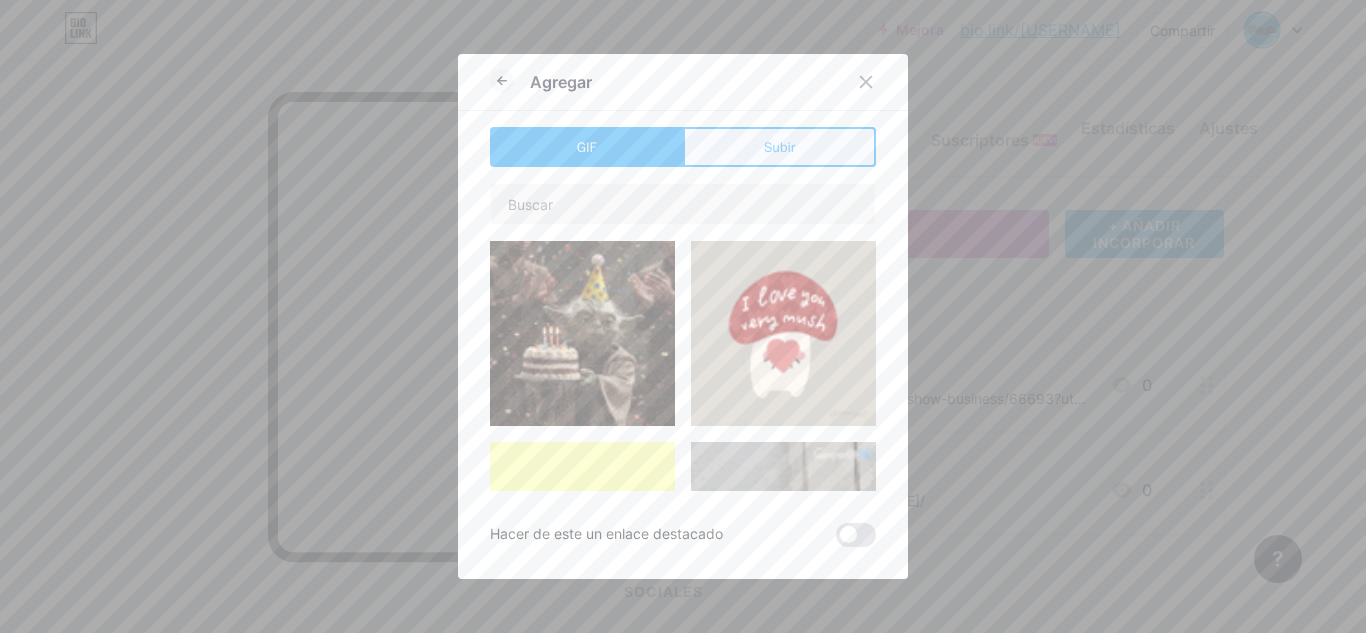 click on "Subir" at bounding box center (780, 147) 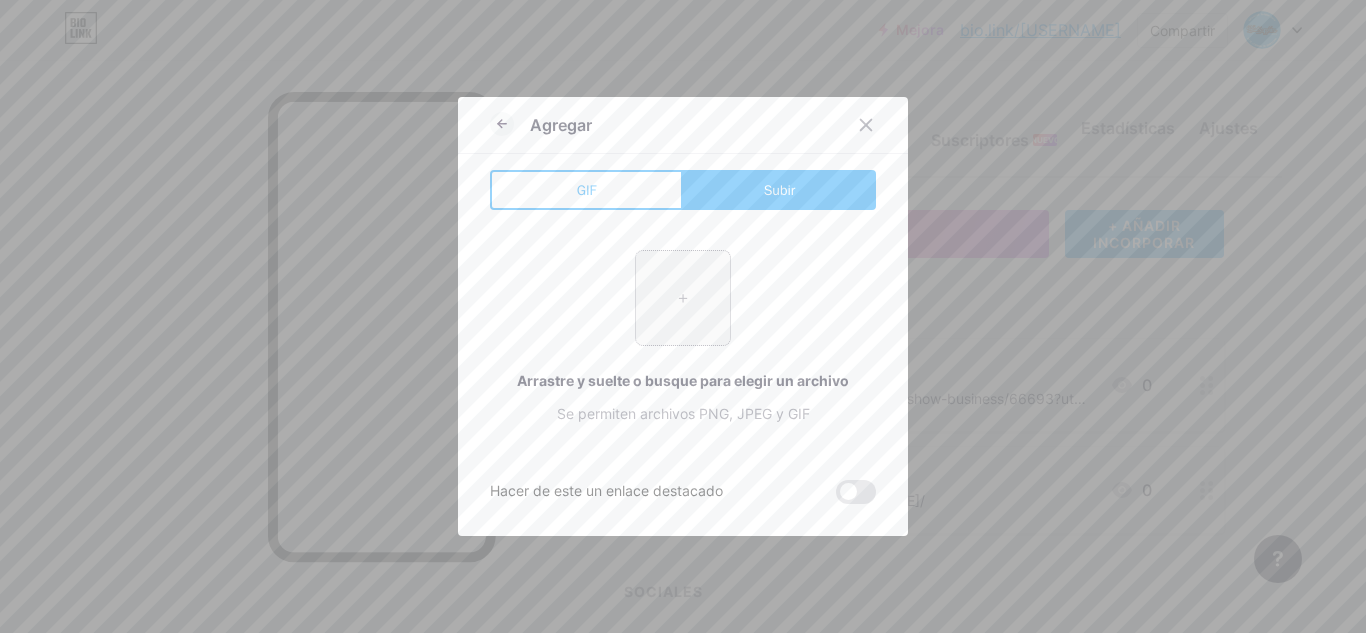 click at bounding box center [683, 298] 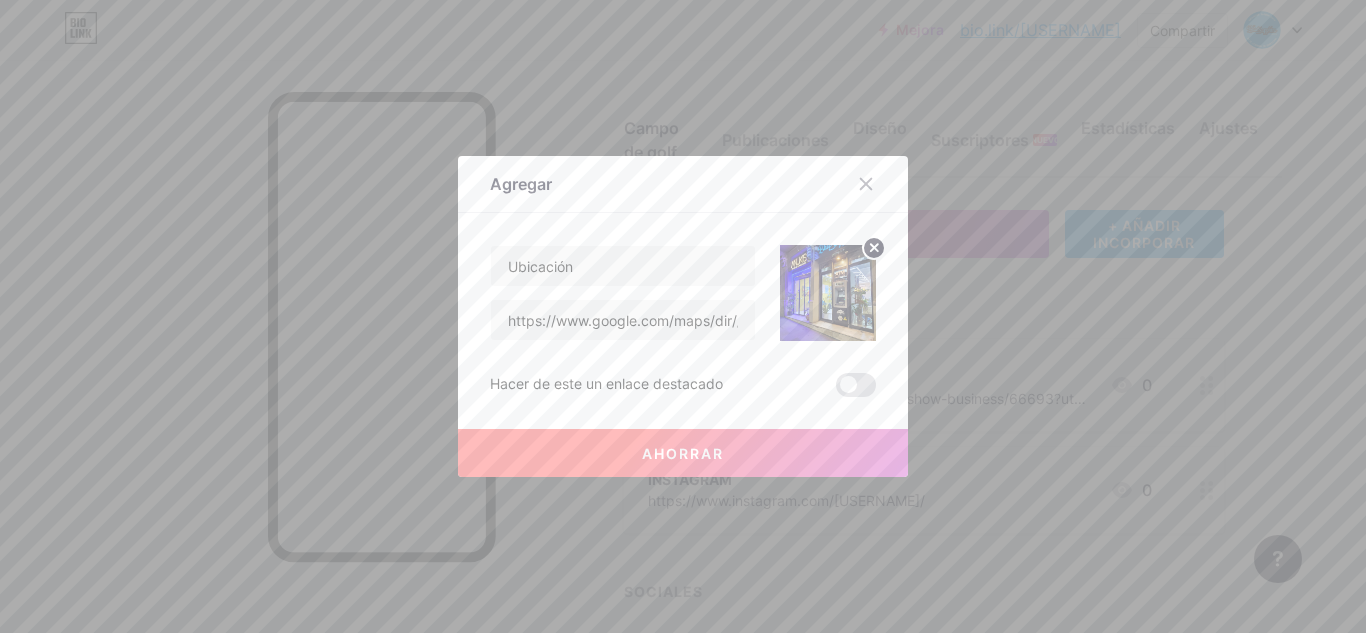 click on "Ahorrar" at bounding box center [683, 453] 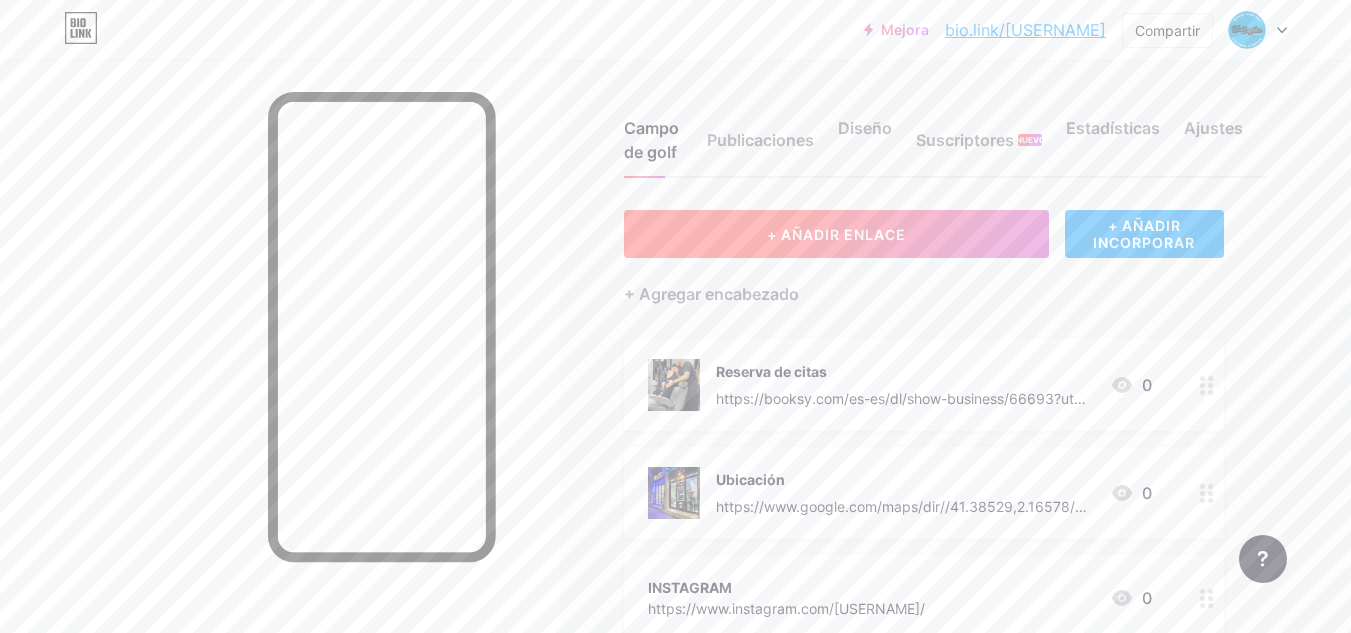 click on "+ AÑADIR ENLACE" at bounding box center [836, 234] 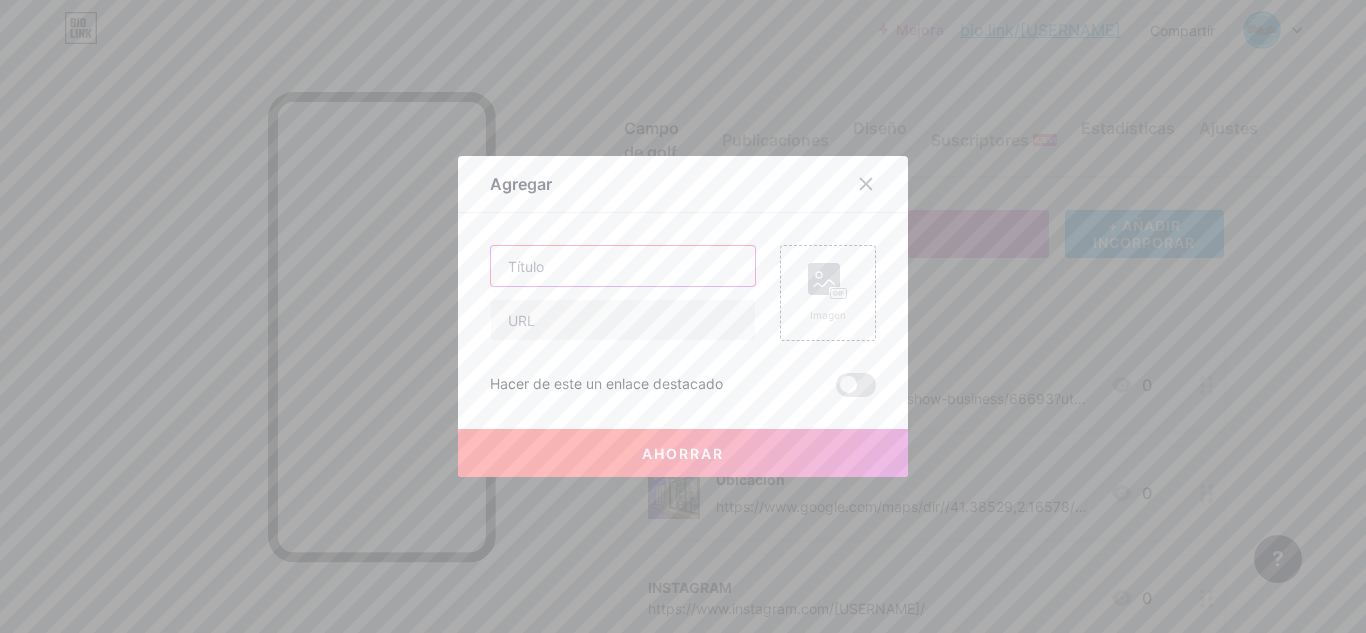 click at bounding box center (623, 266) 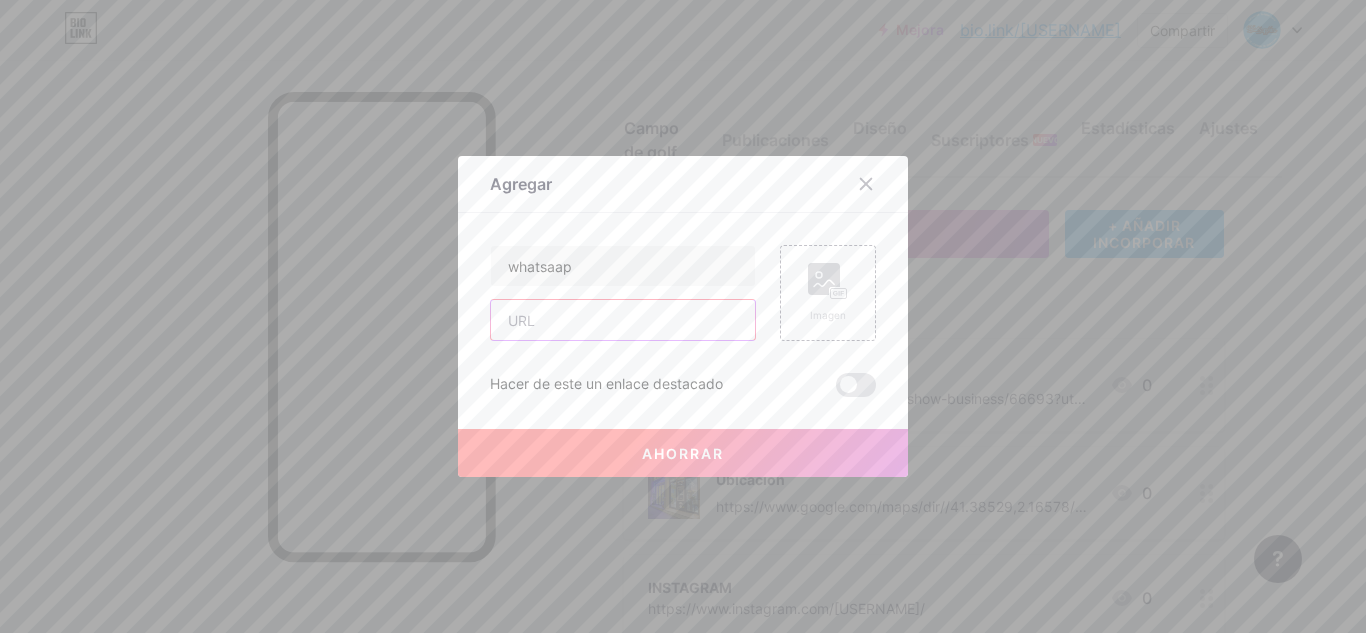 click at bounding box center (623, 320) 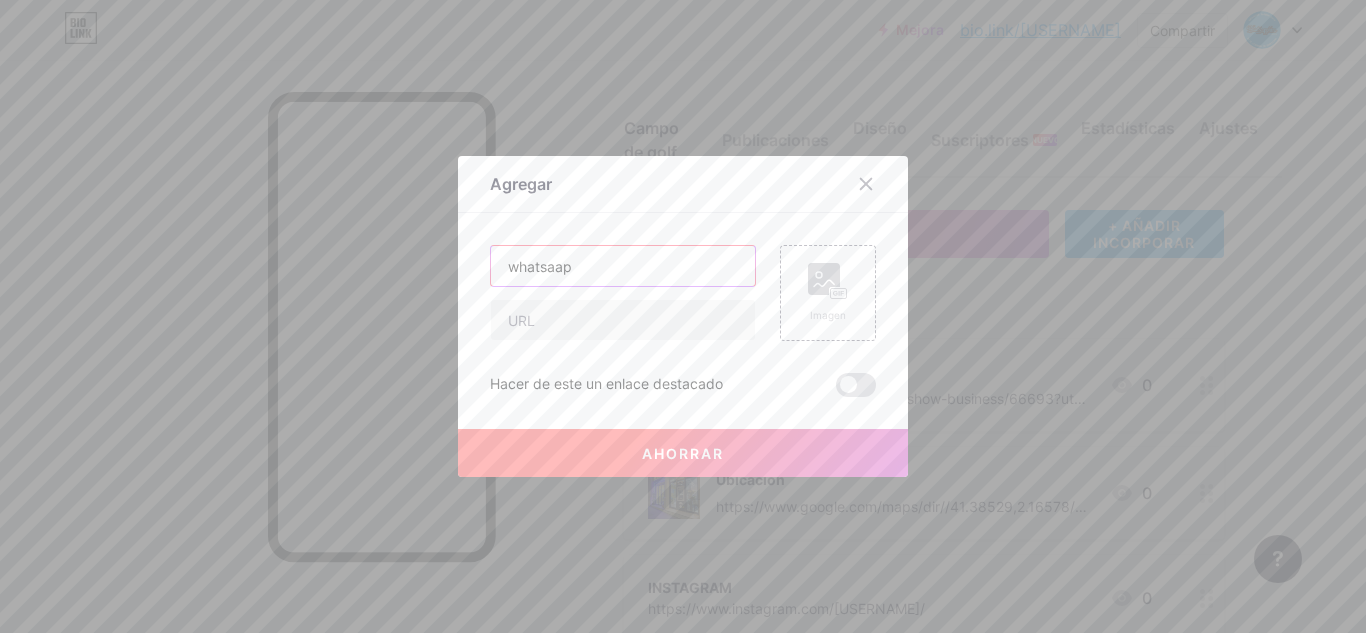 click on "whatsaap" at bounding box center [623, 266] 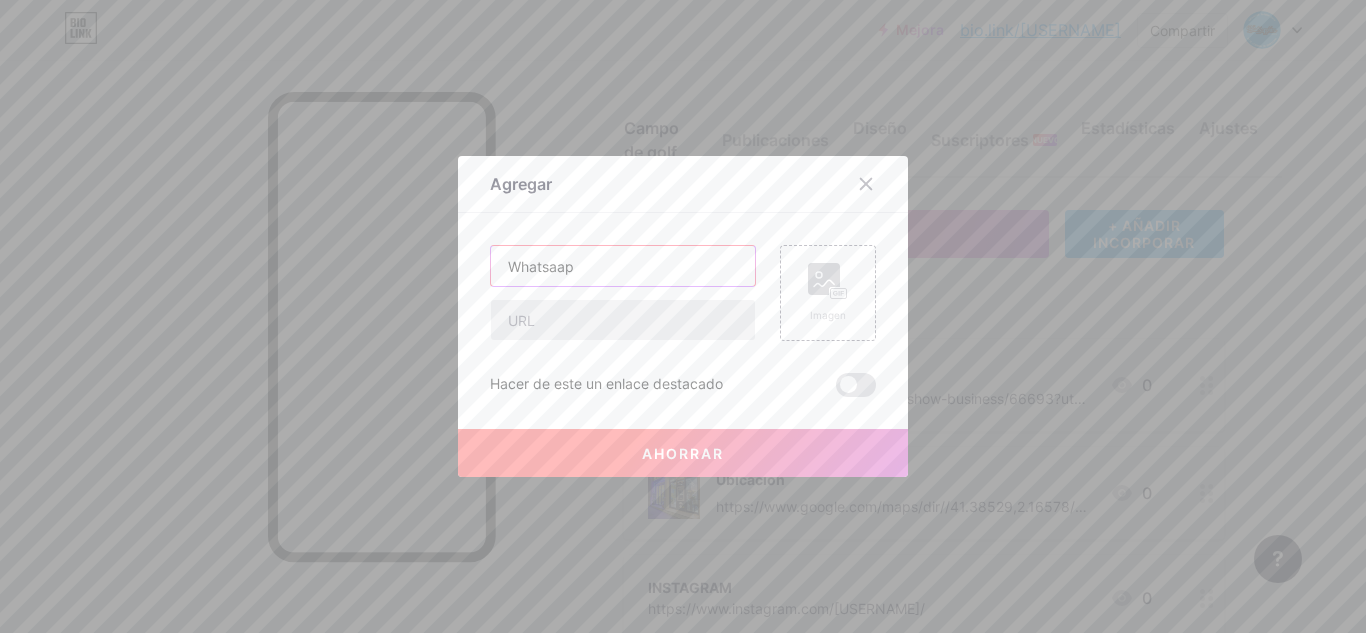 type on "Whatsaap" 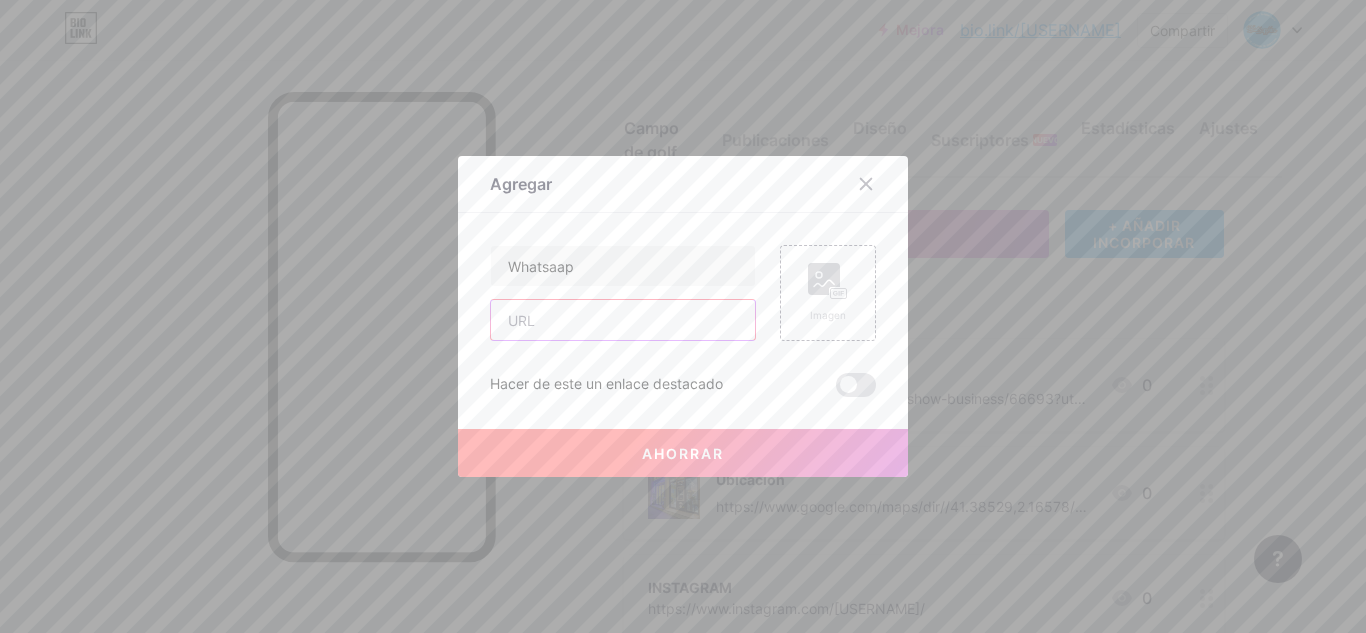 click at bounding box center (623, 320) 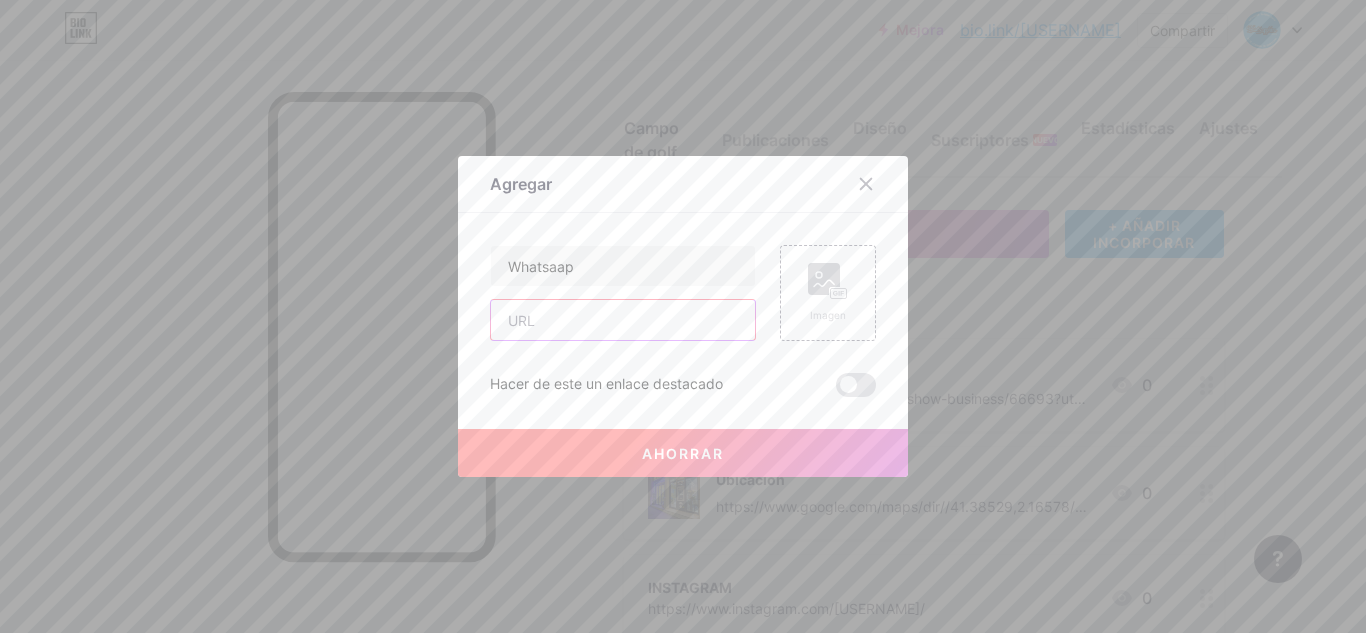 paste on "https://wa.me/" 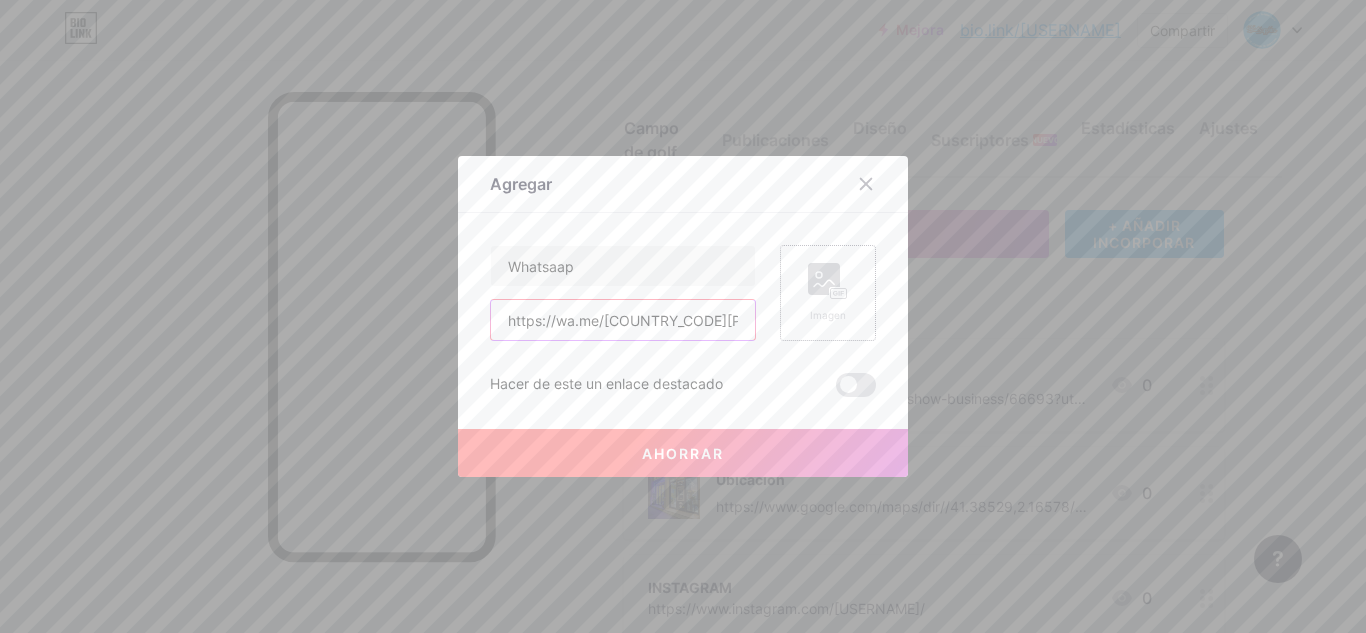 type on "https://wa.me/[COUNTRY_CODE][PHONE_NUMBER]" 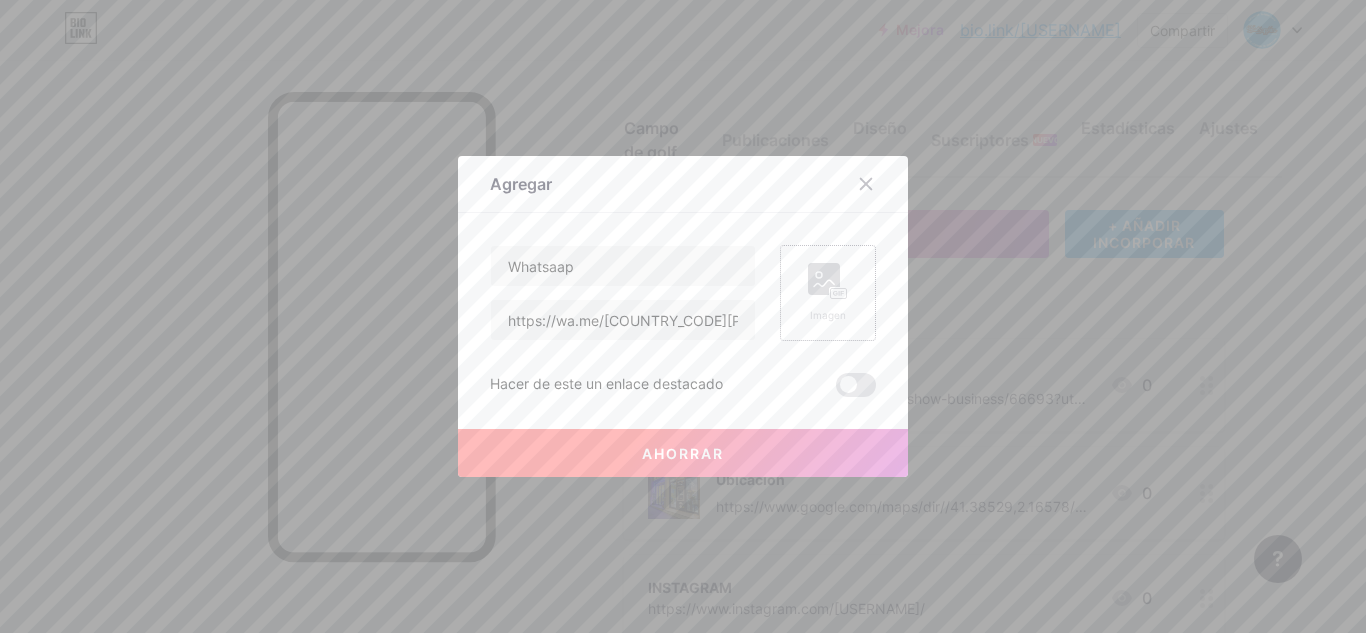 click 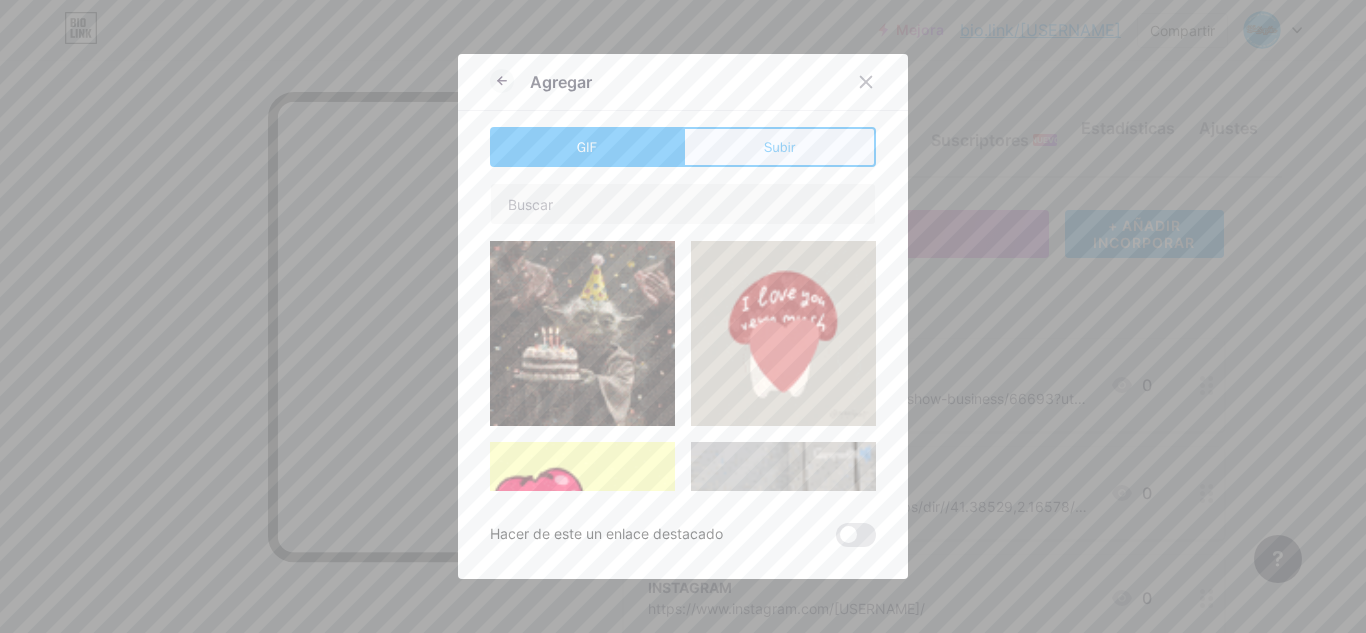 click on "Subir" at bounding box center (780, 147) 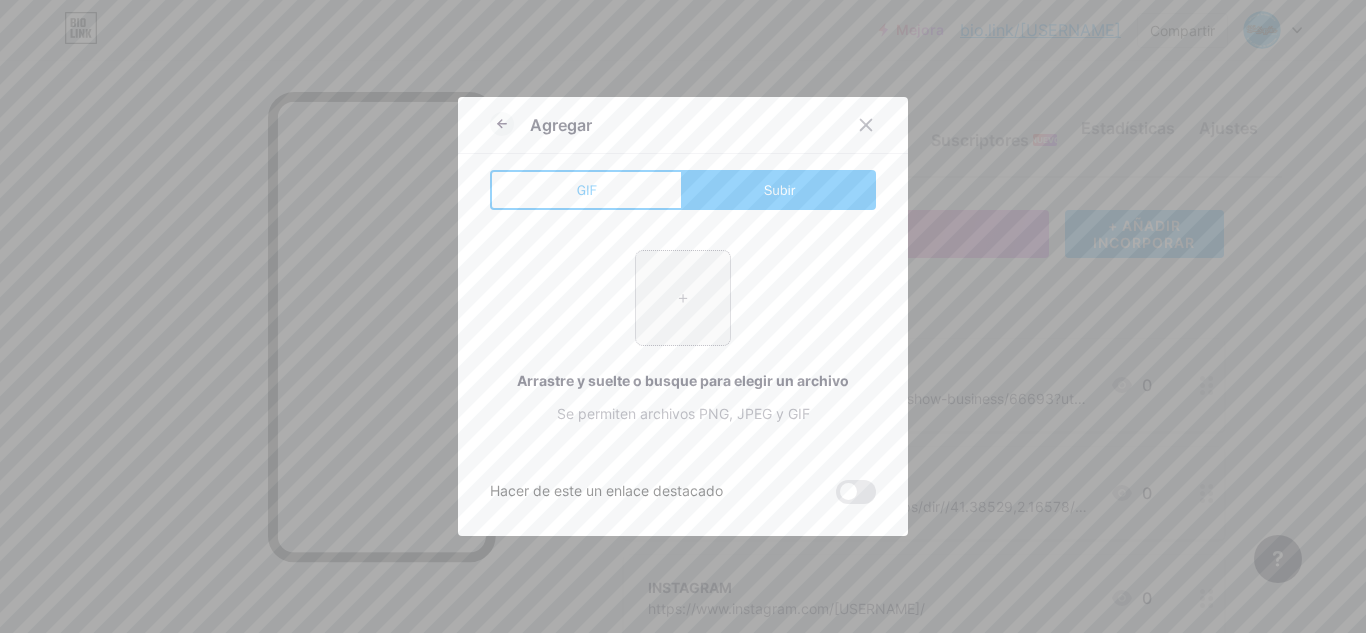 click at bounding box center (683, 298) 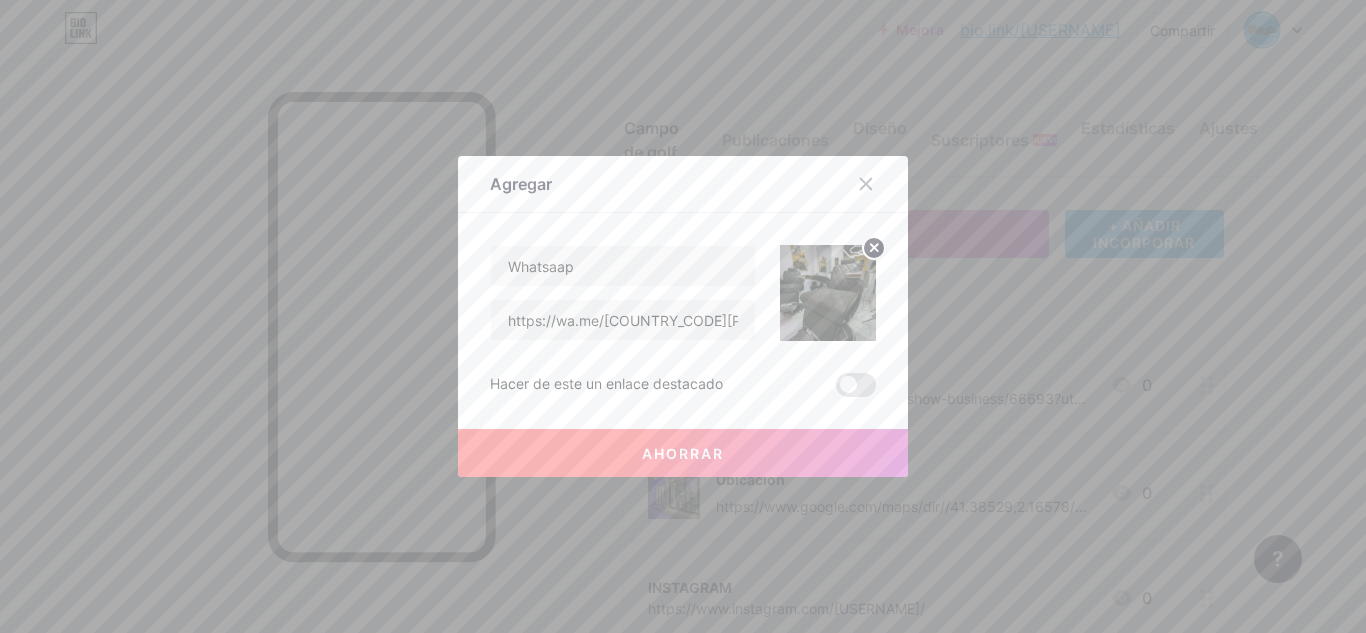 click on "Ahorrar" at bounding box center (683, 453) 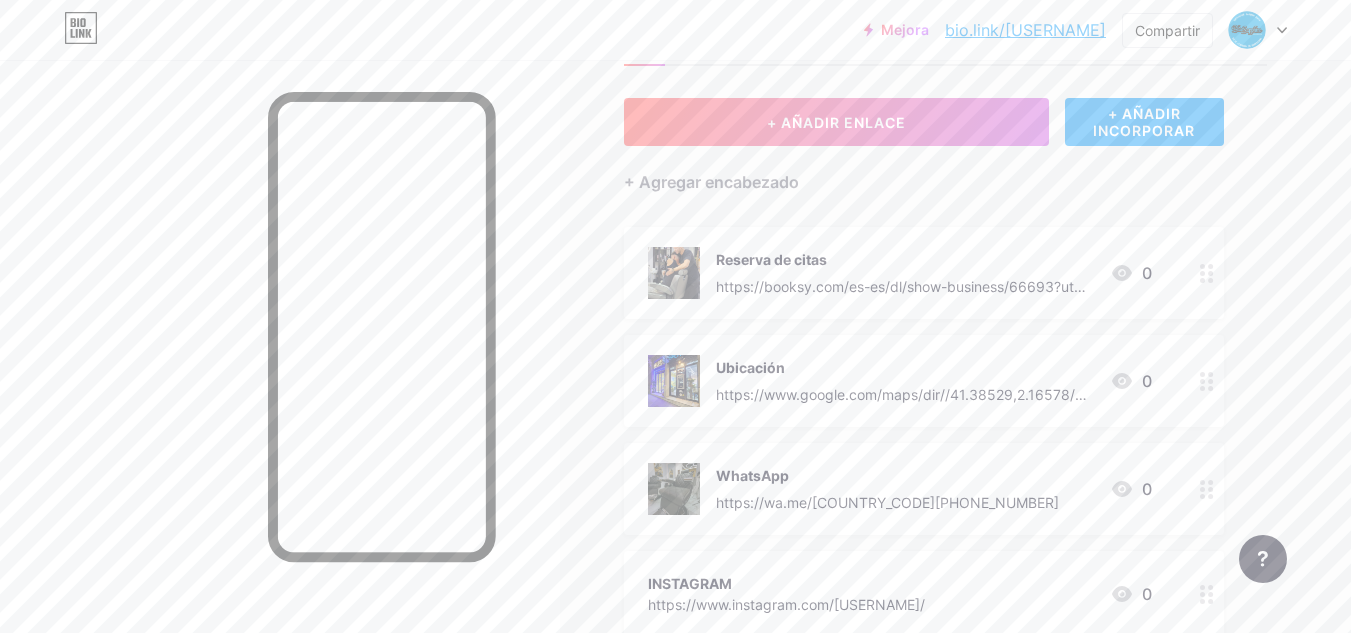 scroll, scrollTop: 0, scrollLeft: 0, axis: both 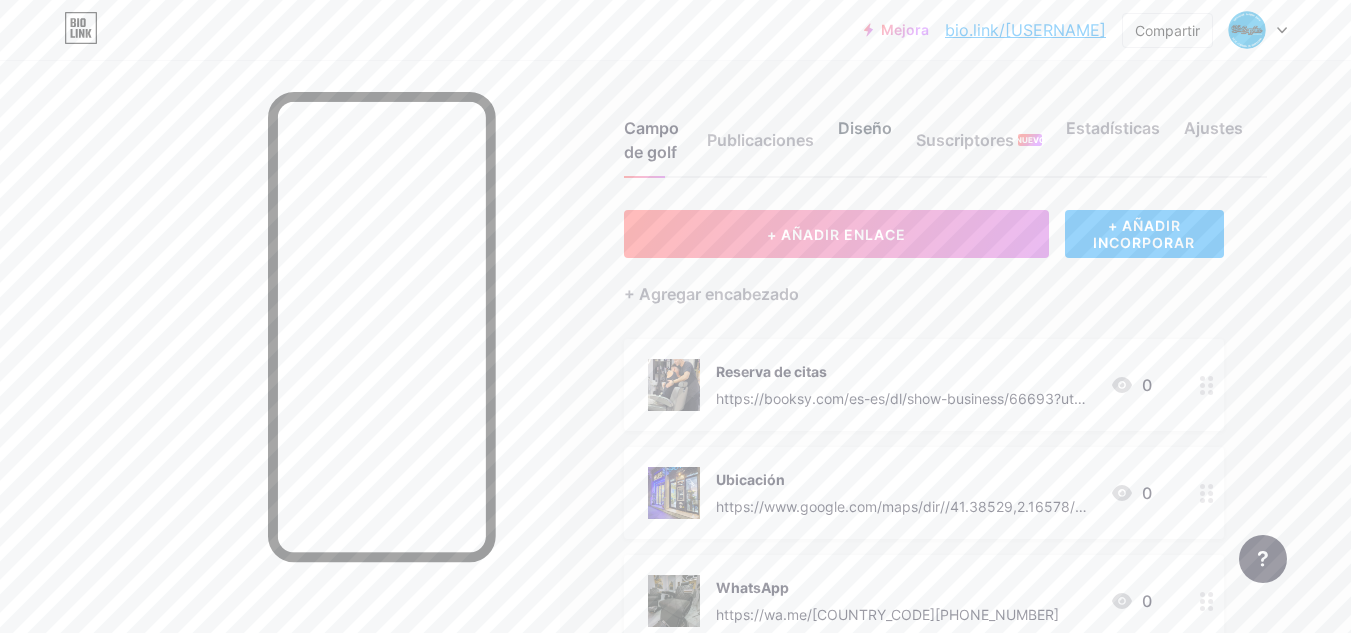click on "Diseño" at bounding box center [865, 128] 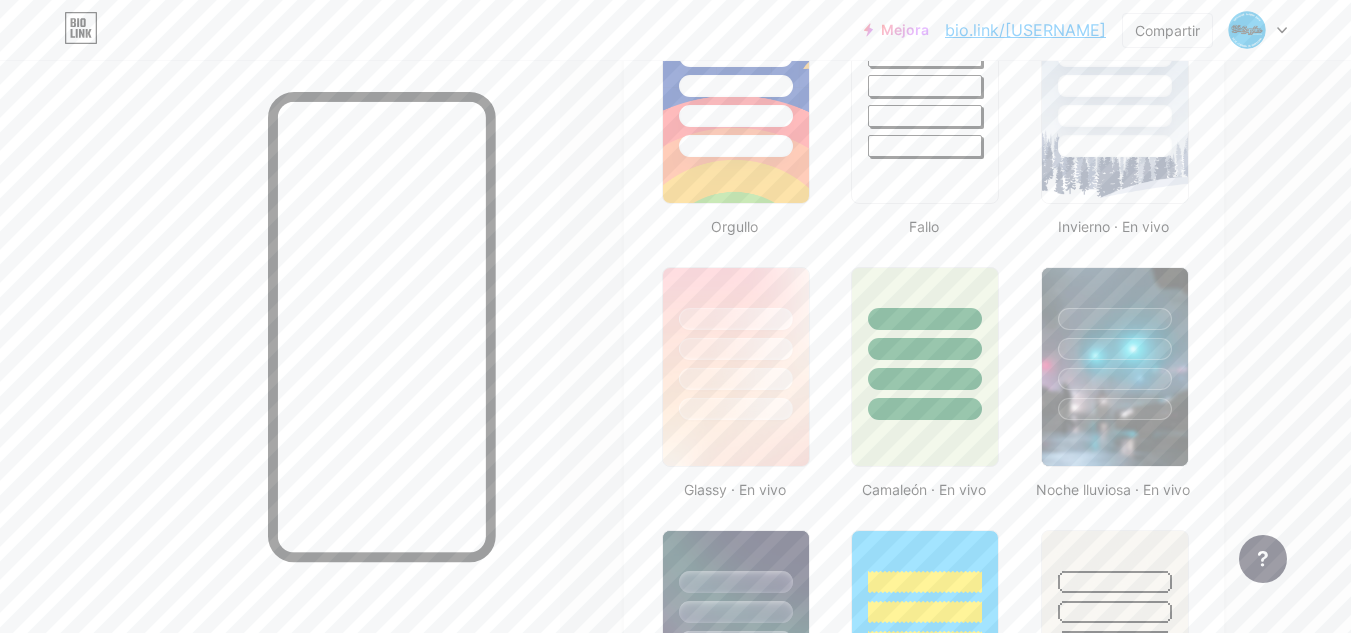 scroll, scrollTop: 1000, scrollLeft: 0, axis: vertical 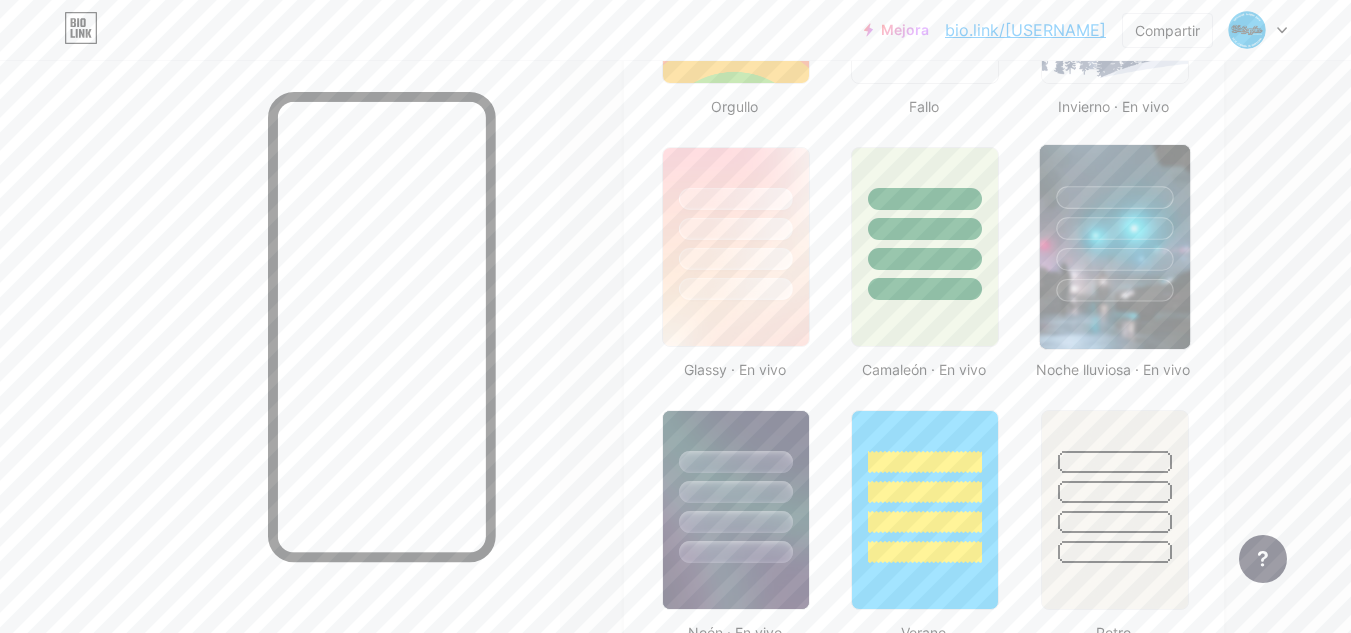 click at bounding box center (1114, 247) 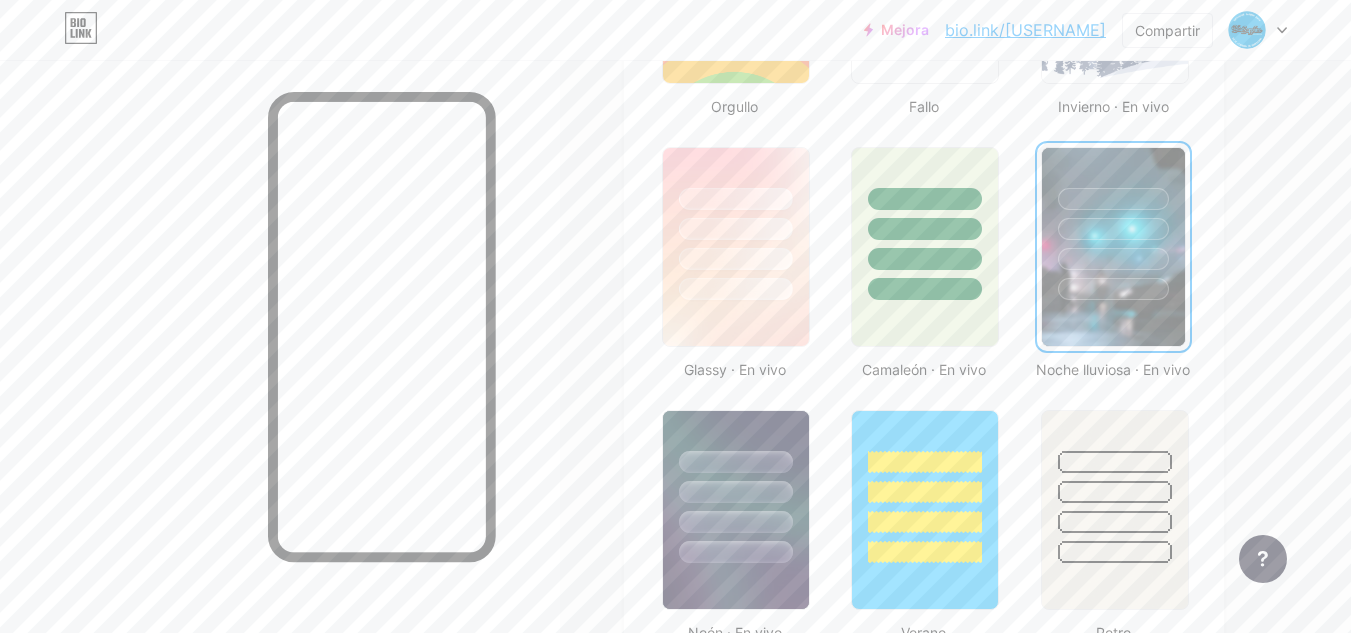 scroll, scrollTop: 1100, scrollLeft: 0, axis: vertical 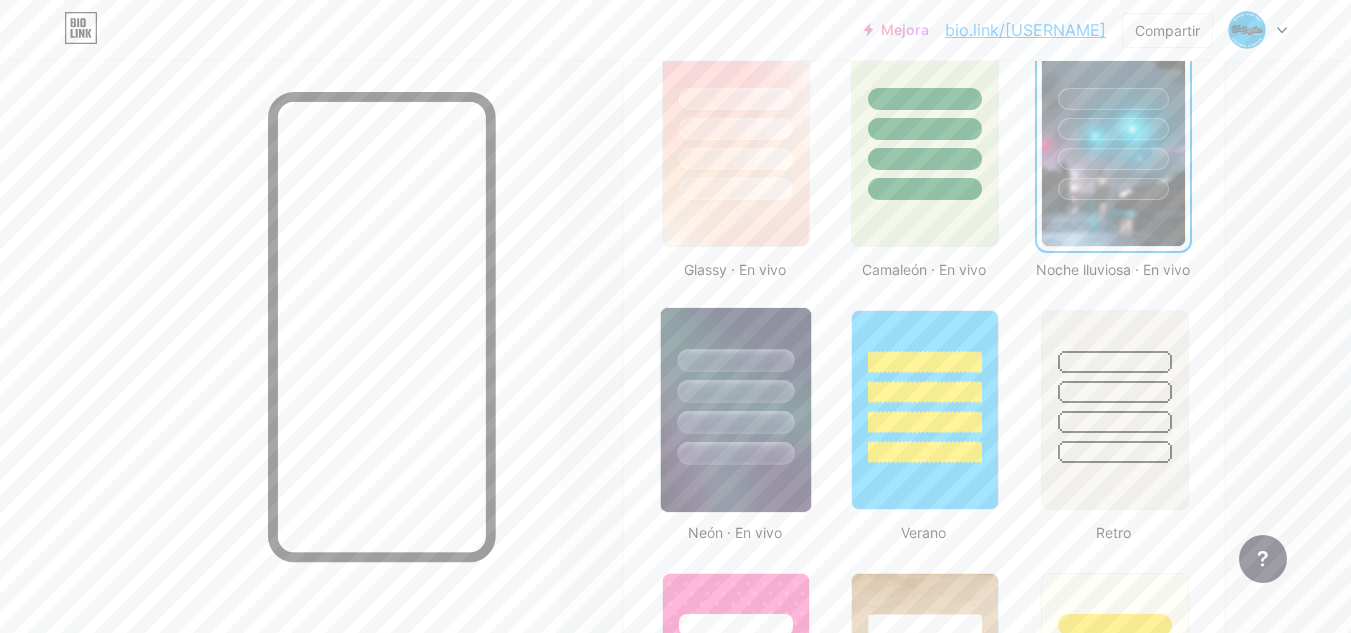 click at bounding box center [736, 410] 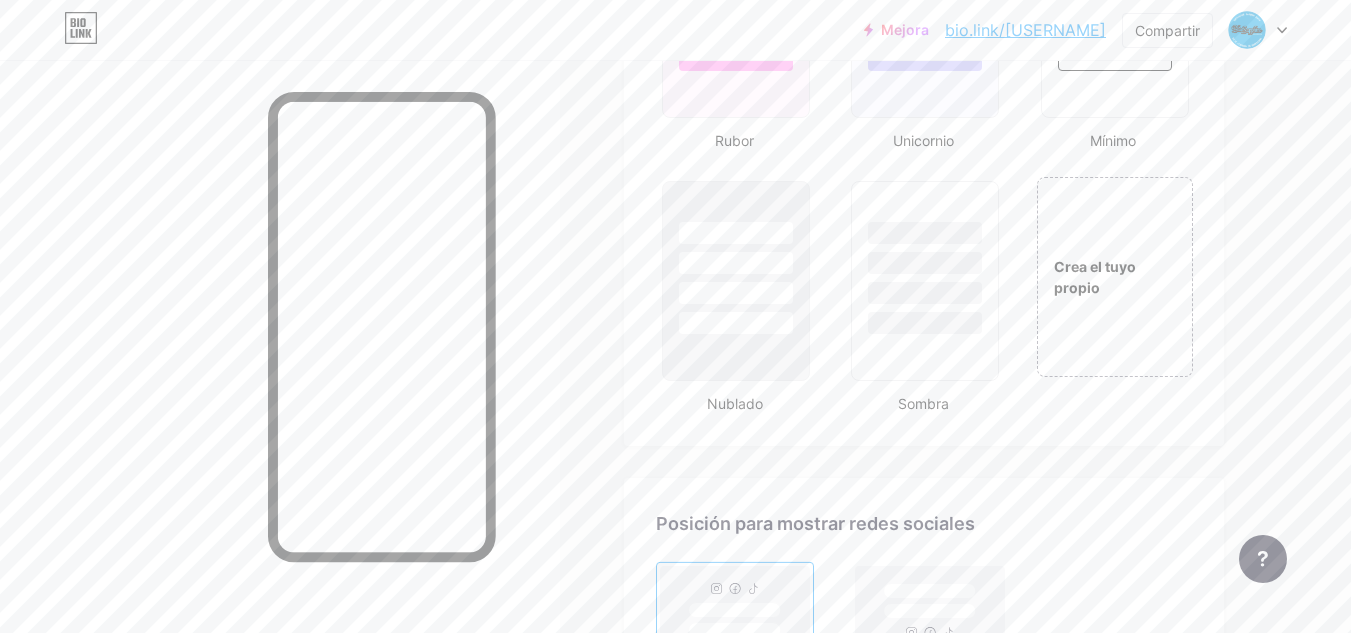 scroll, scrollTop: 2400, scrollLeft: 0, axis: vertical 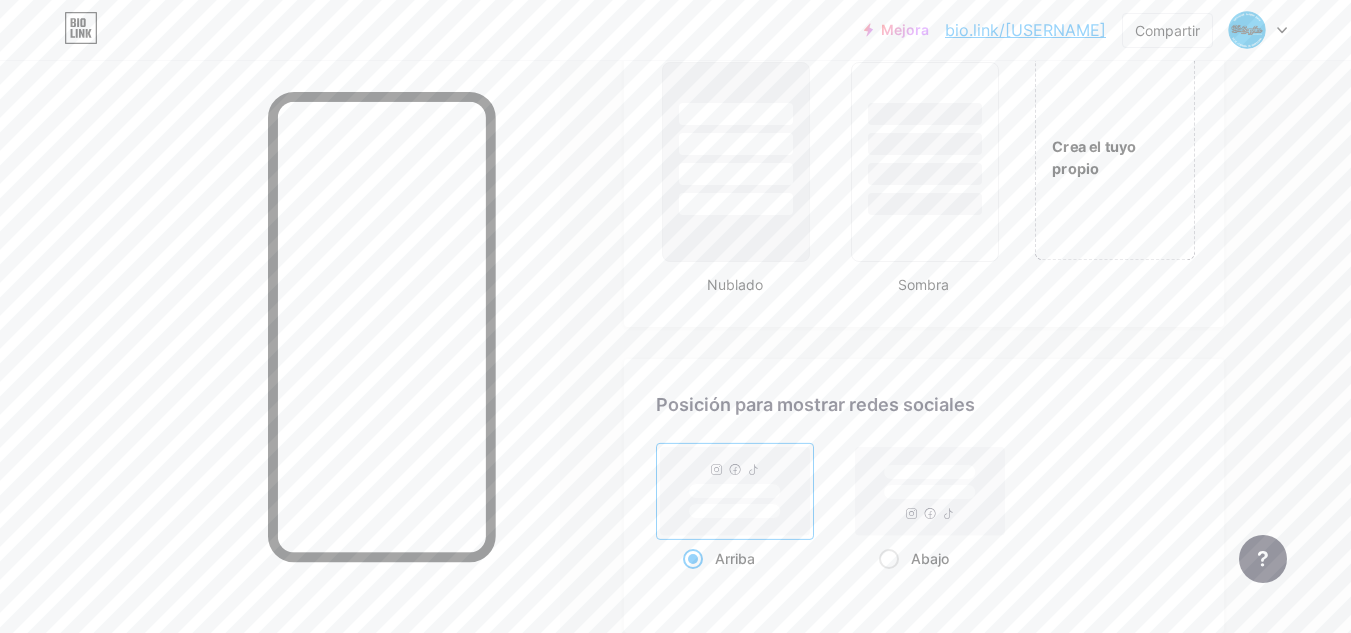 click on "Crea el tuyo propio" at bounding box center [1114, 157] 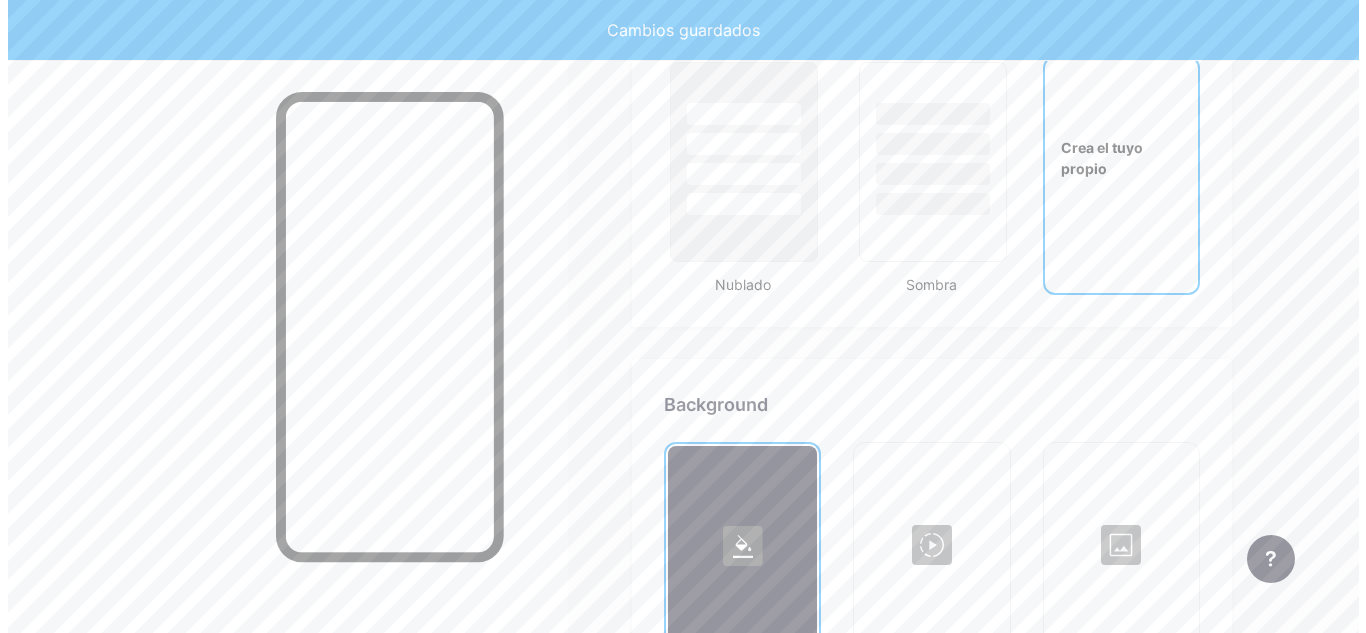 scroll, scrollTop: 2679, scrollLeft: 0, axis: vertical 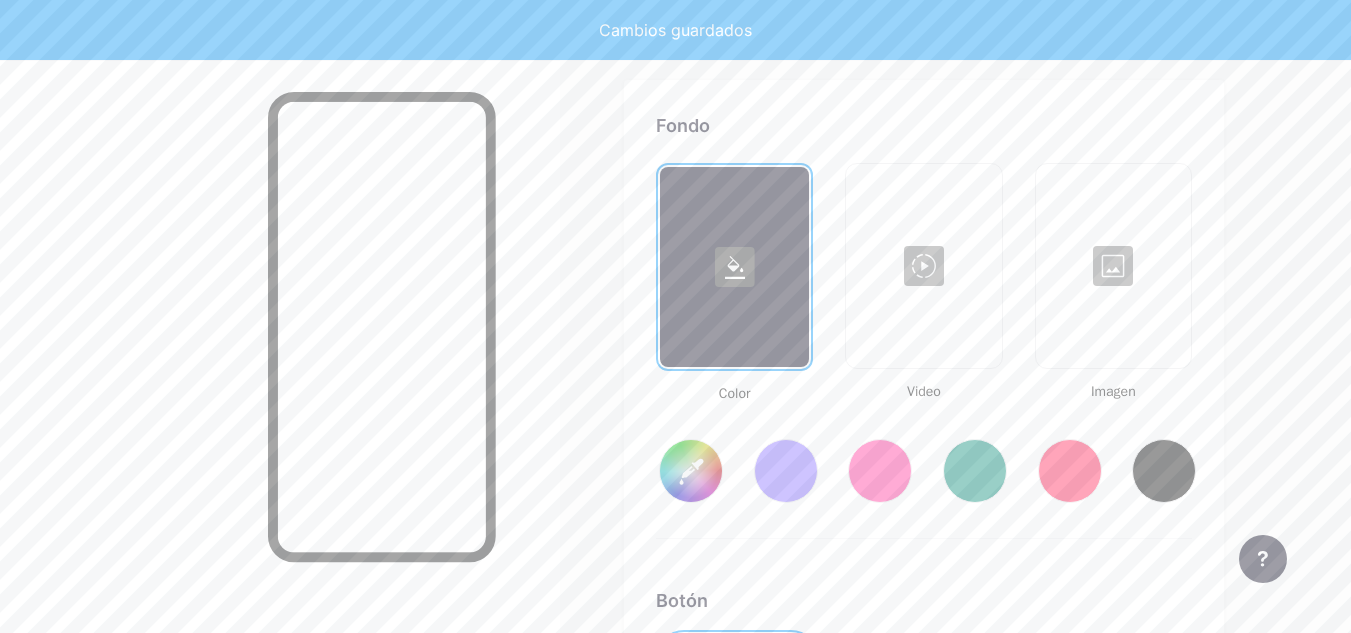 type on "#ffffff" 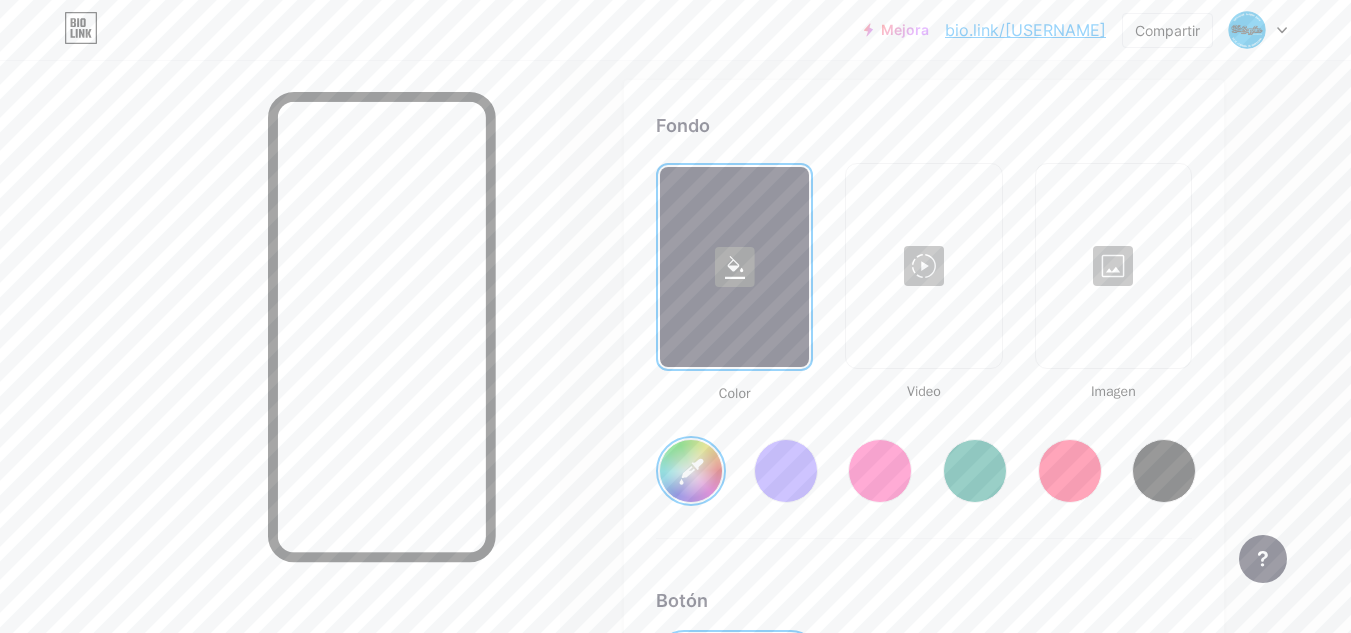 click at bounding box center (923, 266) 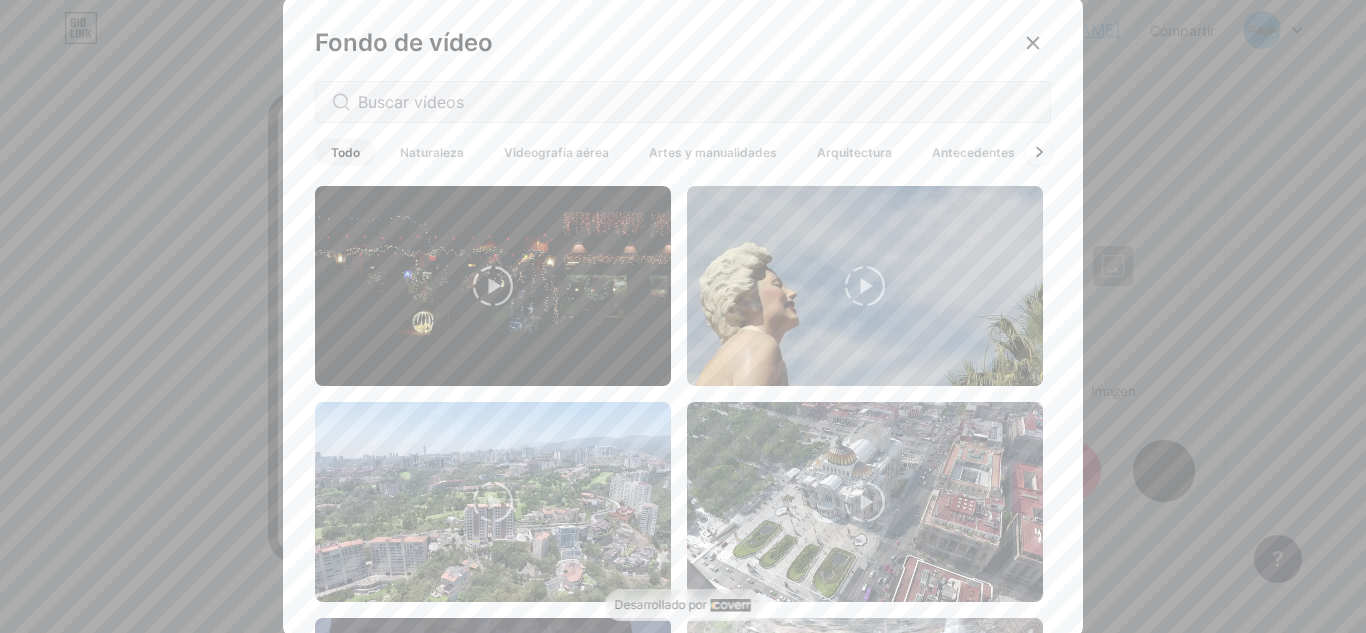 click 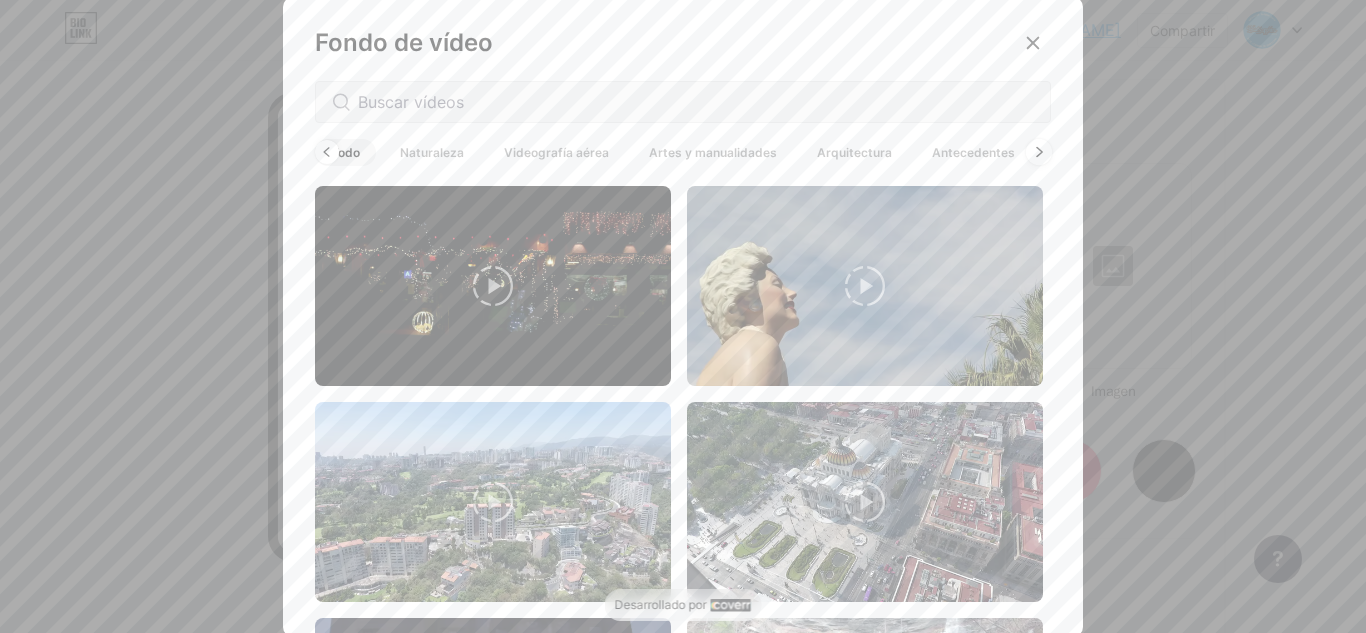 scroll, scrollTop: 0, scrollLeft: 64, axis: horizontal 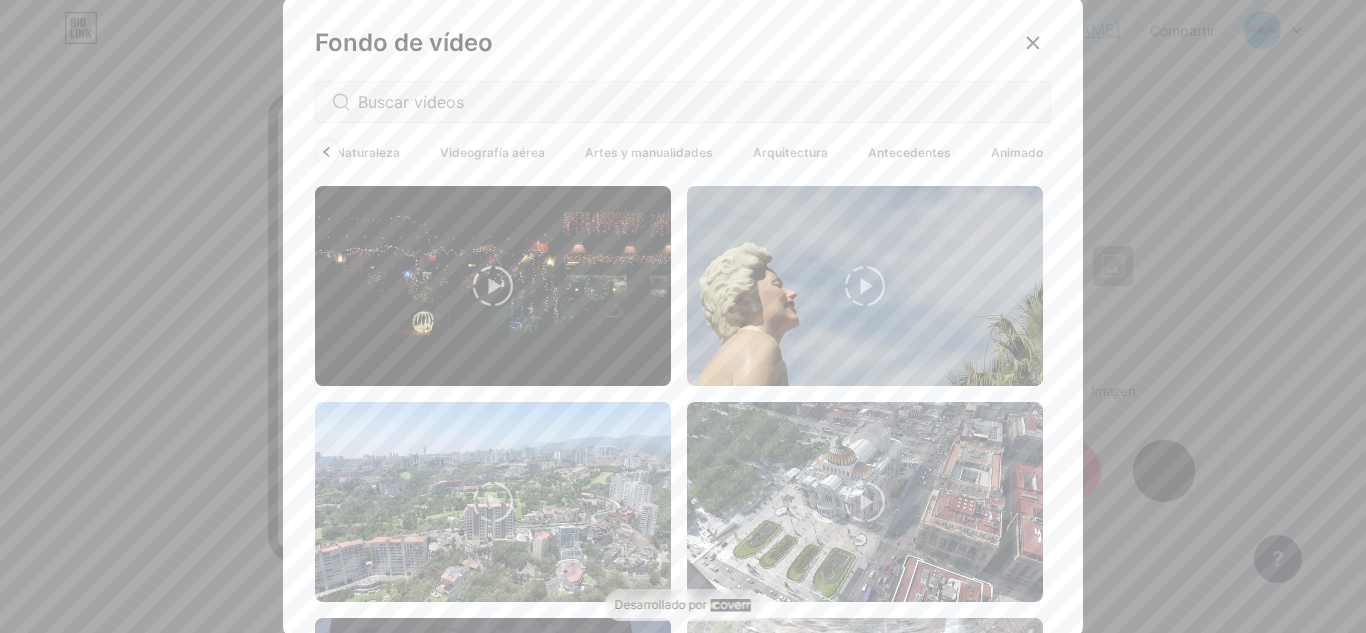 click on "Animado" at bounding box center (1017, 152) 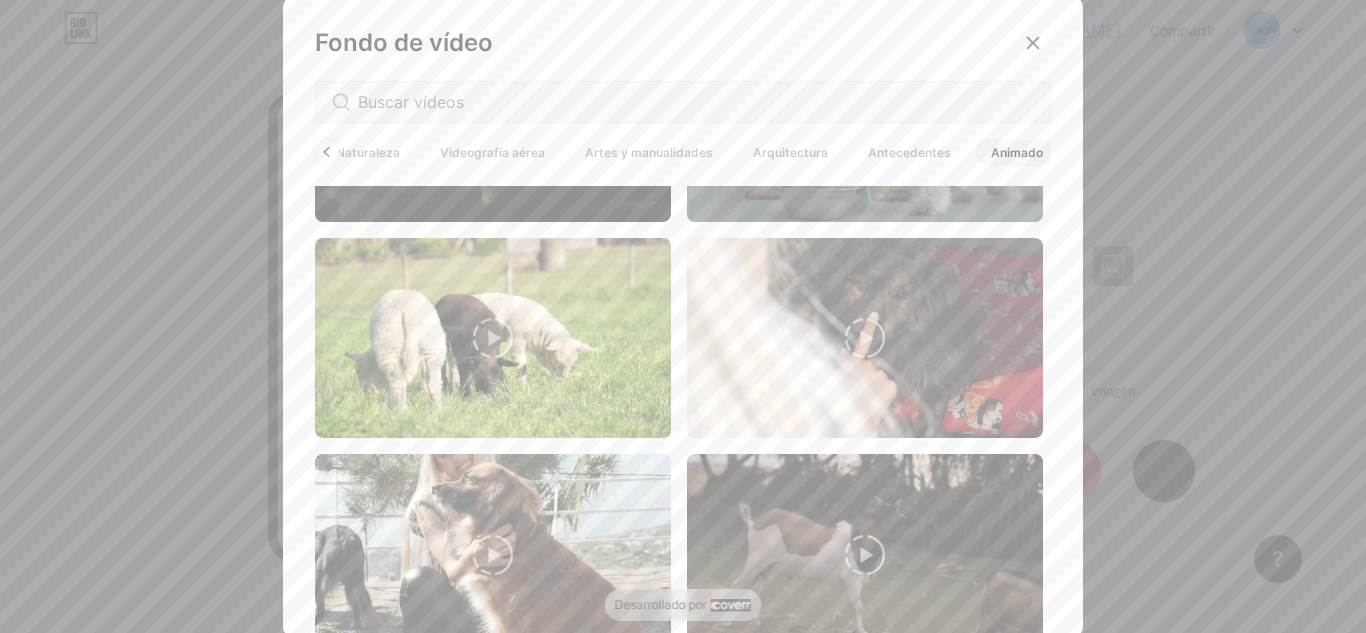 scroll, scrollTop: 5510, scrollLeft: 0, axis: vertical 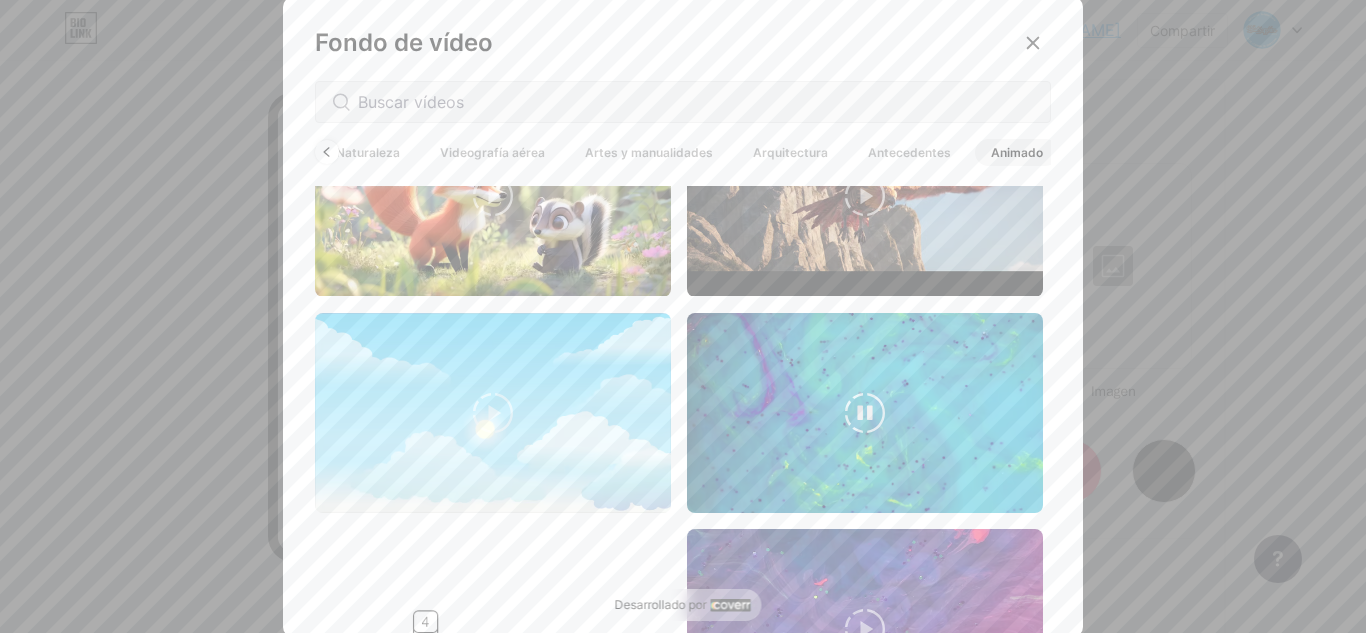click at bounding box center [865, 413] 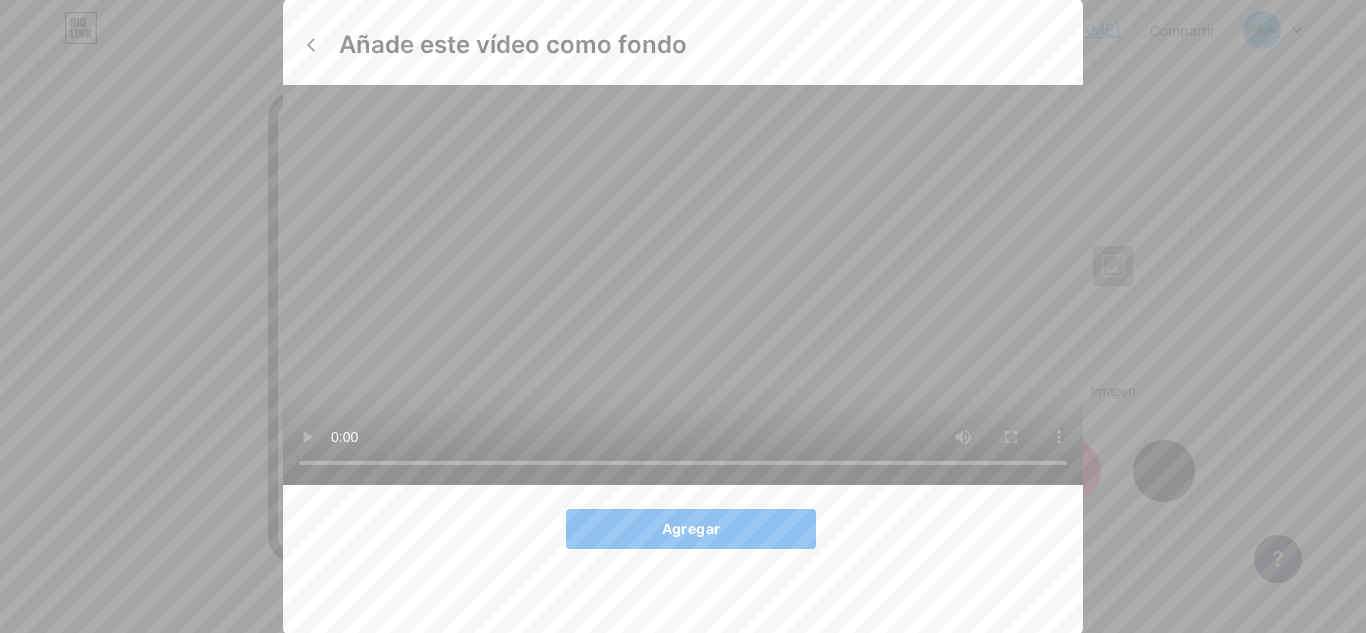 click on "Agregar" at bounding box center [691, 528] 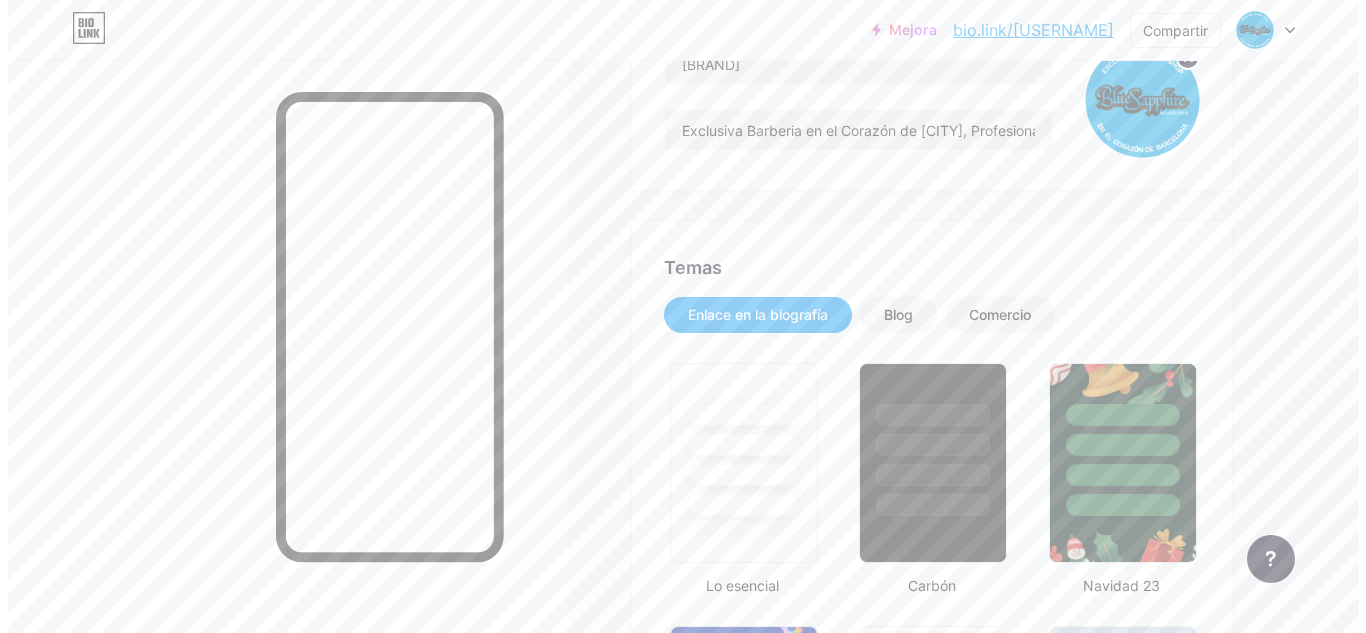 scroll, scrollTop: 0, scrollLeft: 0, axis: both 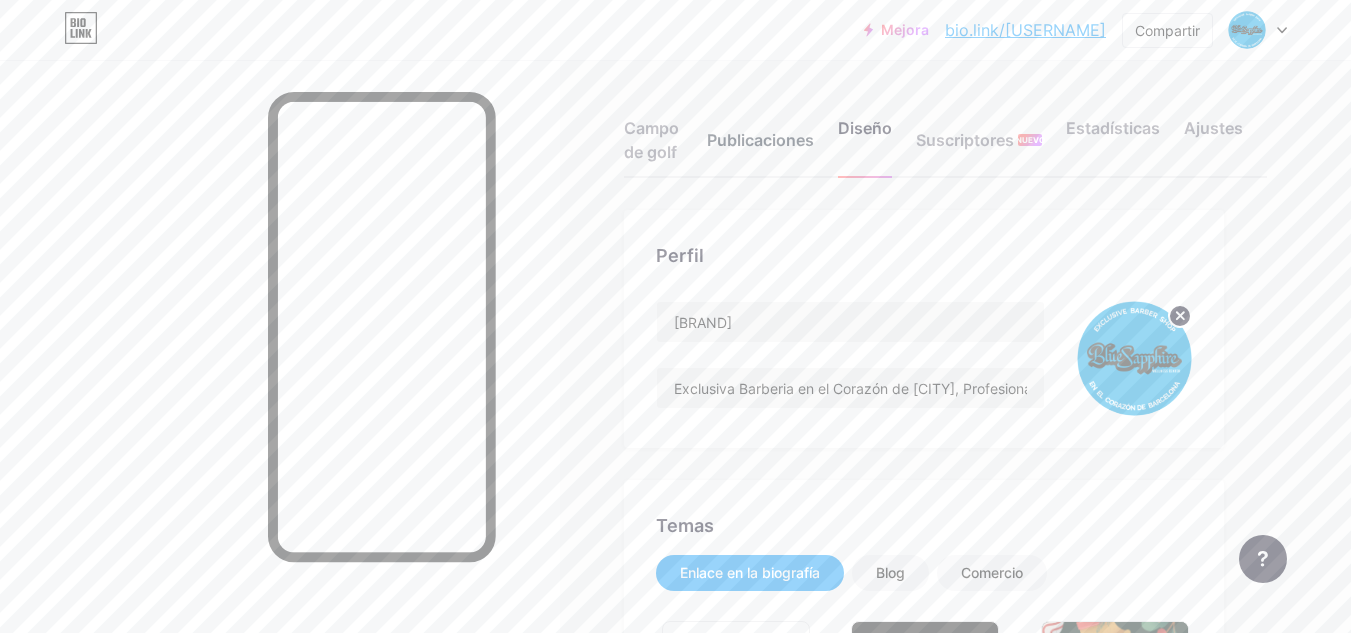 click on "Publicaciones" at bounding box center (760, 140) 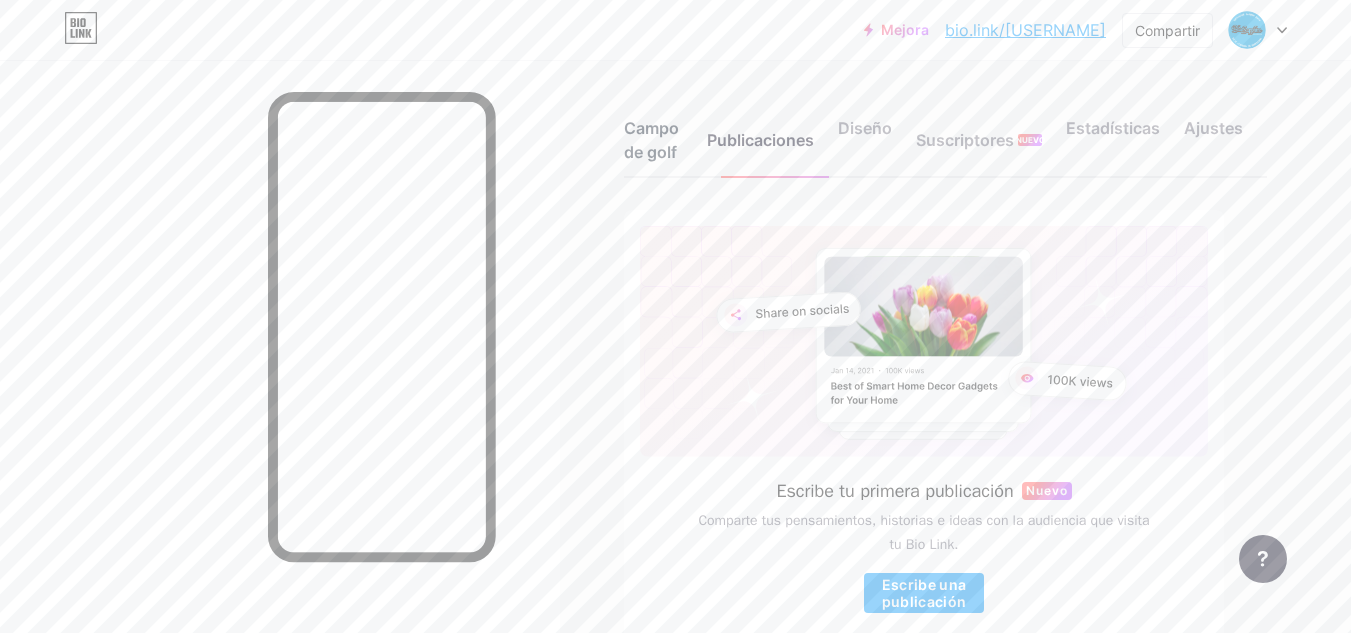 click on "Campo de golf" at bounding box center [651, 140] 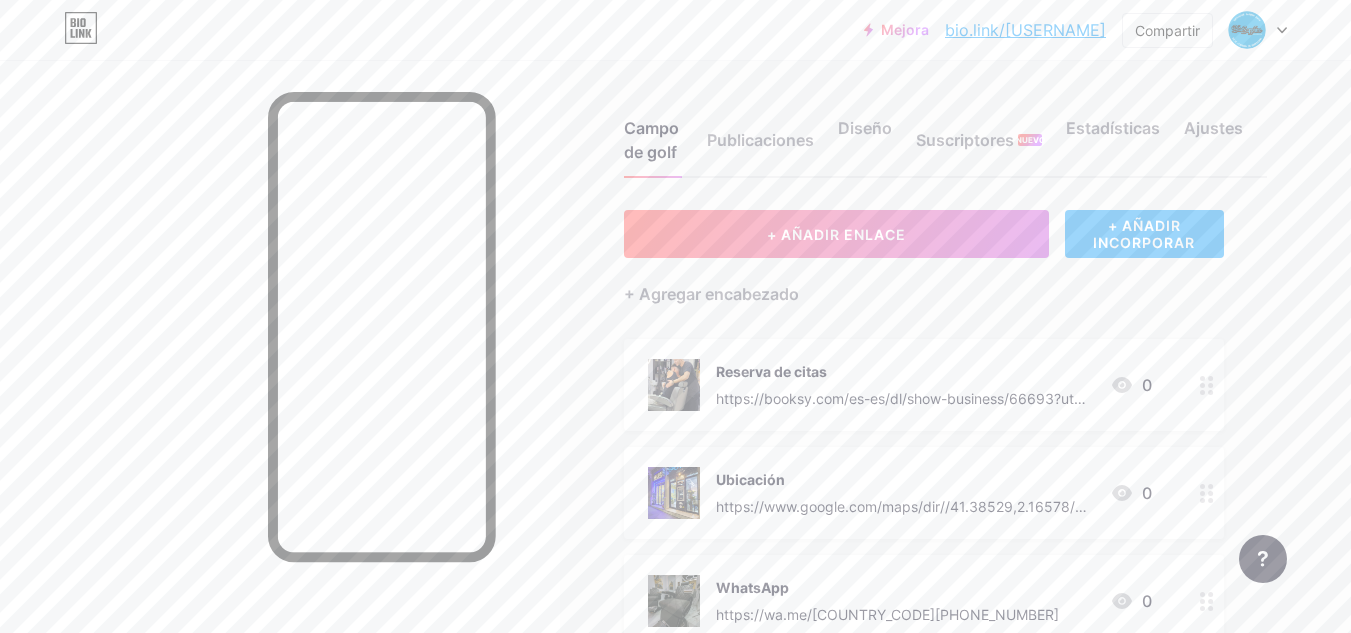 click on "+ AÑADIR INCORPORAR" at bounding box center [1144, 234] 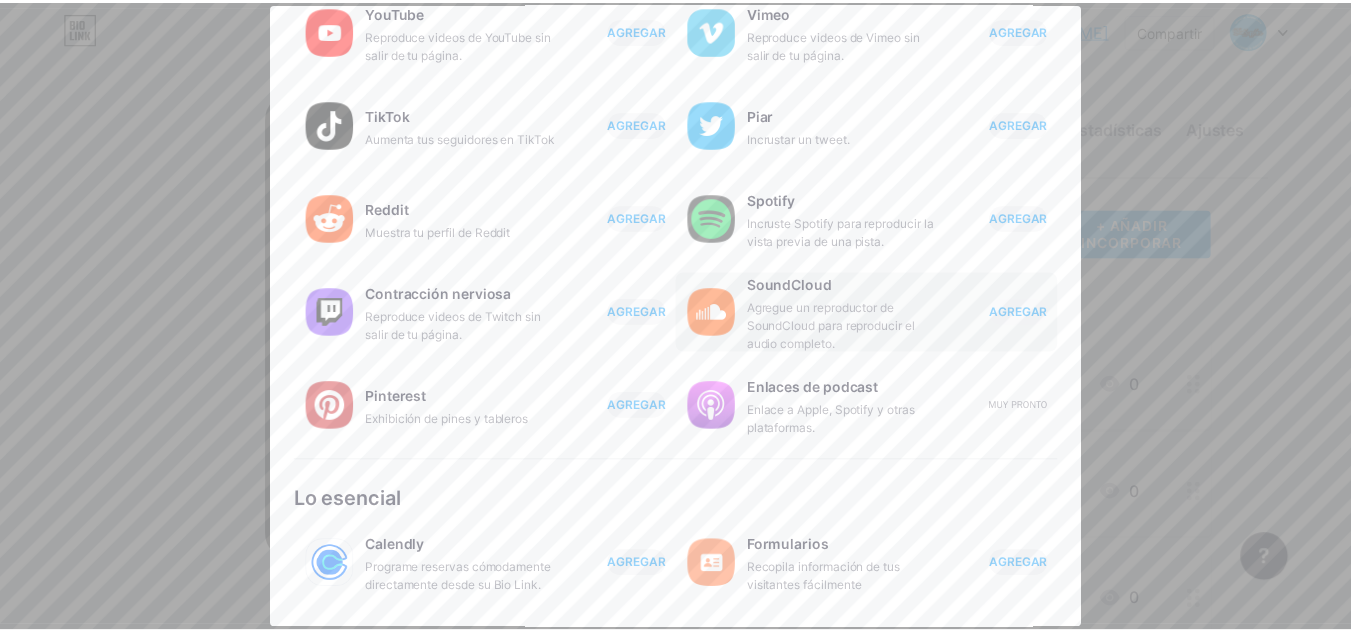 scroll, scrollTop: 0, scrollLeft: 0, axis: both 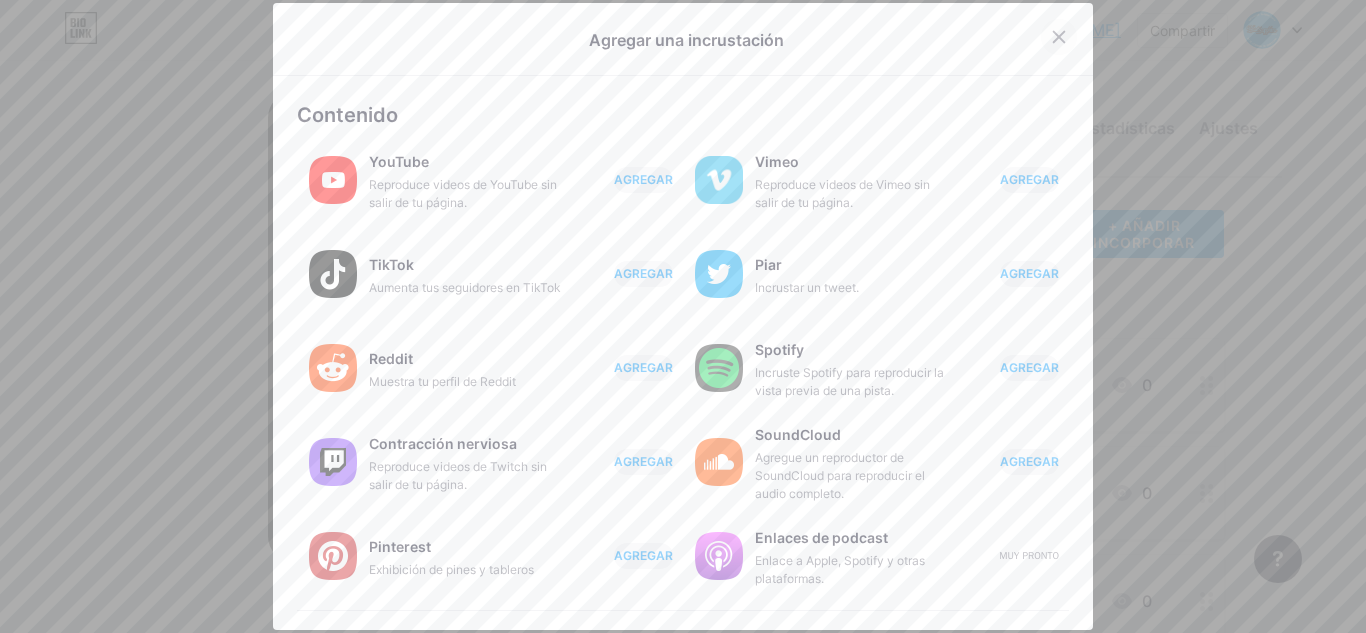 click 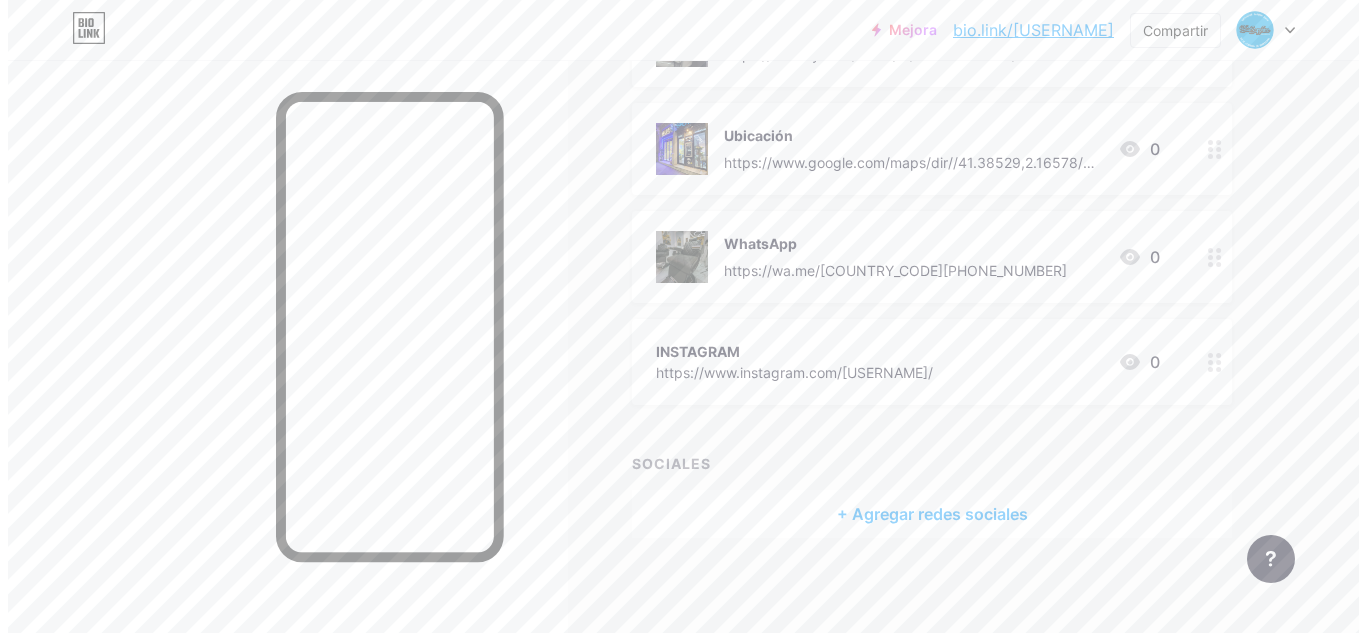 scroll, scrollTop: 348, scrollLeft: 0, axis: vertical 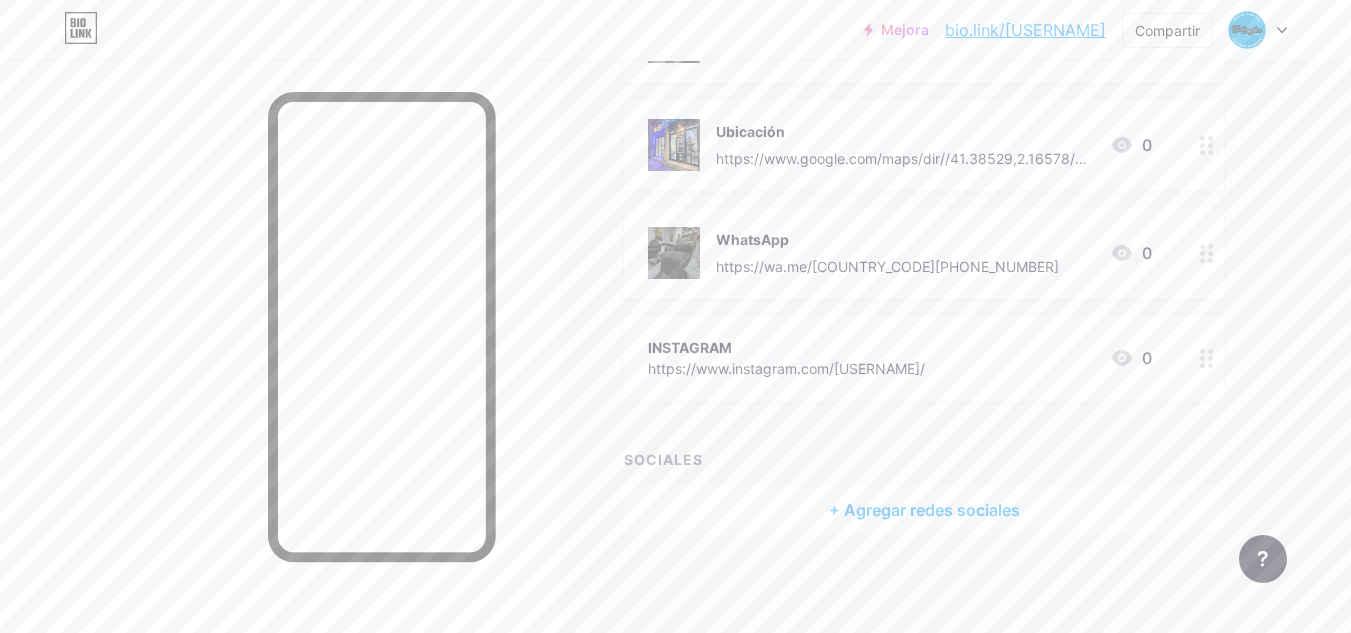 click on "+ Agregar redes sociales" at bounding box center (924, 510) 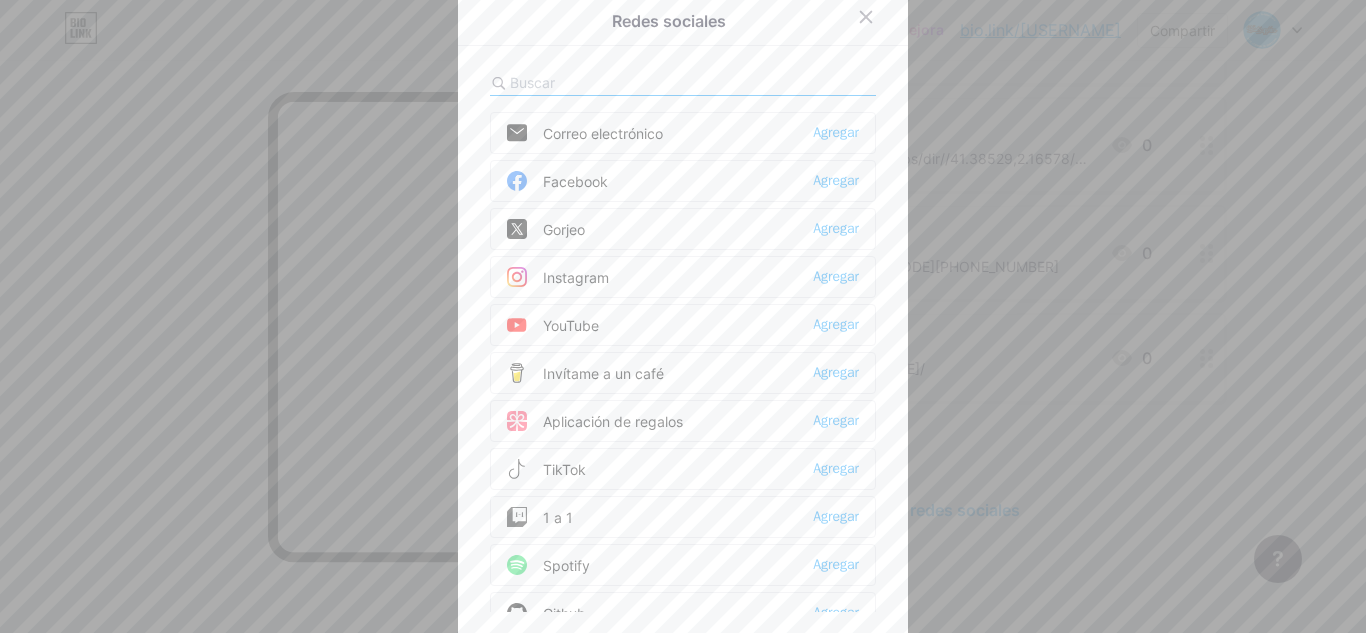 click on "Instagram" at bounding box center (576, 277) 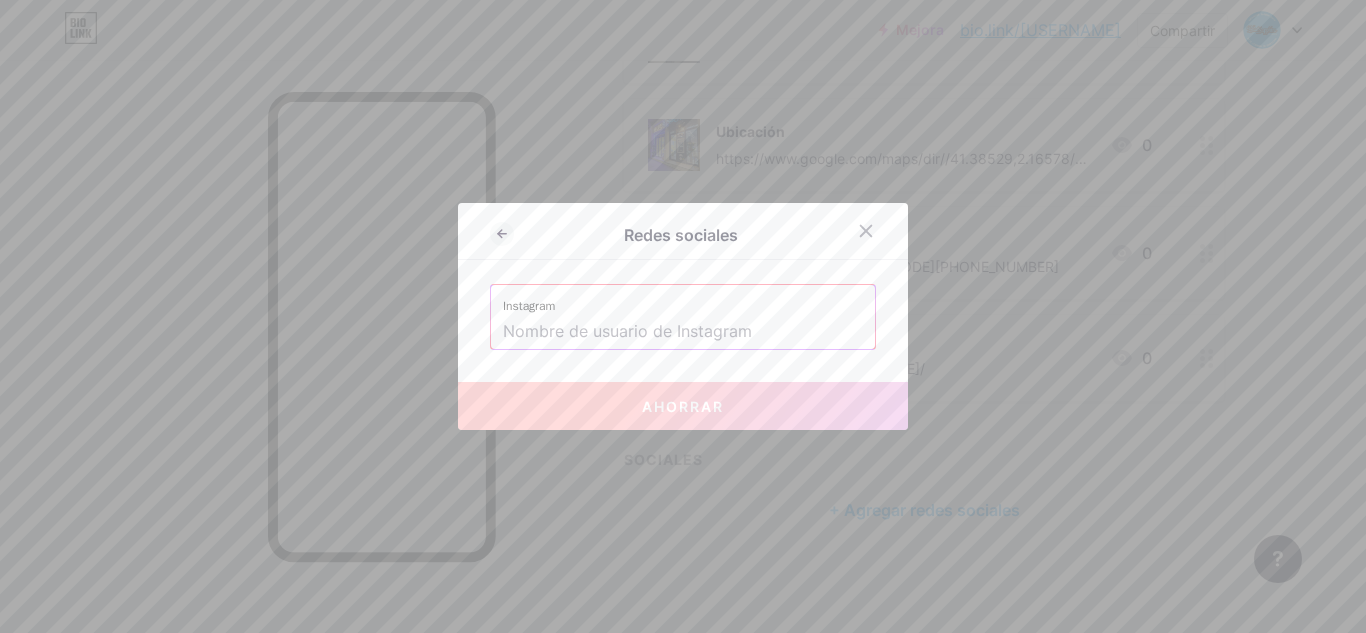 click at bounding box center [683, 332] 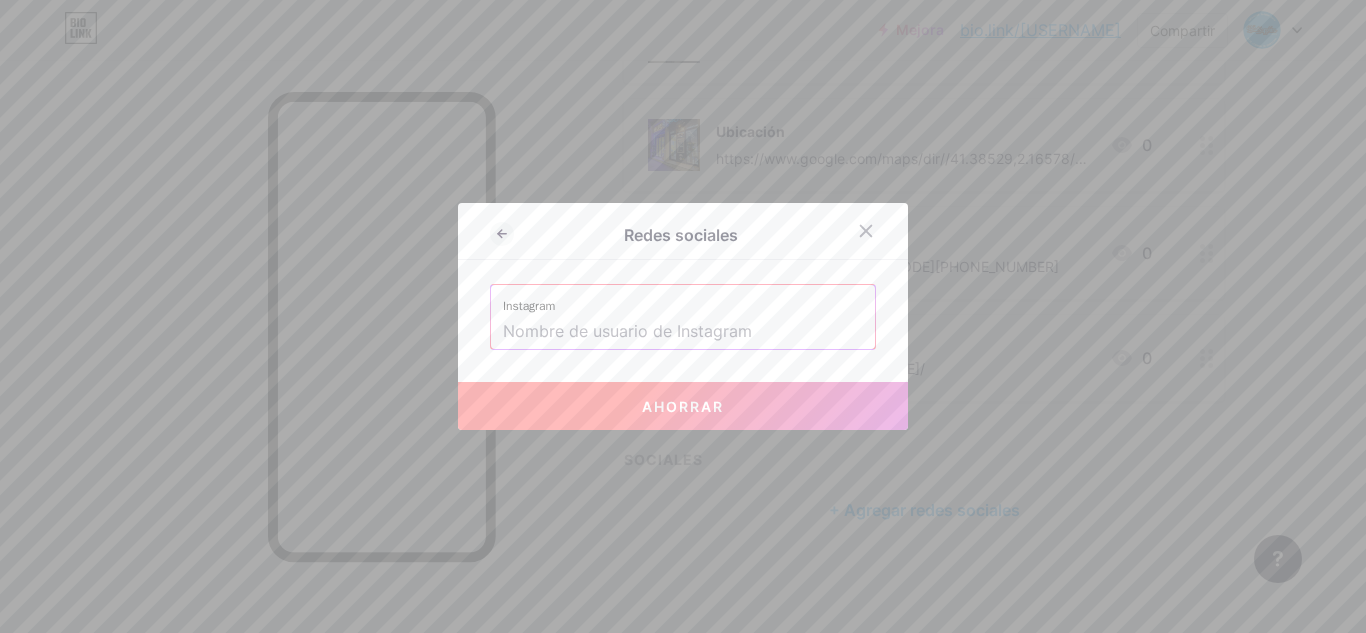 type on "b" 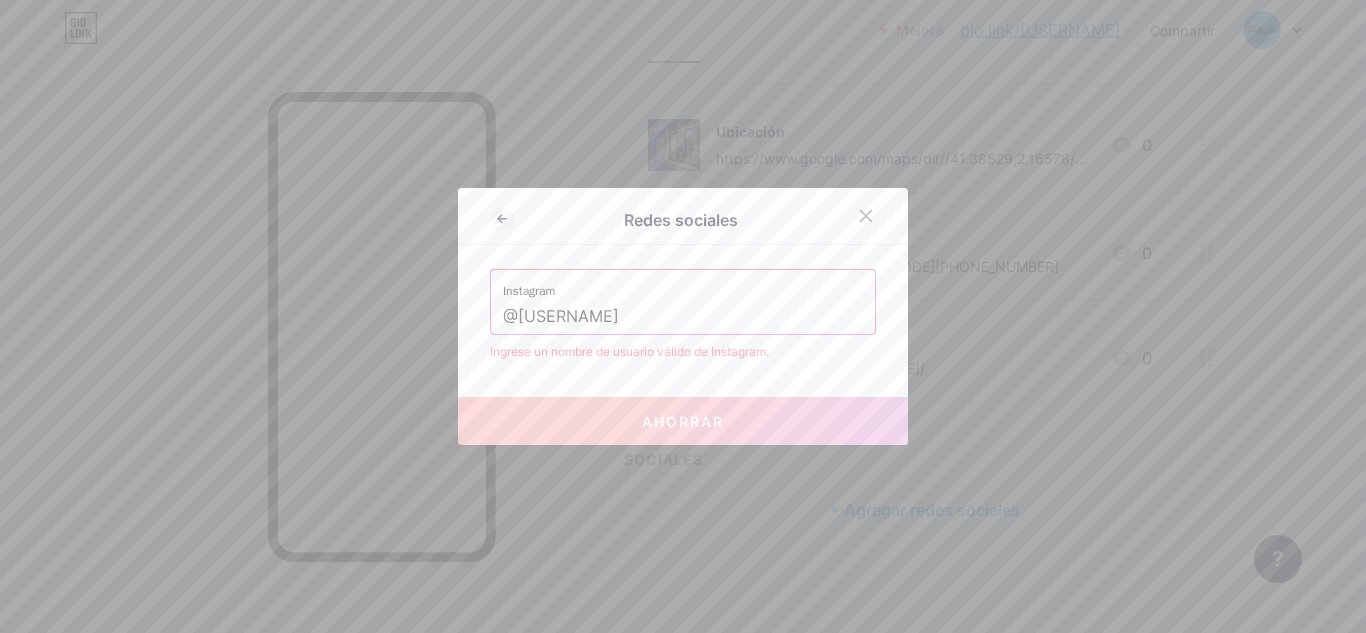 drag, startPoint x: 504, startPoint y: 313, endPoint x: 485, endPoint y: 313, distance: 19 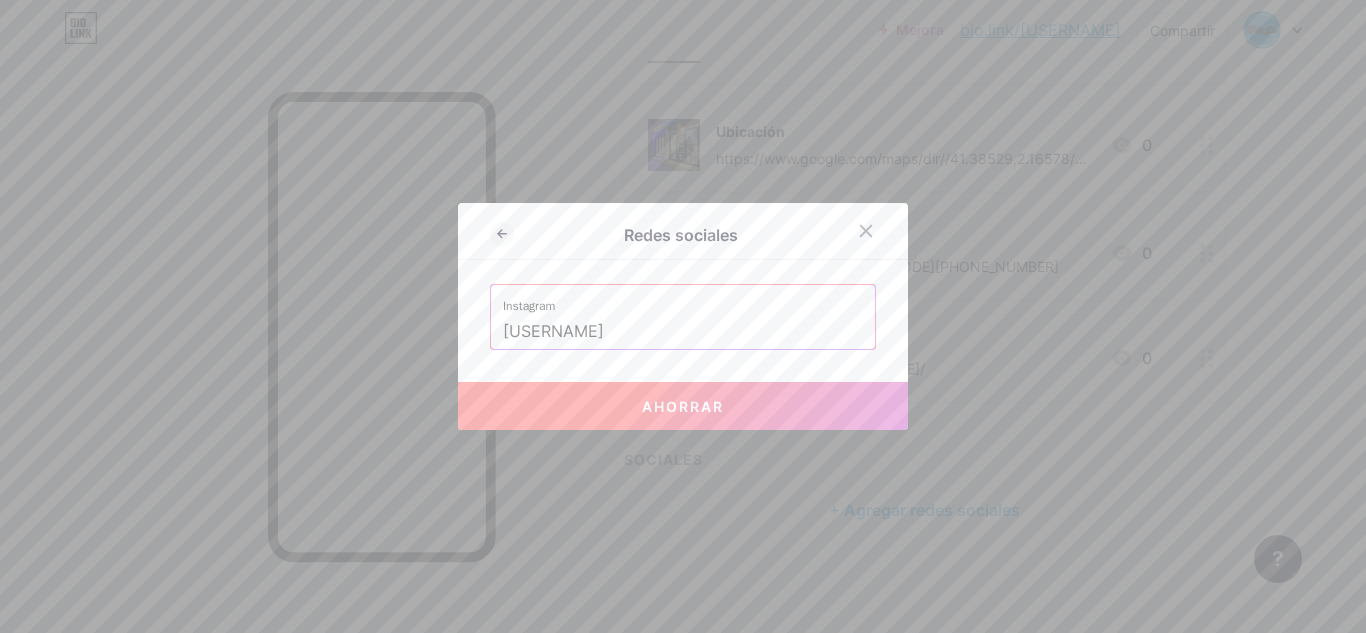 click on "Ahorrar" at bounding box center [683, 406] 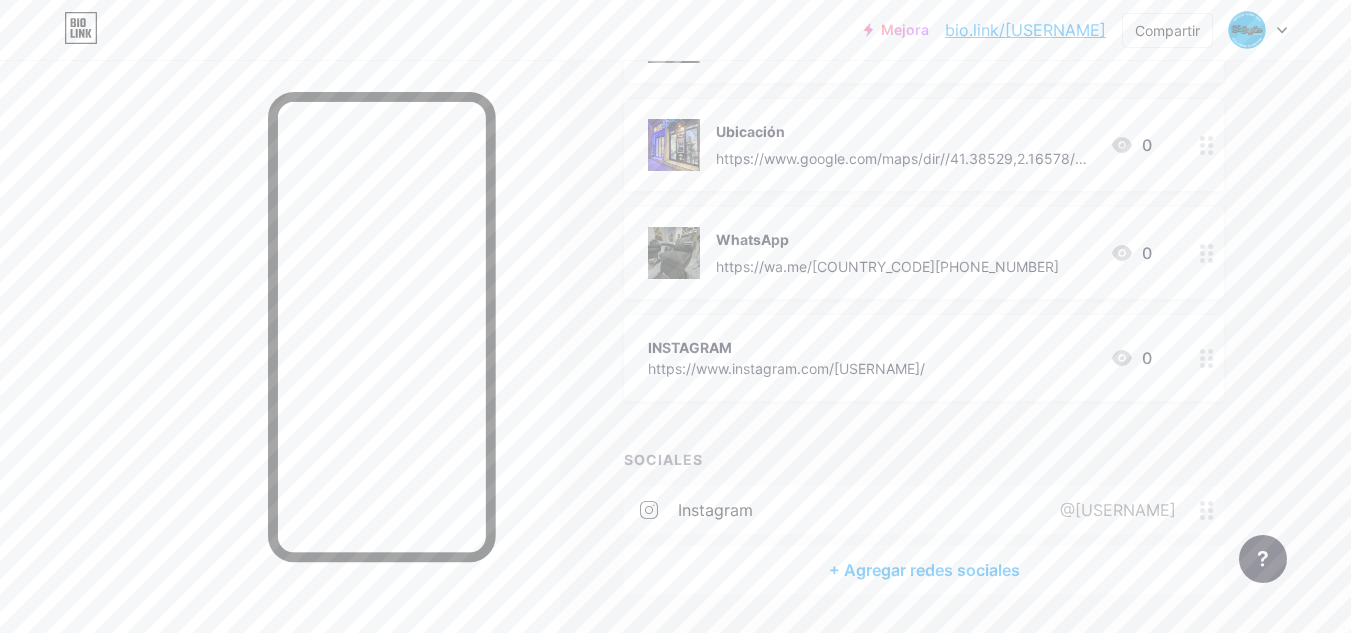 click on "+ Agregar redes sociales" at bounding box center [924, 570] 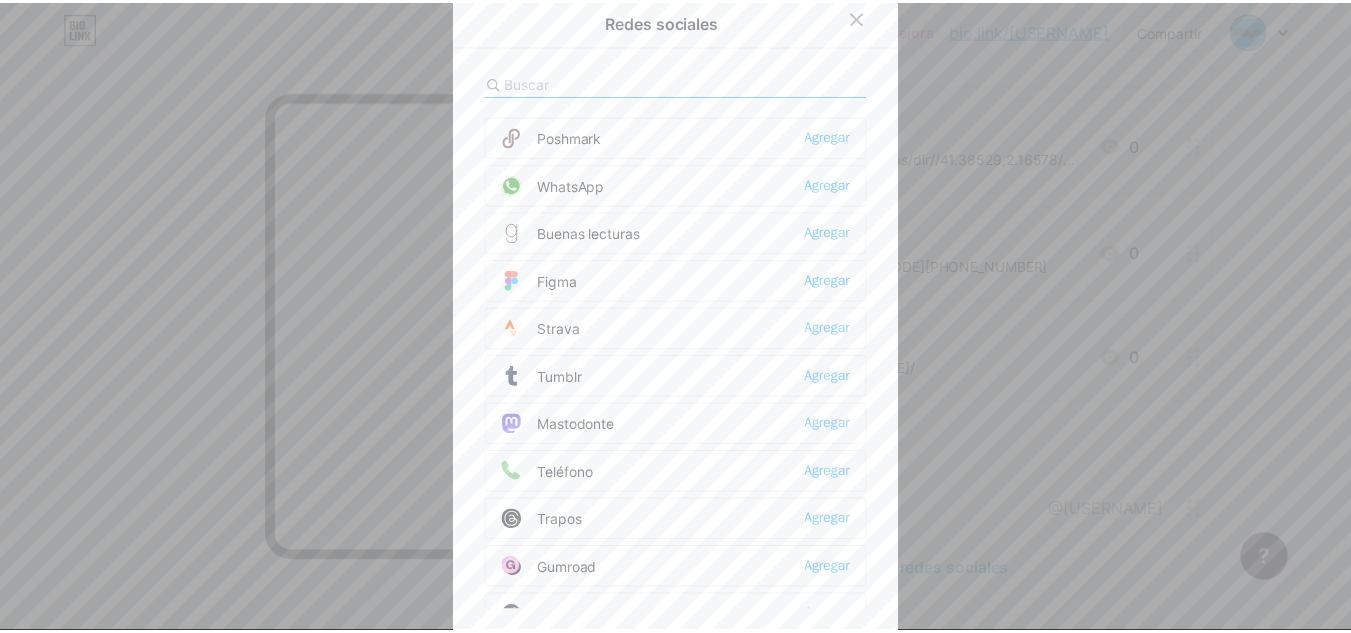 scroll, scrollTop: 1700, scrollLeft: 0, axis: vertical 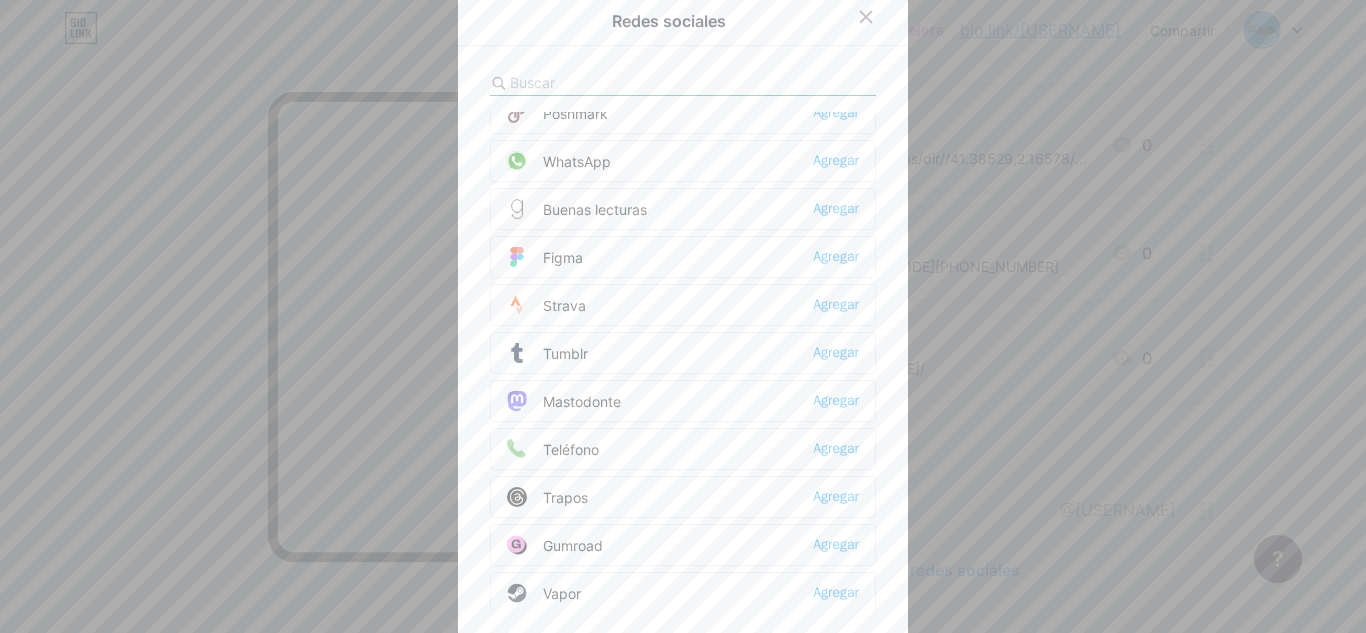 click on "WhatsApp" at bounding box center [577, 161] 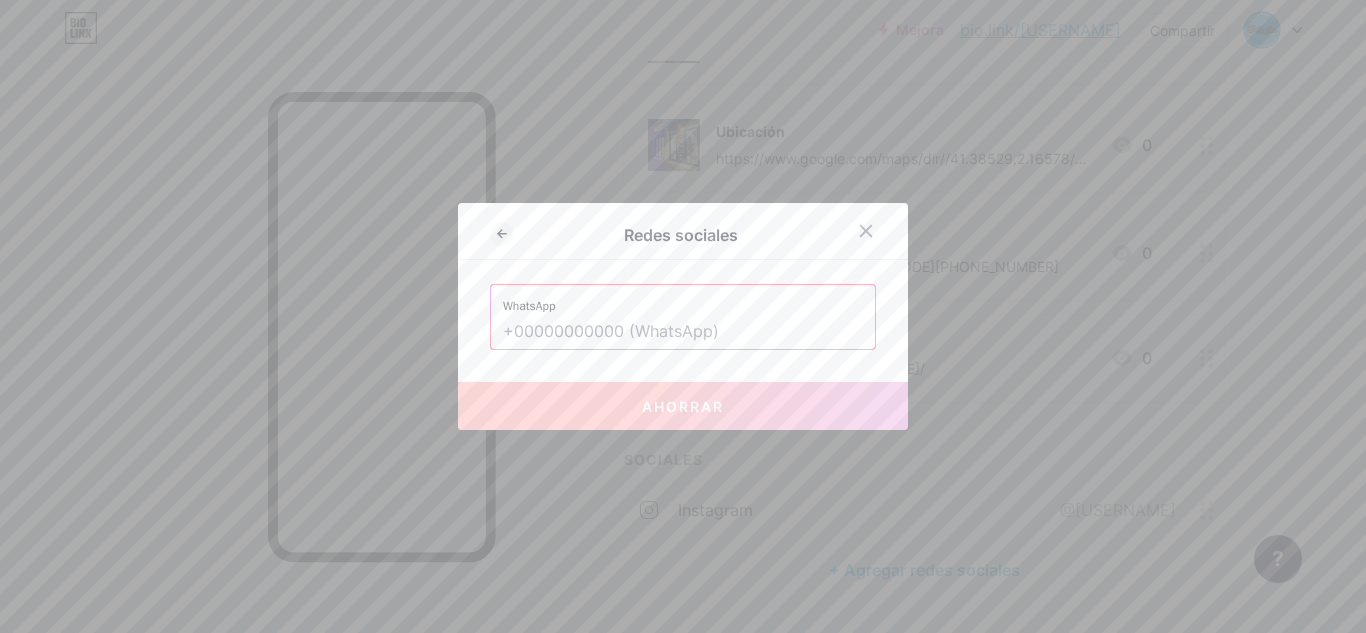 click at bounding box center (683, 332) 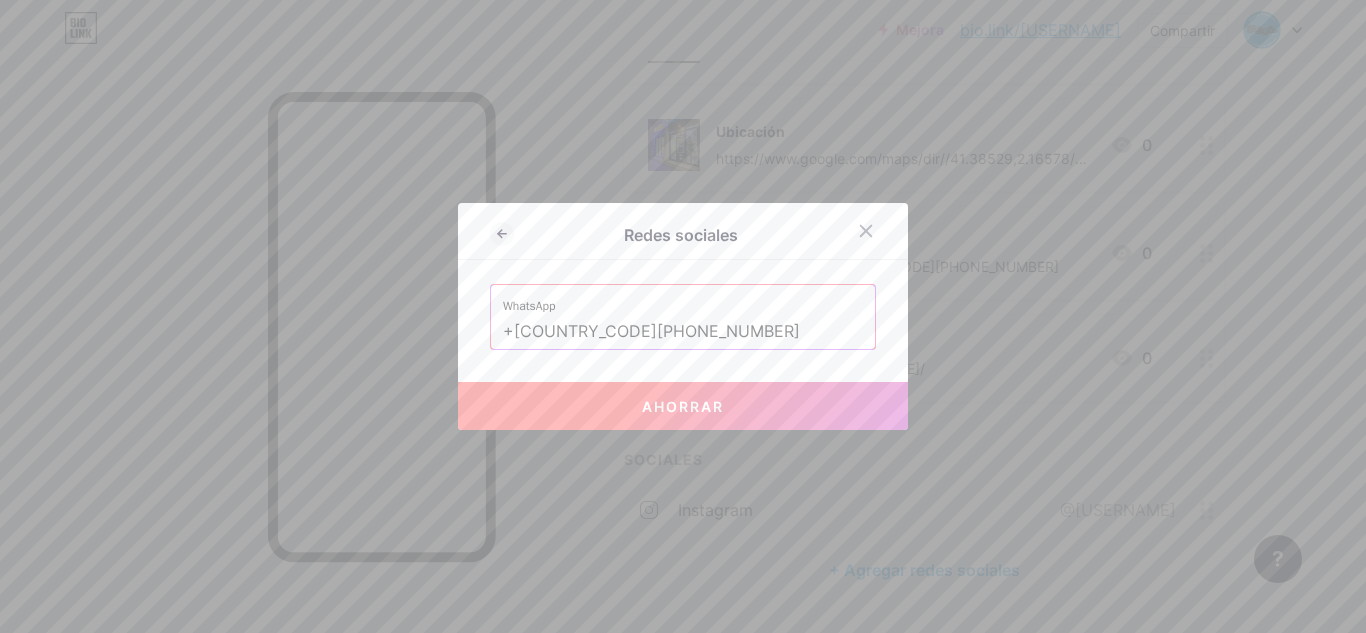 click on "Ahorrar" at bounding box center [683, 406] 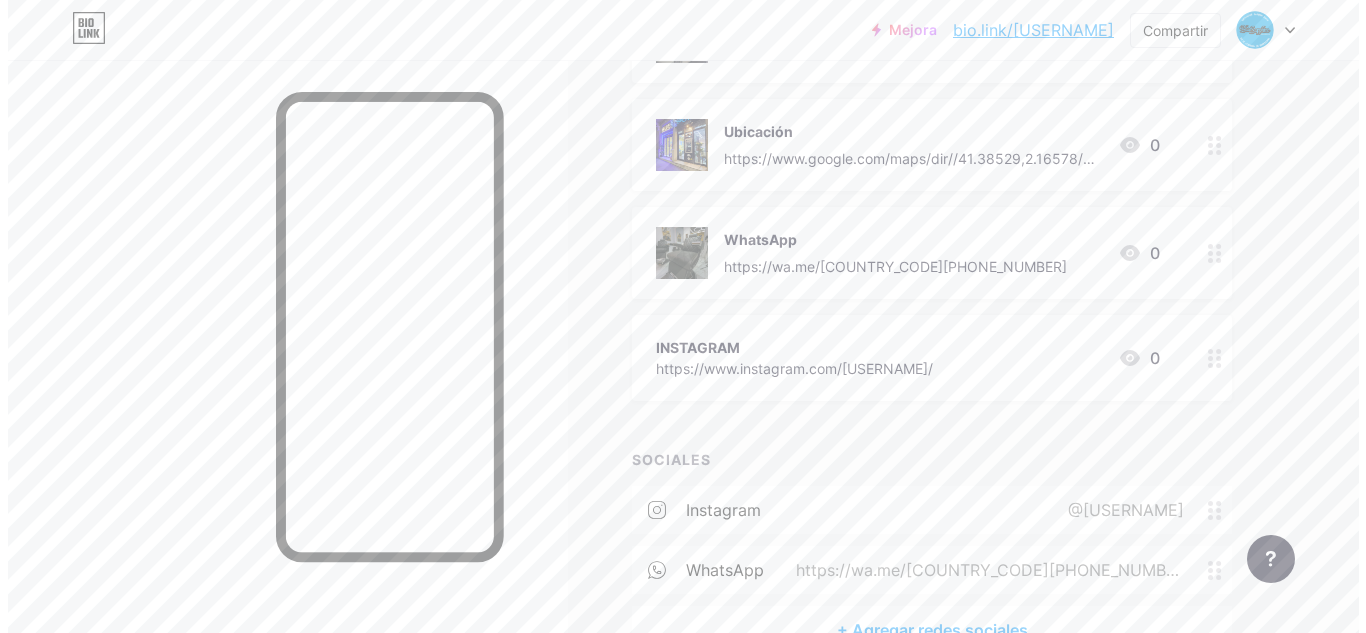 scroll, scrollTop: 448, scrollLeft: 0, axis: vertical 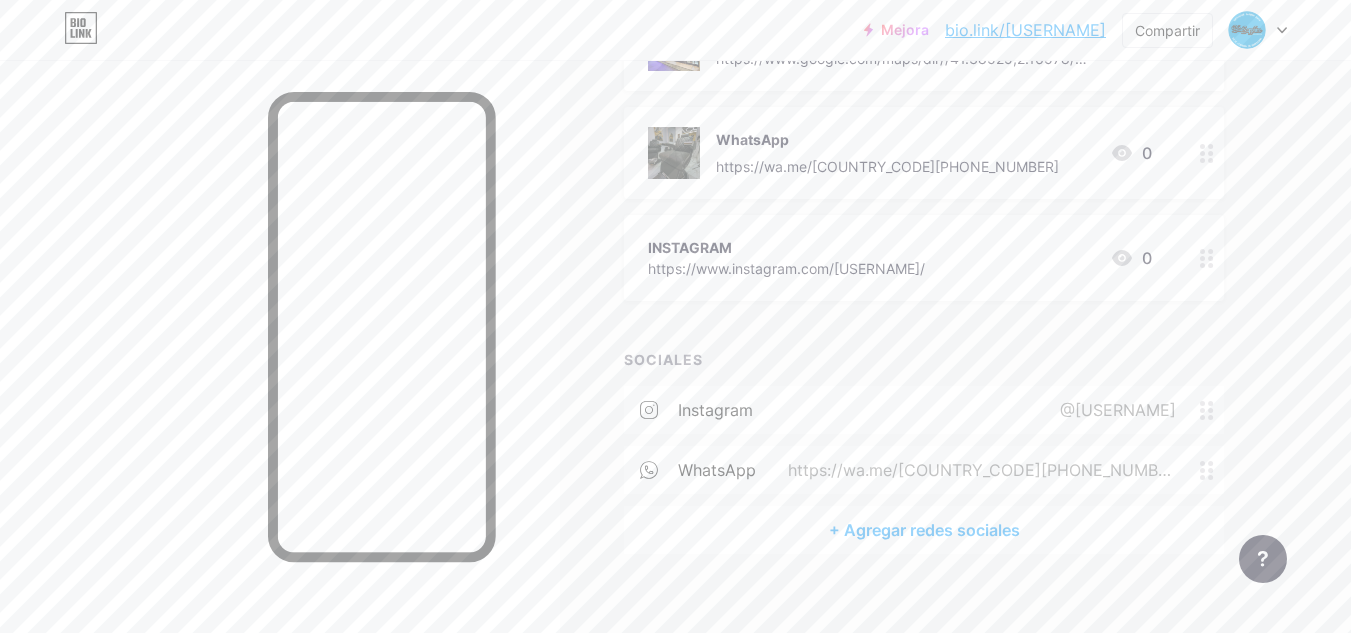 click on "+ Agregar redes sociales" at bounding box center (924, 530) 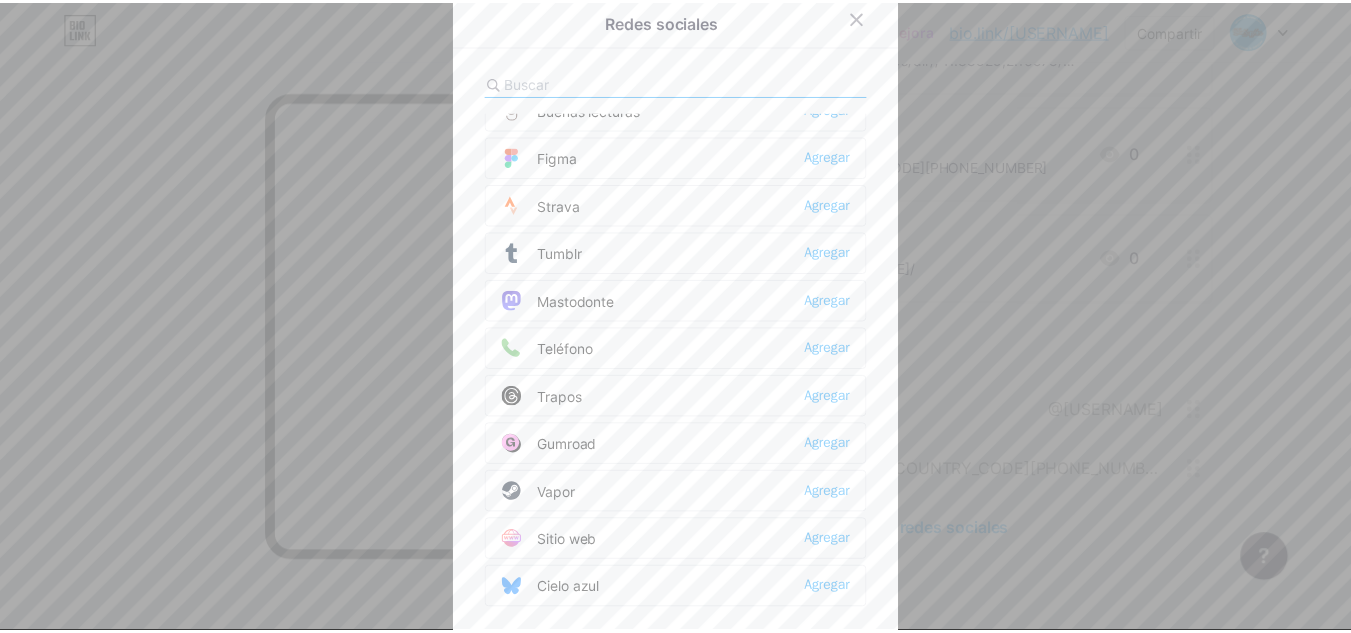 scroll, scrollTop: 1804, scrollLeft: 0, axis: vertical 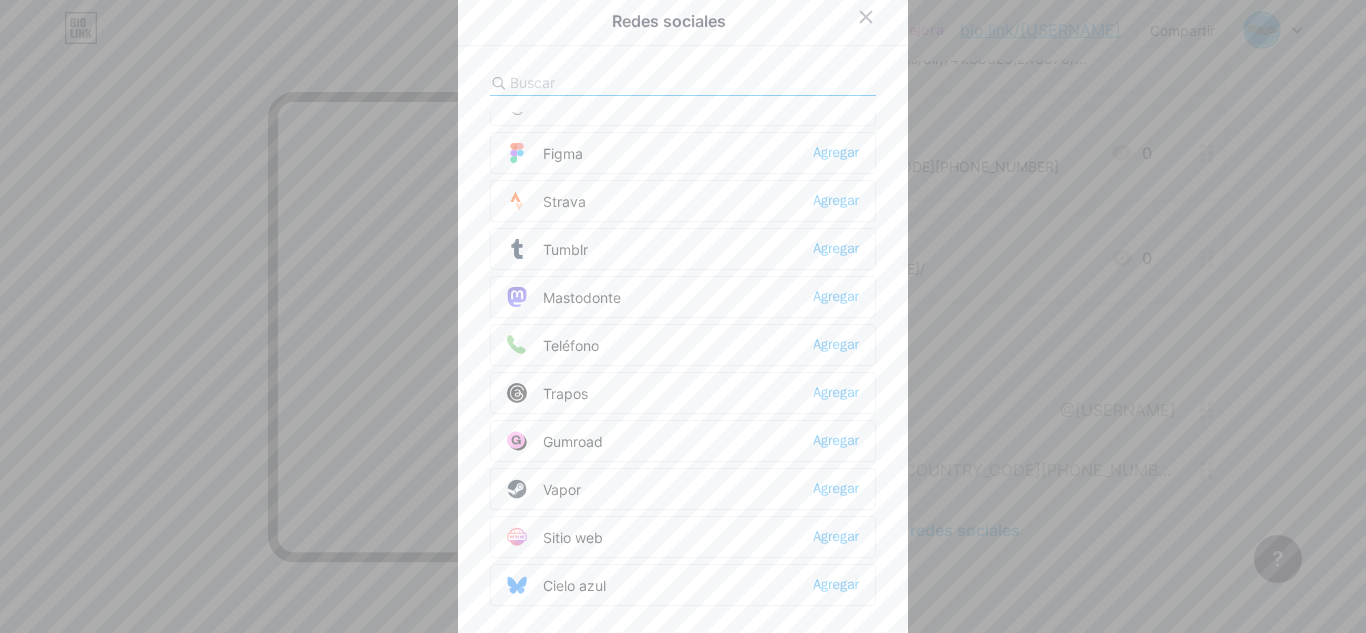 click on "Teléfono
Agregar" at bounding box center [683, 345] 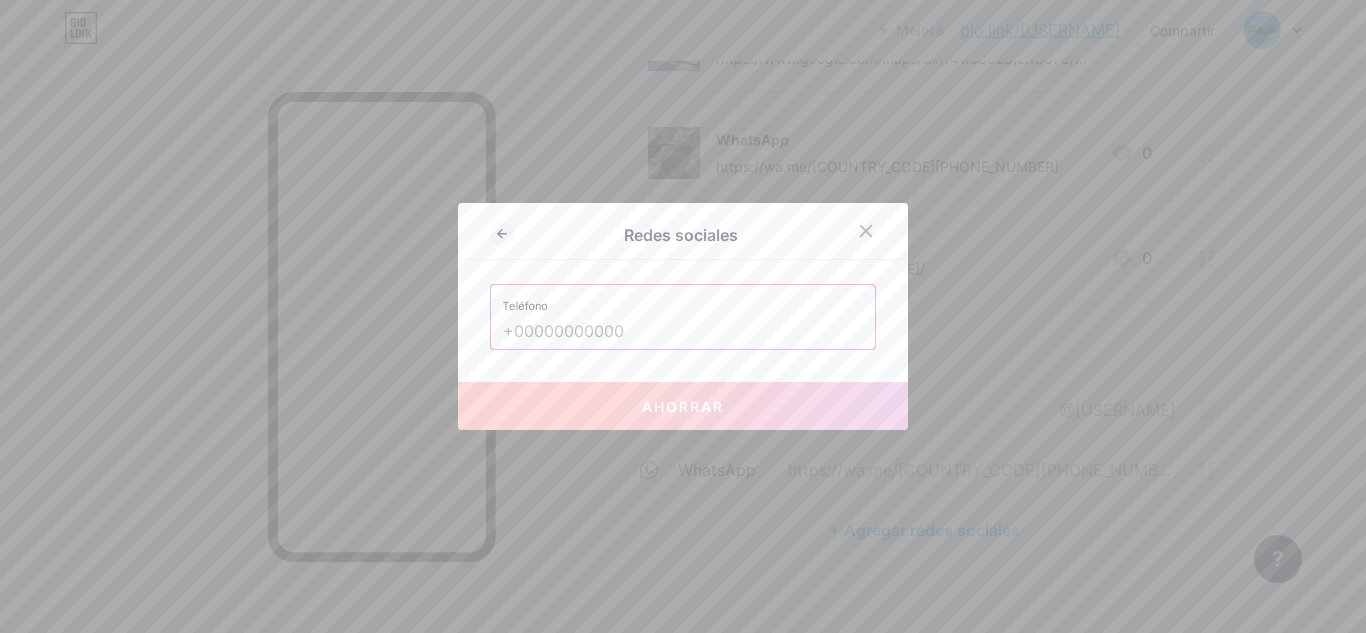 click at bounding box center (683, 332) 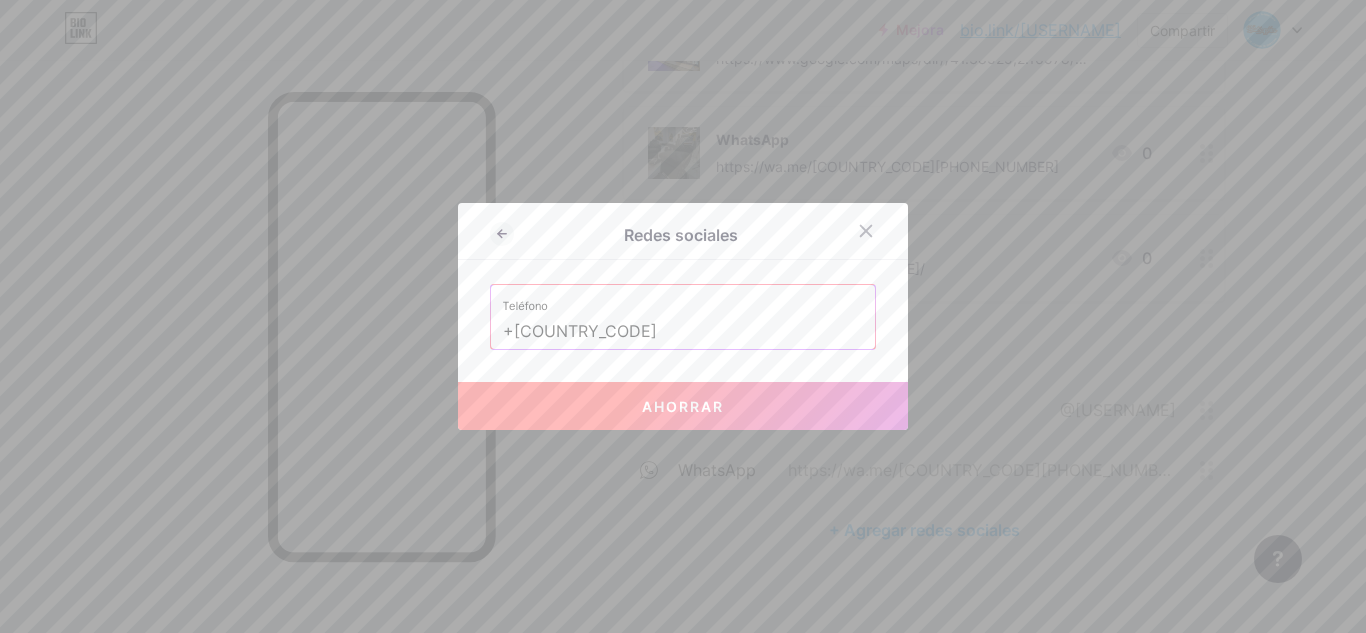 click on "Ahorrar" at bounding box center (683, 406) 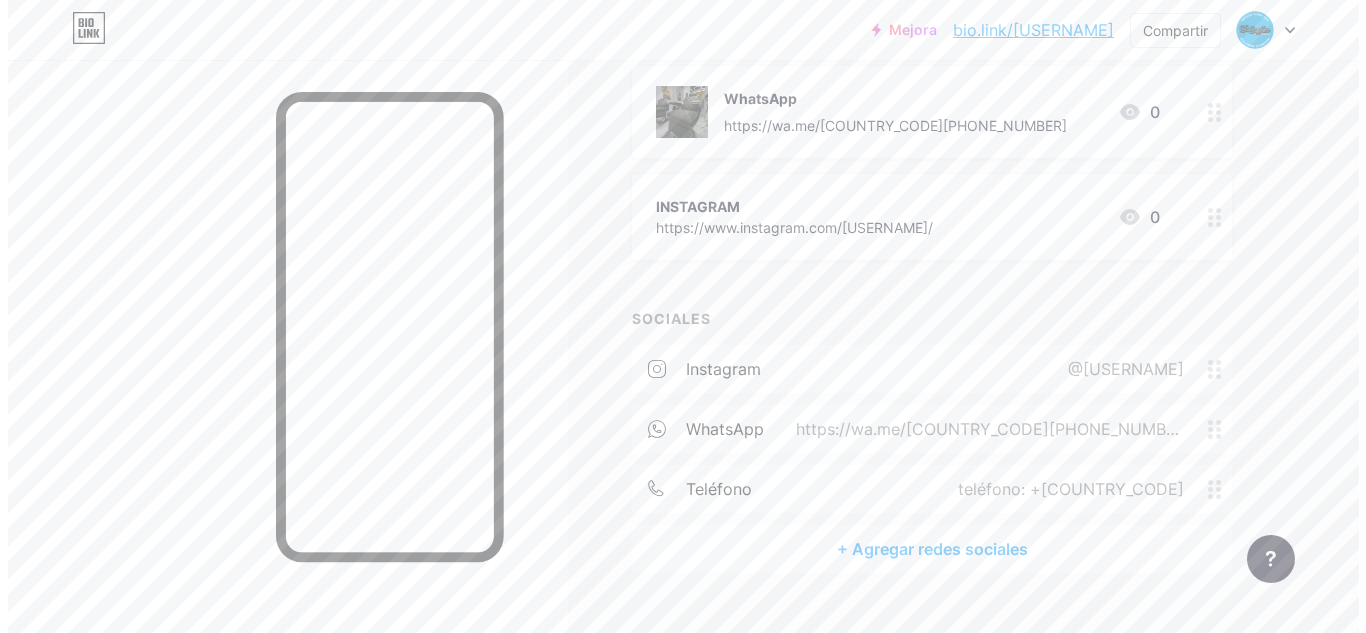 scroll, scrollTop: 528, scrollLeft: 0, axis: vertical 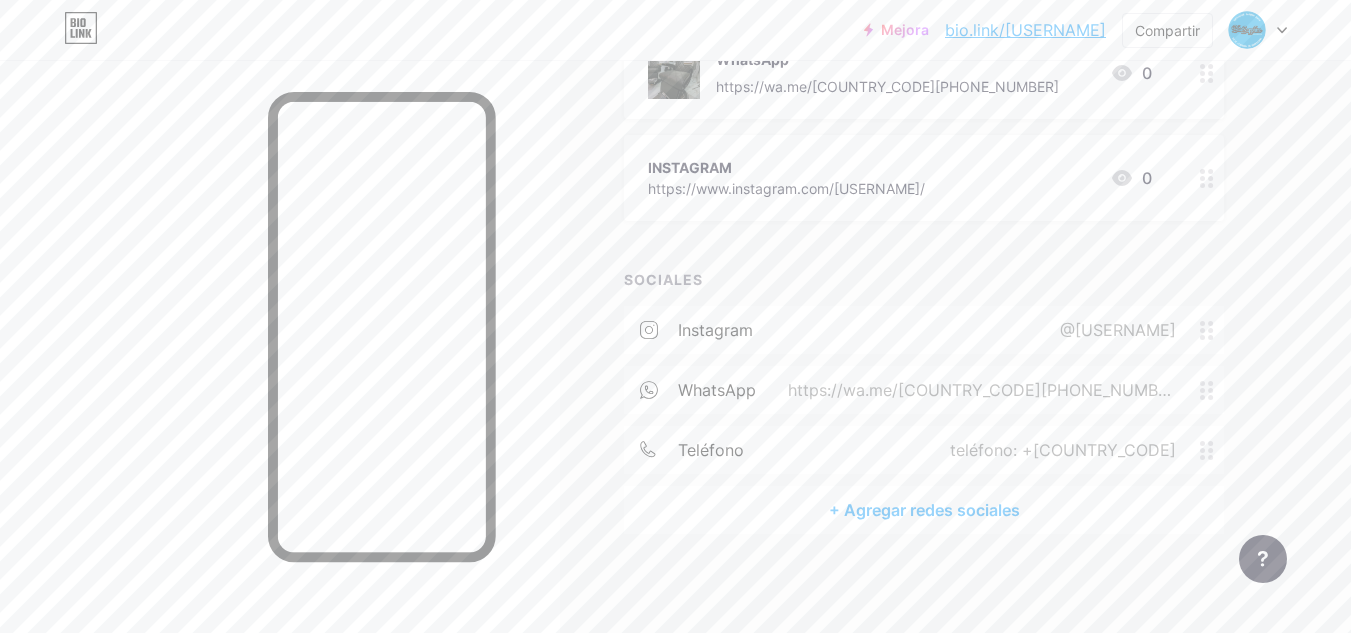 click on "+ Agregar redes sociales" at bounding box center (924, 510) 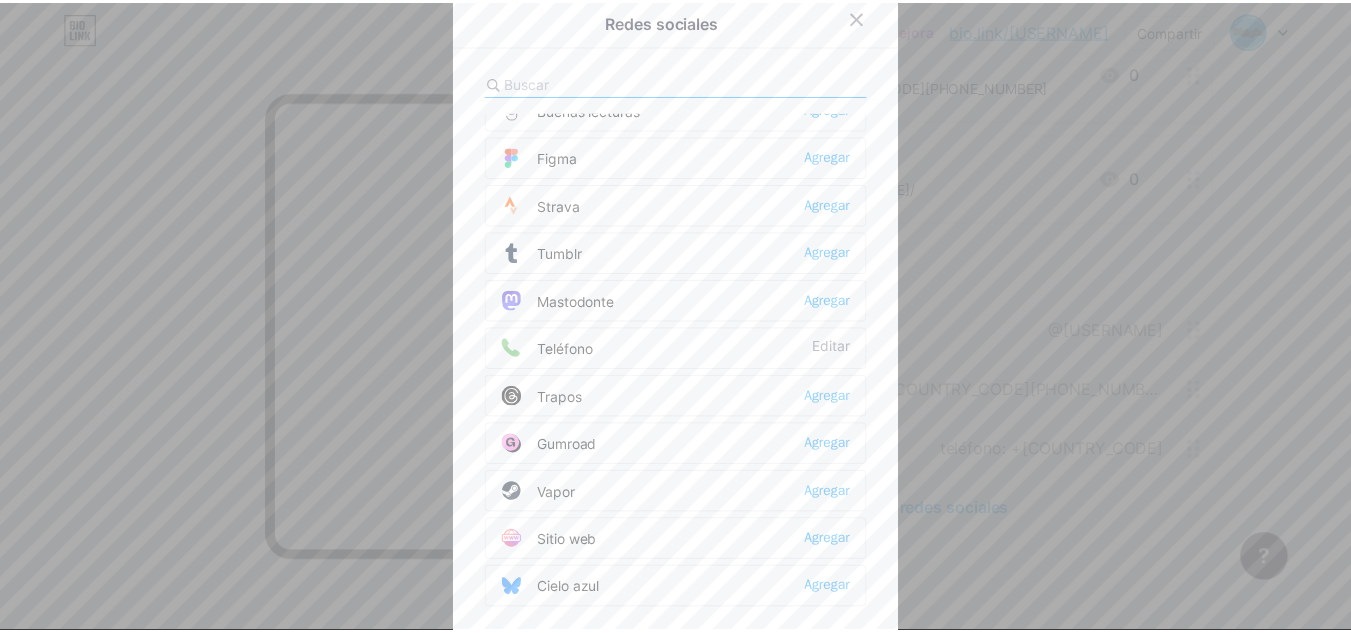 scroll, scrollTop: 1804, scrollLeft: 0, axis: vertical 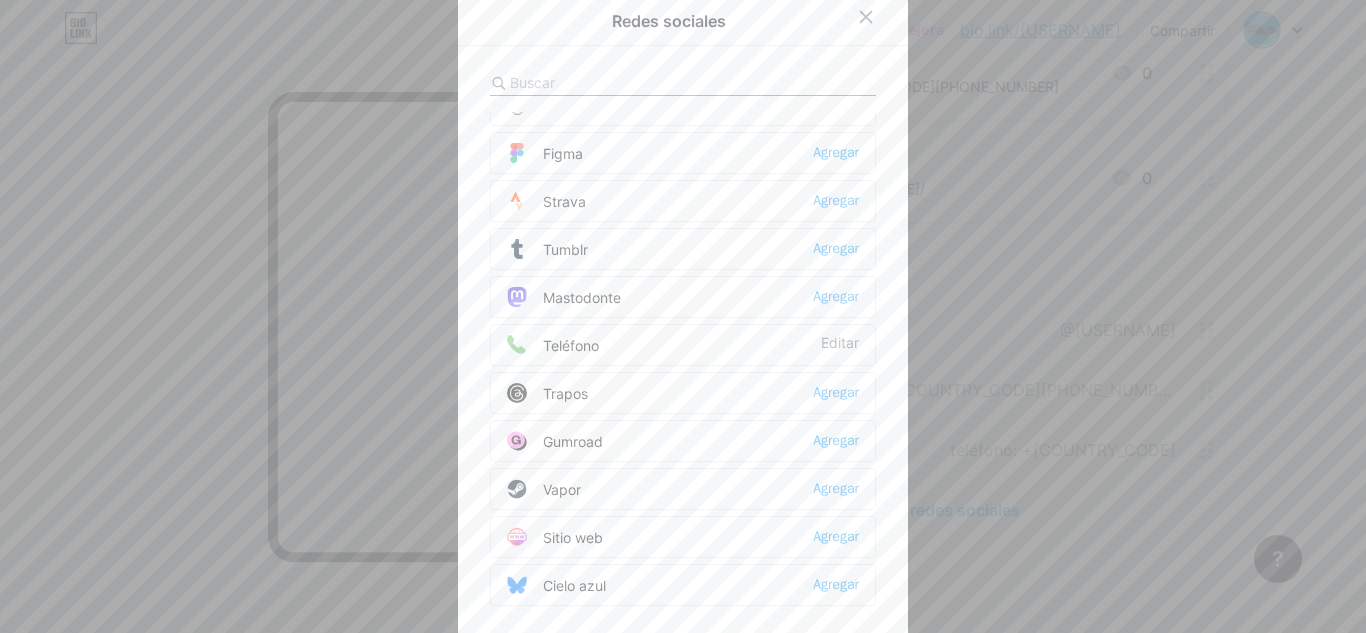 click at bounding box center (683, 316) 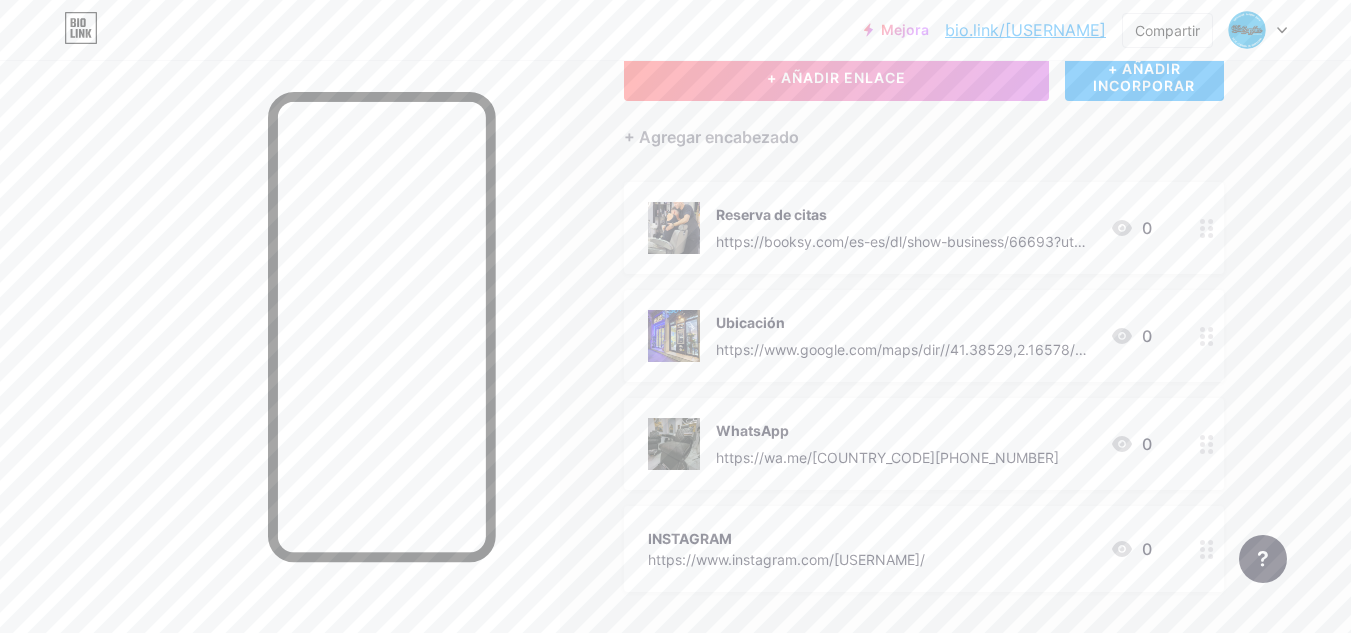 scroll, scrollTop: 328, scrollLeft: 0, axis: vertical 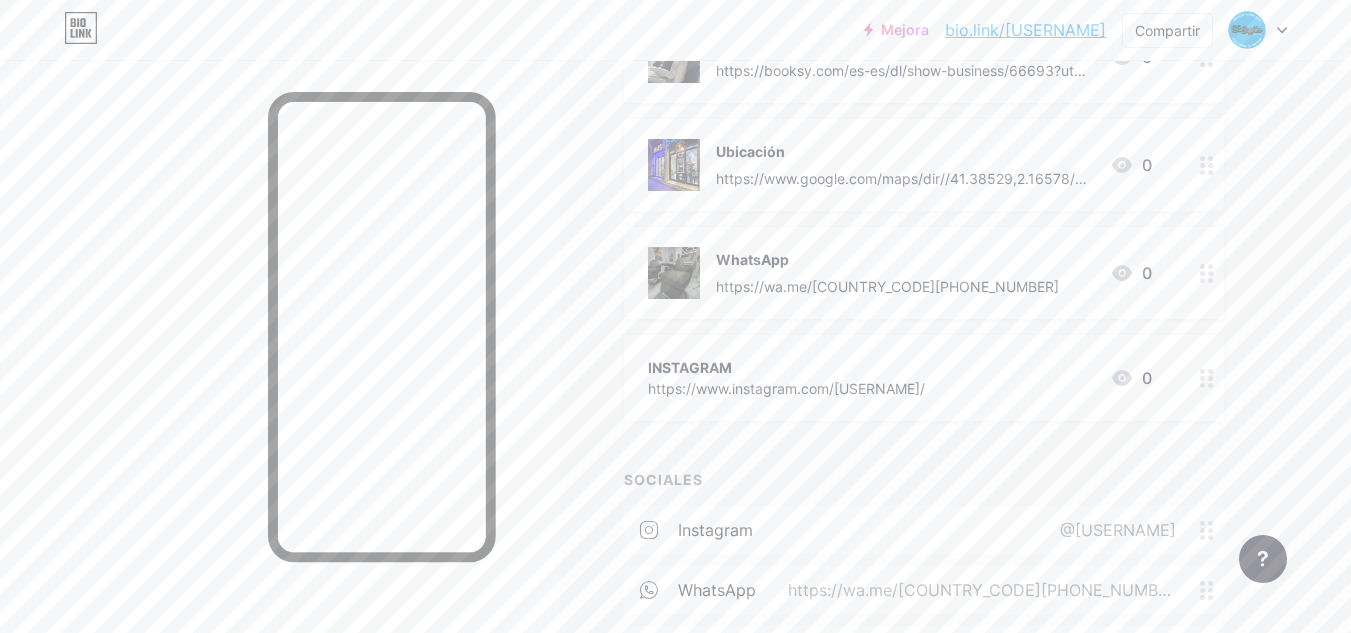 click on "INSTAGRAM" at bounding box center (786, 367) 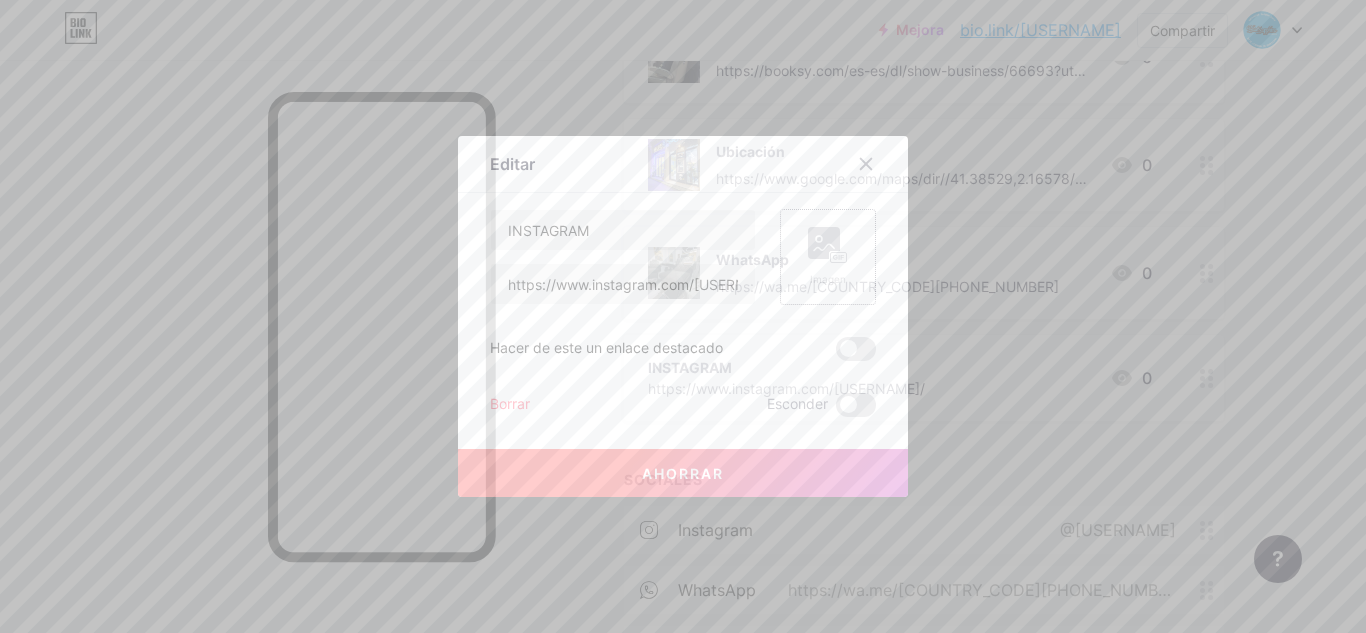 click on "Imagen" at bounding box center [828, 257] 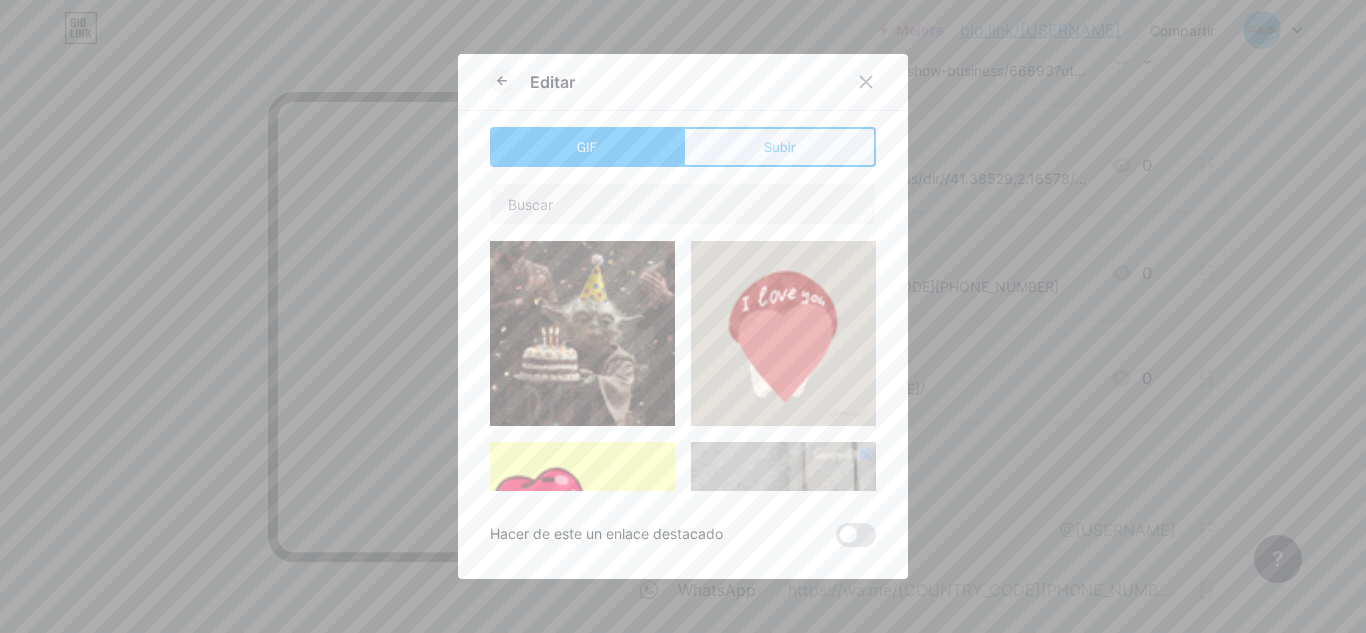 click on "Subir" at bounding box center [779, 147] 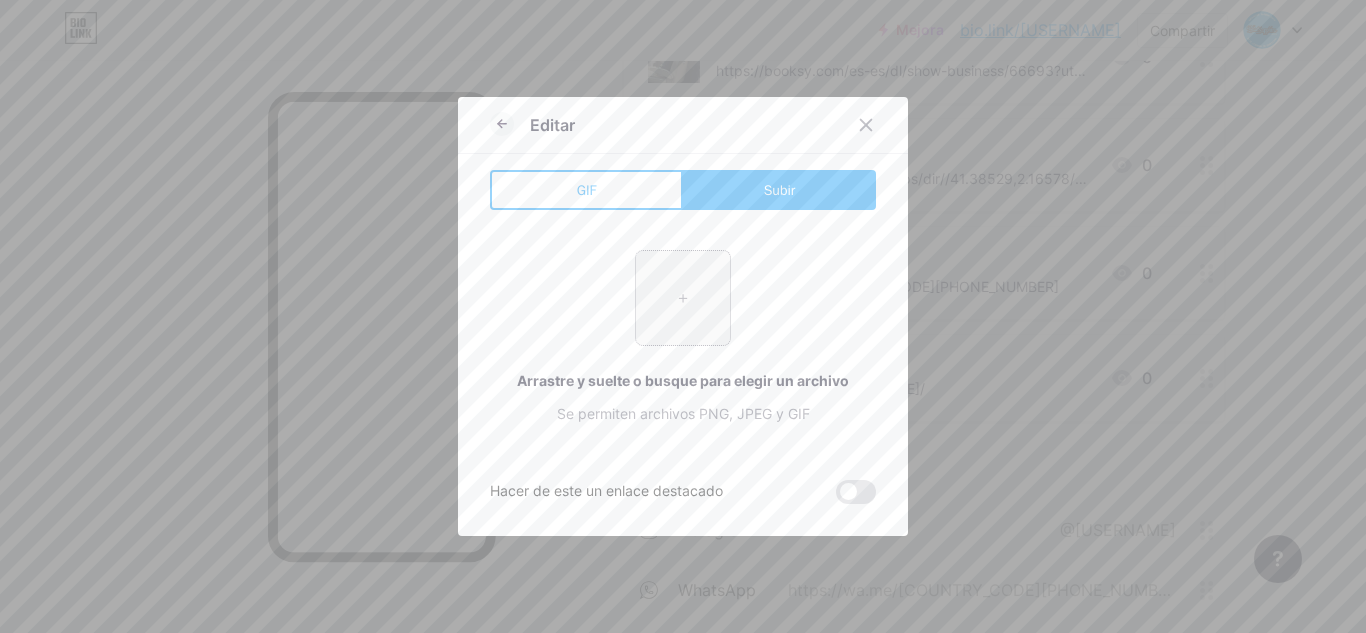 click at bounding box center [683, 298] 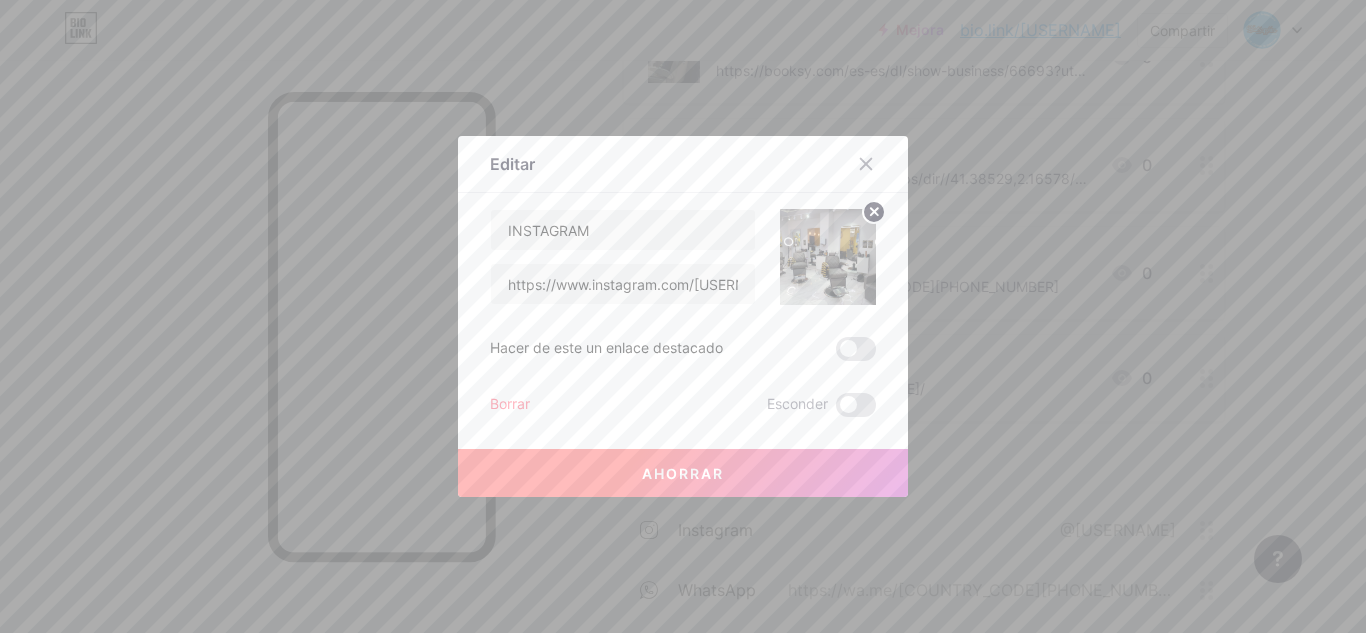 click on "Ahorrar" at bounding box center [683, 473] 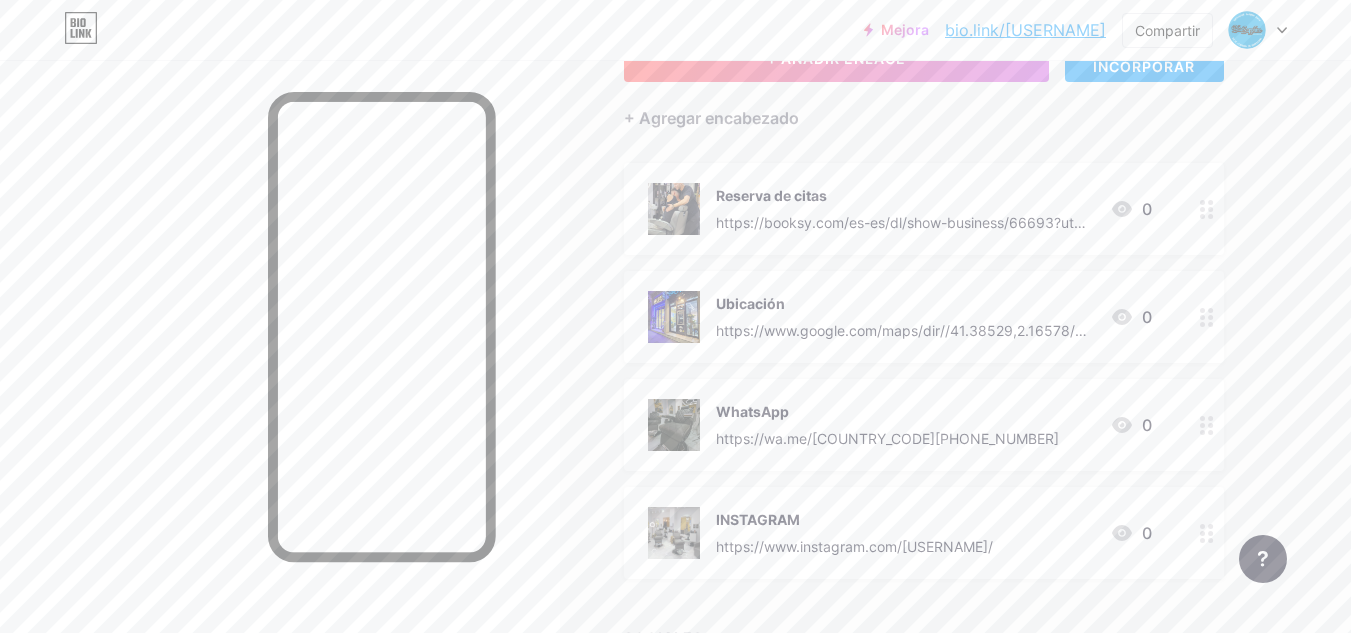 scroll, scrollTop: 0, scrollLeft: 0, axis: both 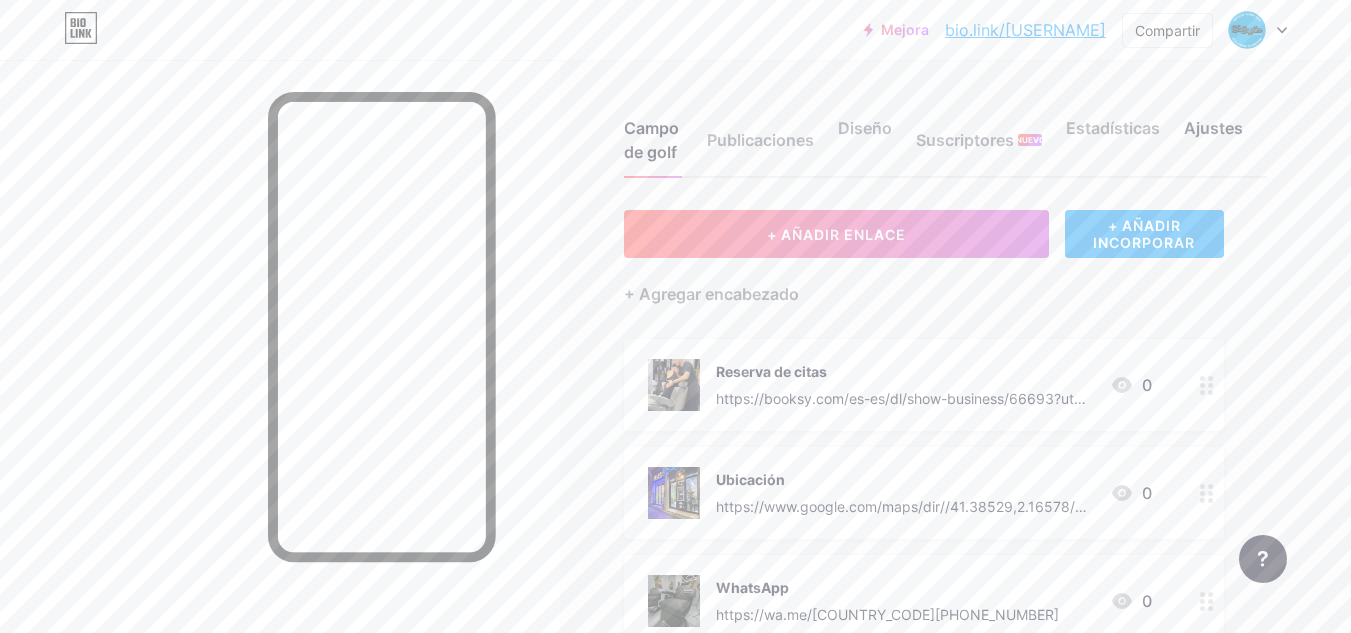 click on "Ajustes" at bounding box center (1213, 128) 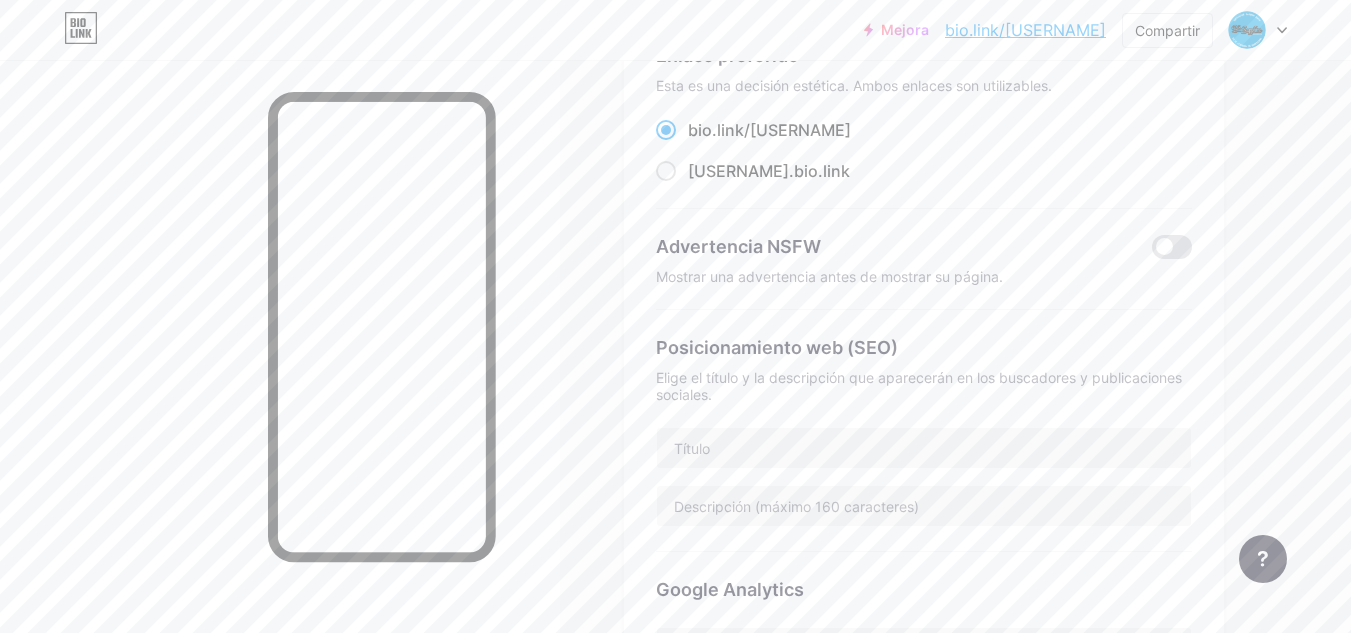 scroll, scrollTop: 200, scrollLeft: 0, axis: vertical 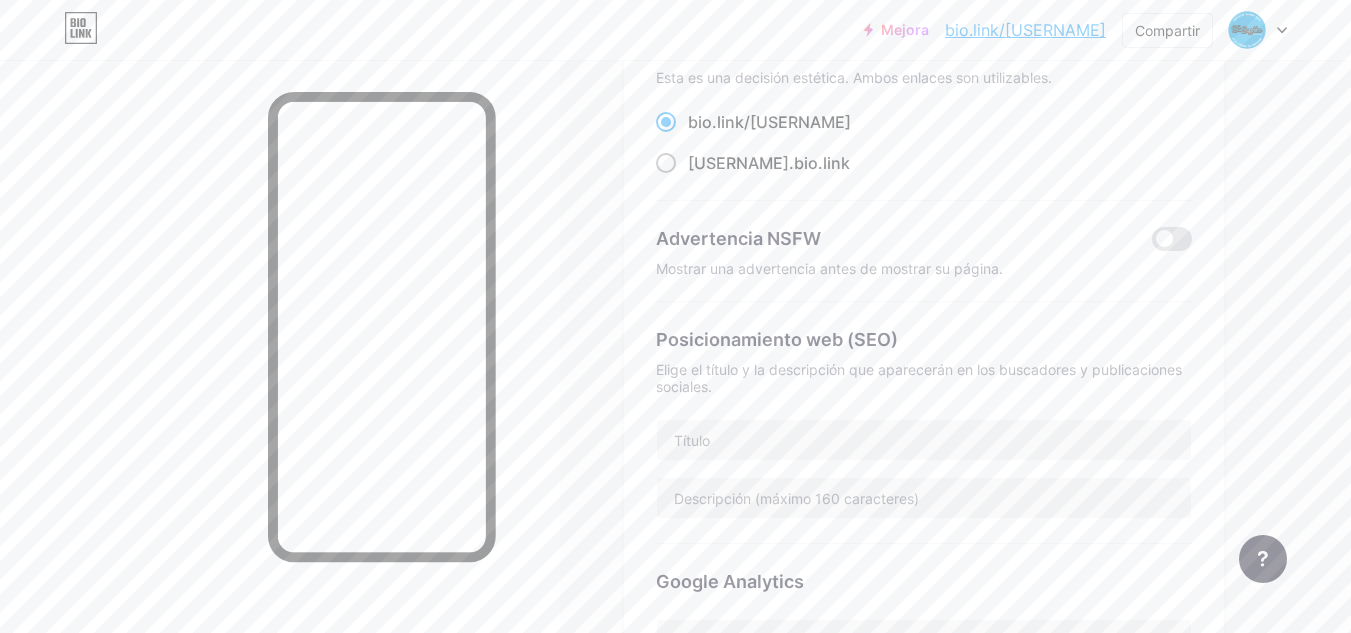 click at bounding box center (666, 163) 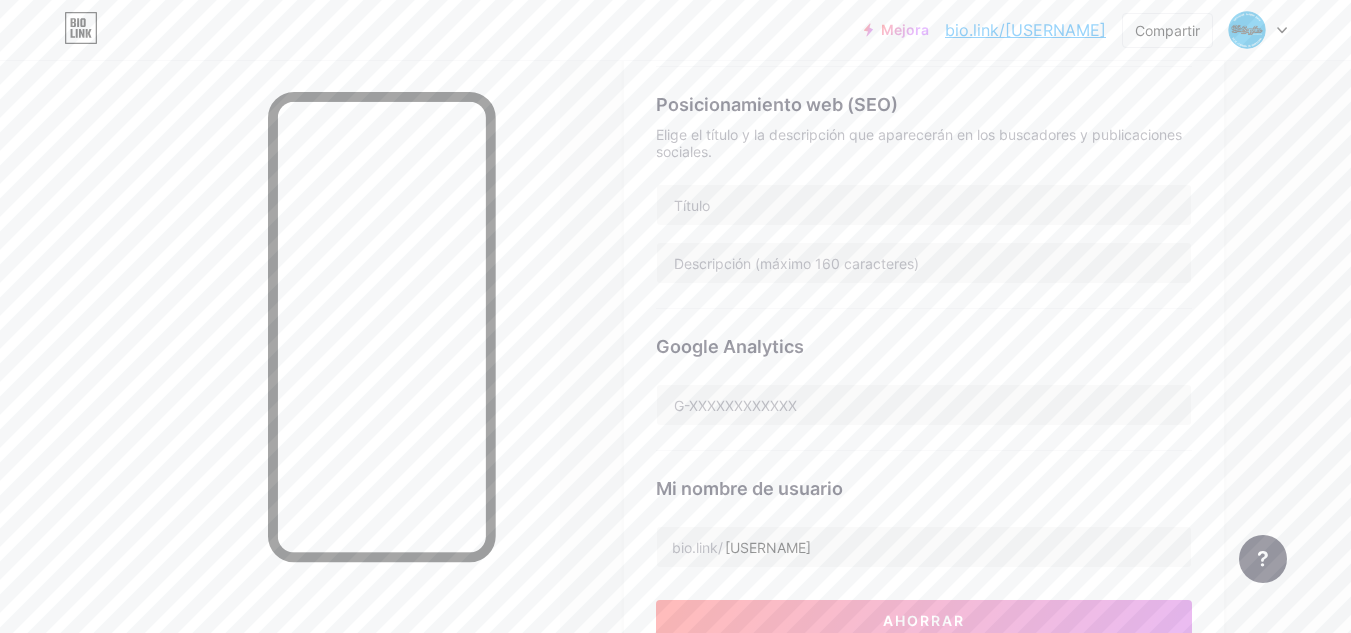 scroll, scrollTop: 400, scrollLeft: 0, axis: vertical 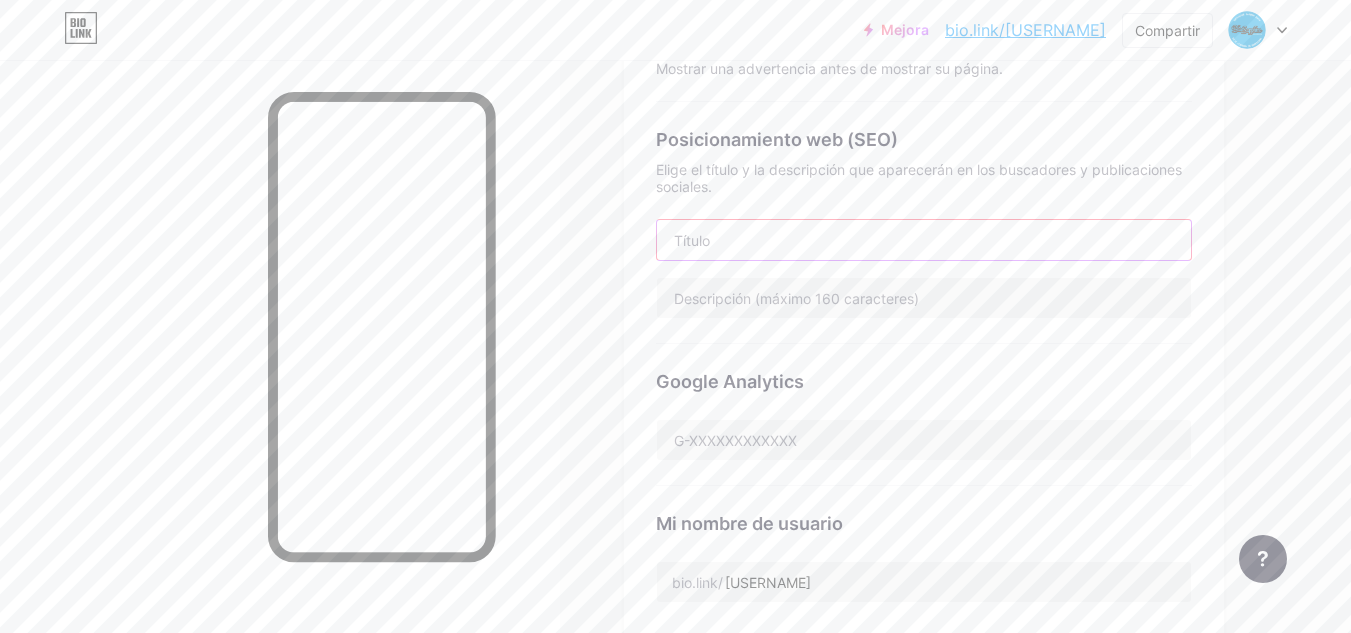 click at bounding box center [924, 240] 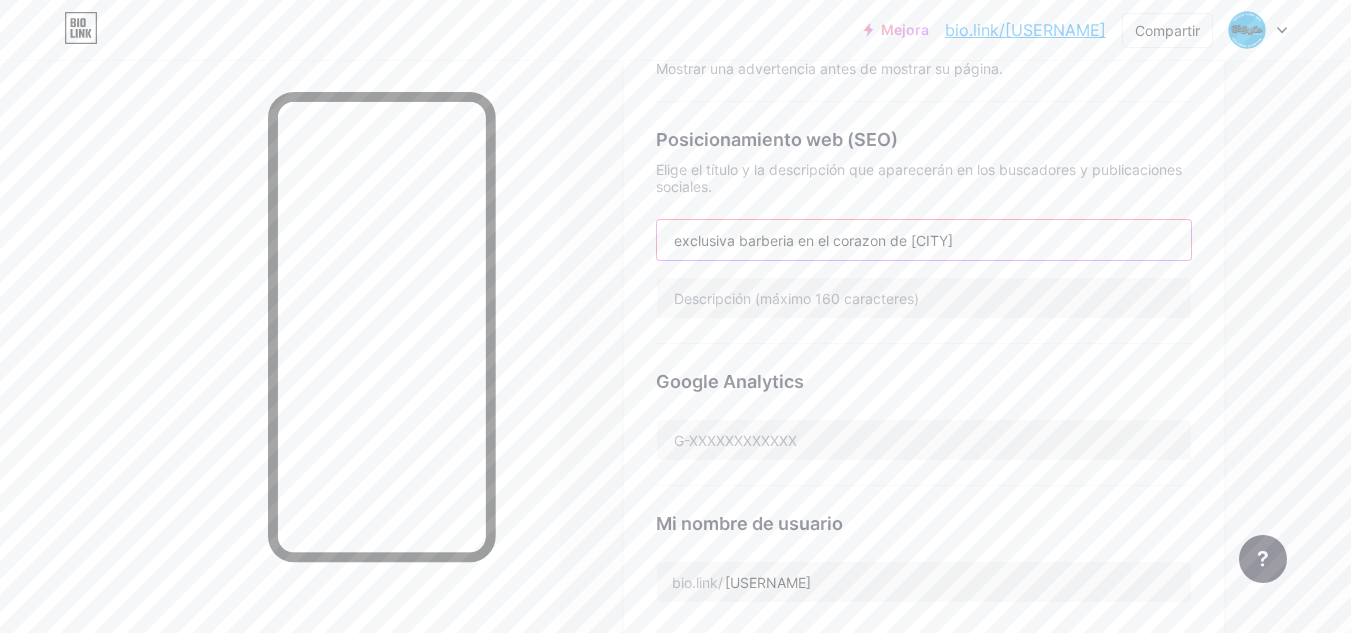 click on "exclusiva barberia en el corazon de [CITY]" at bounding box center (924, 240) 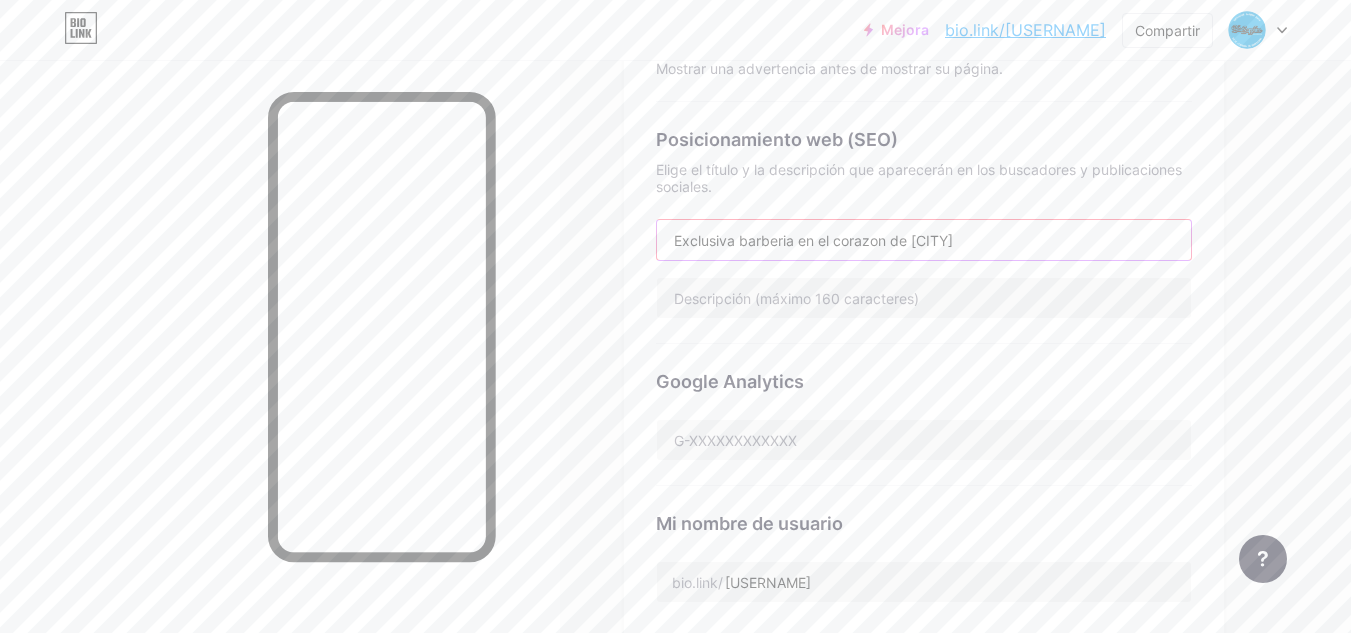 click on "Exclusiva barberia en el corazon de [CITY]" at bounding box center [924, 240] 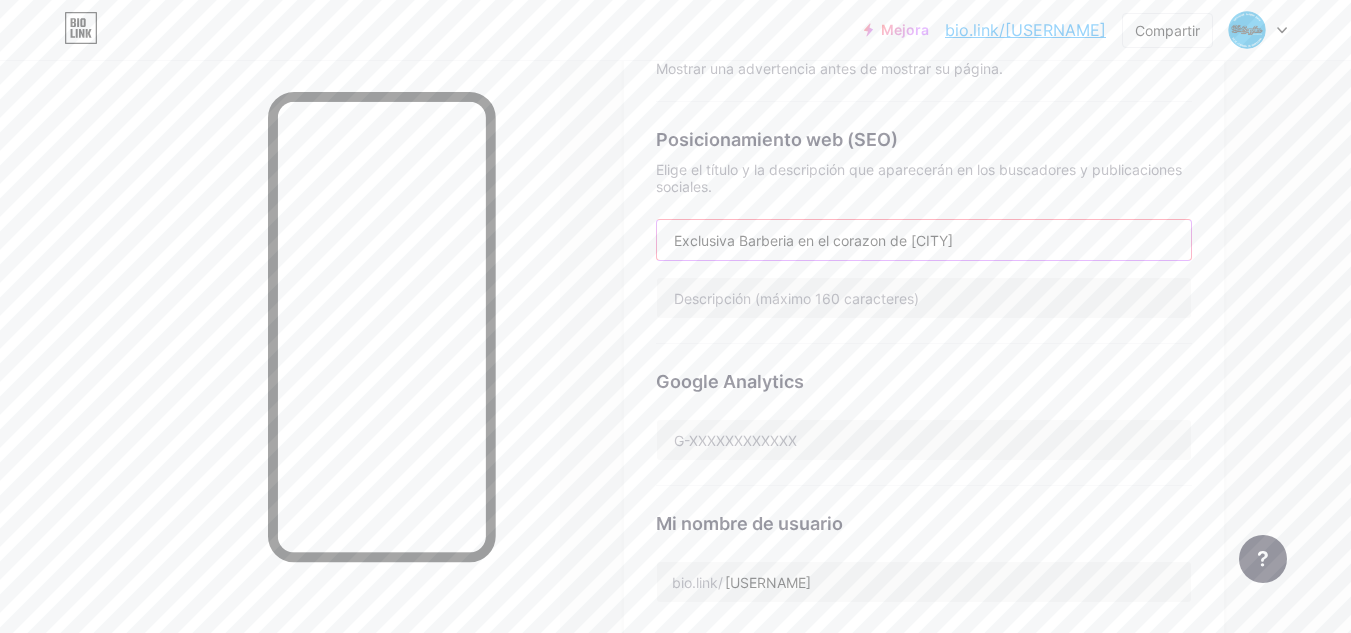 click on "Exclusiva Barberia en el corazon de [CITY]" at bounding box center [924, 240] 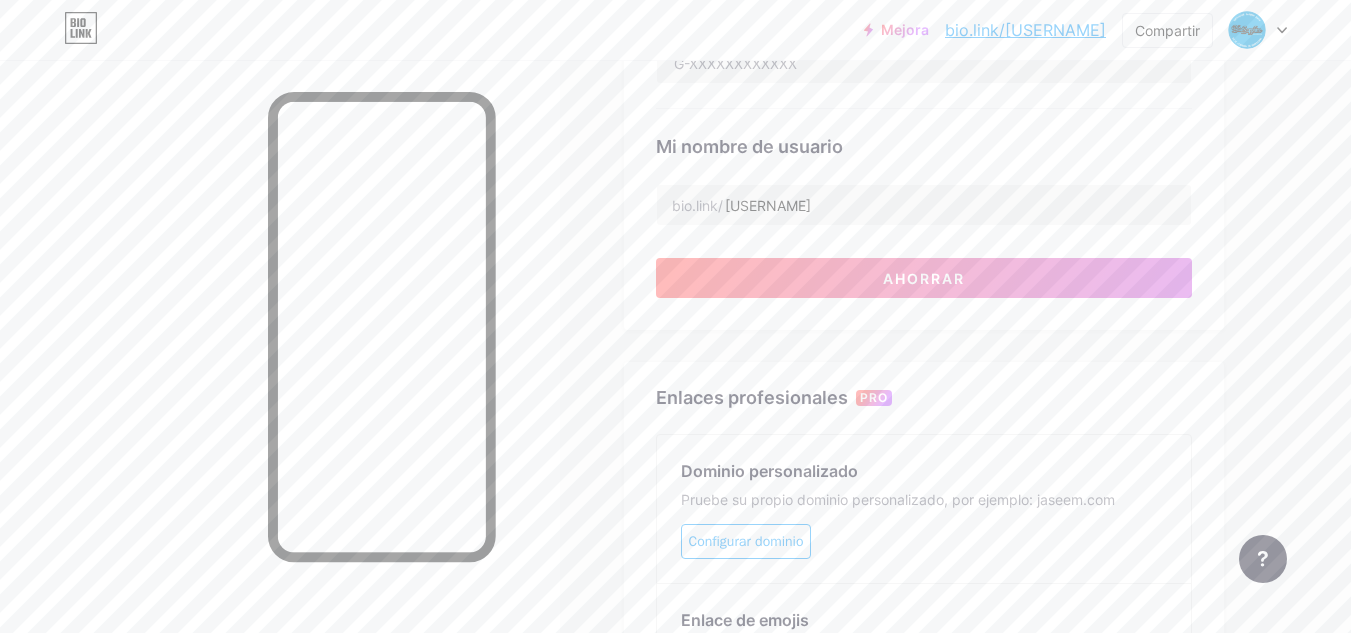scroll, scrollTop: 800, scrollLeft: 0, axis: vertical 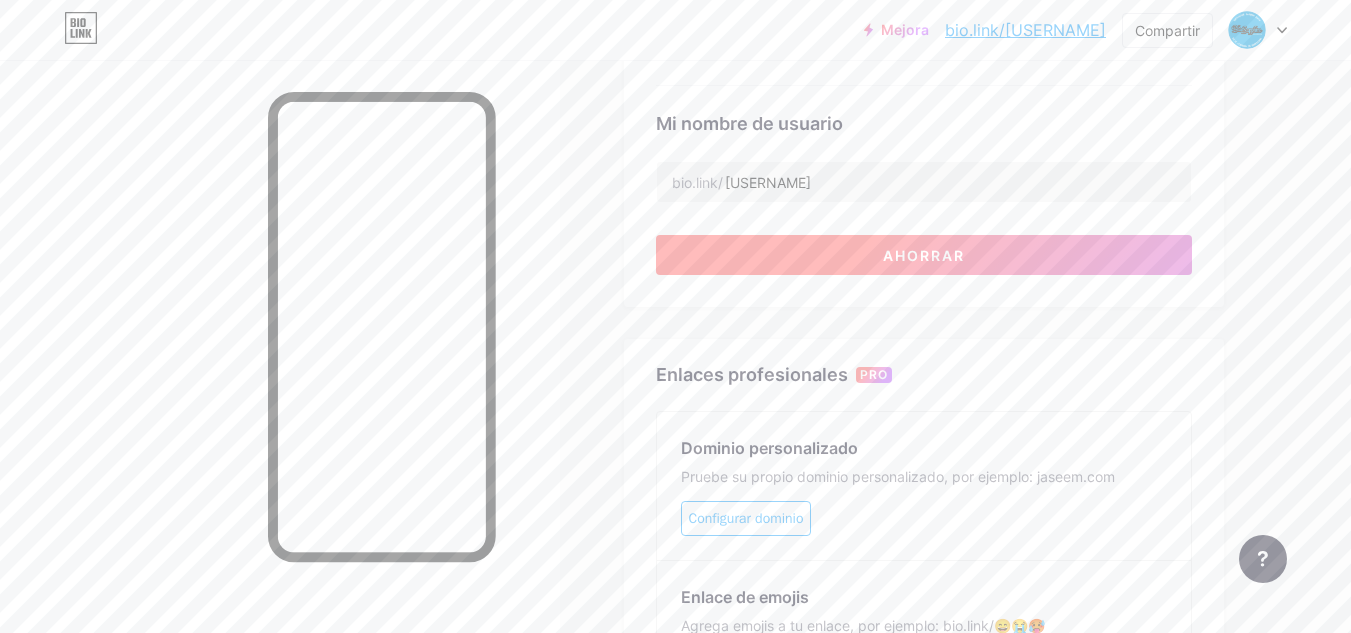 type on "Exclusiva Barberia en el Corazon de [CITY]" 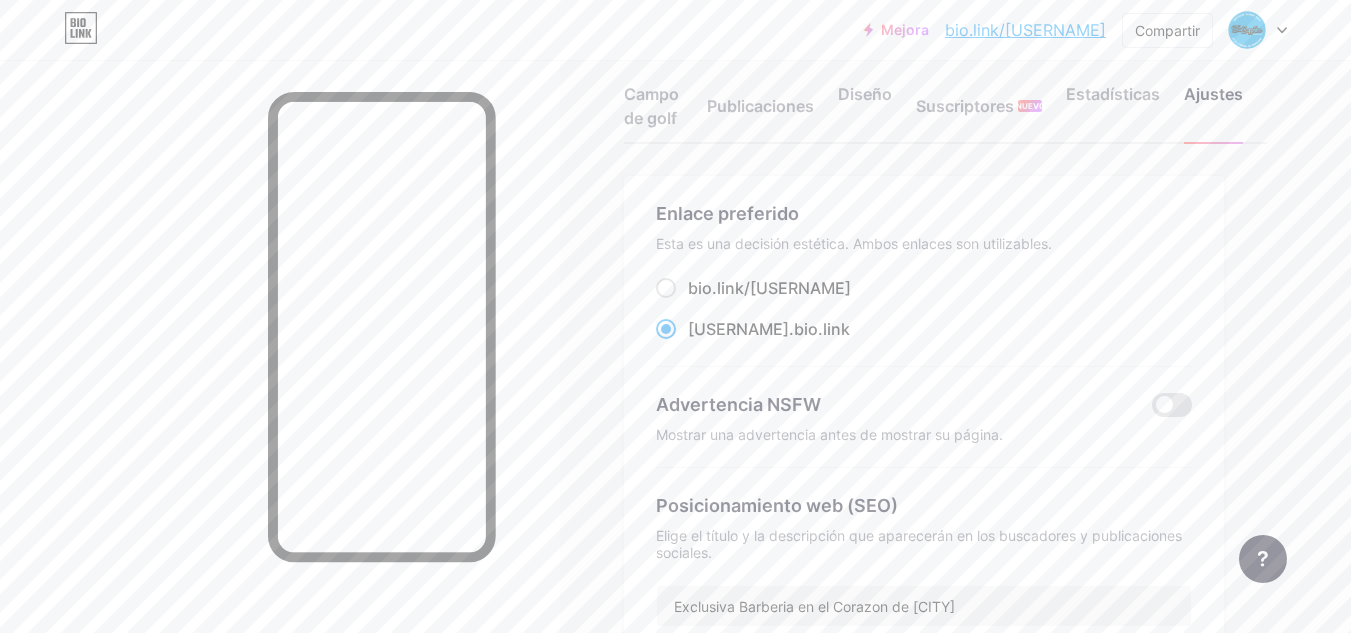 scroll, scrollTop: 0, scrollLeft: 0, axis: both 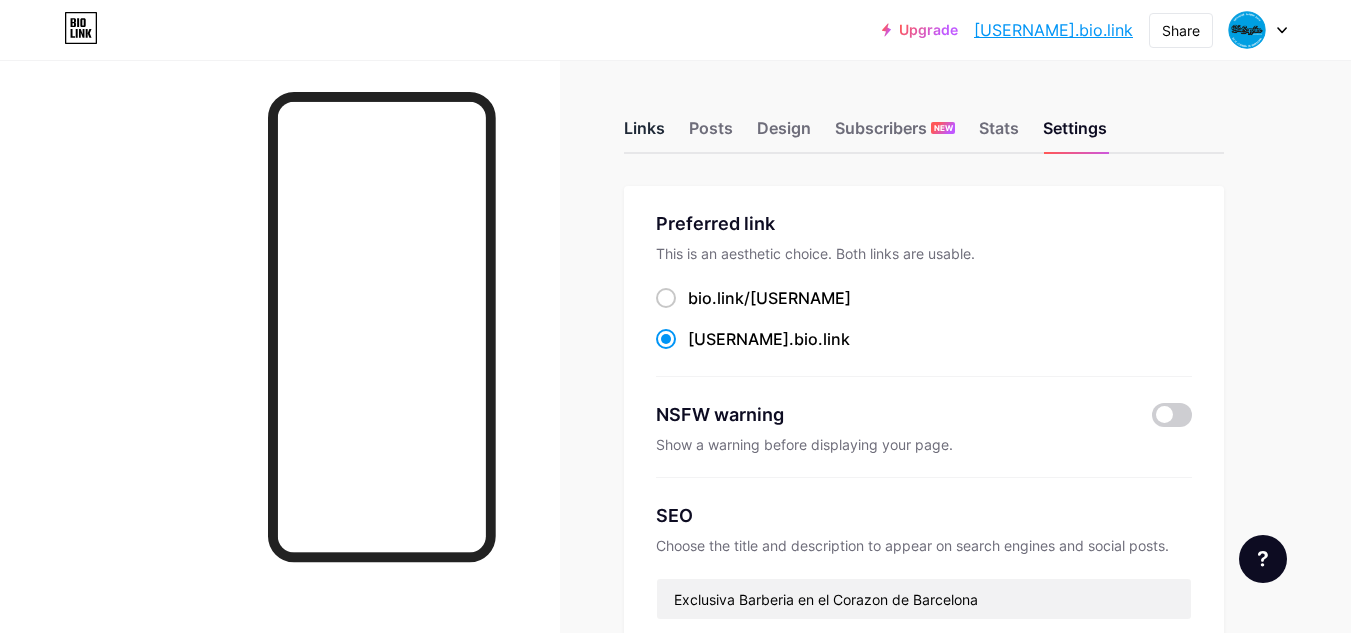 click on "Links" at bounding box center (644, 134) 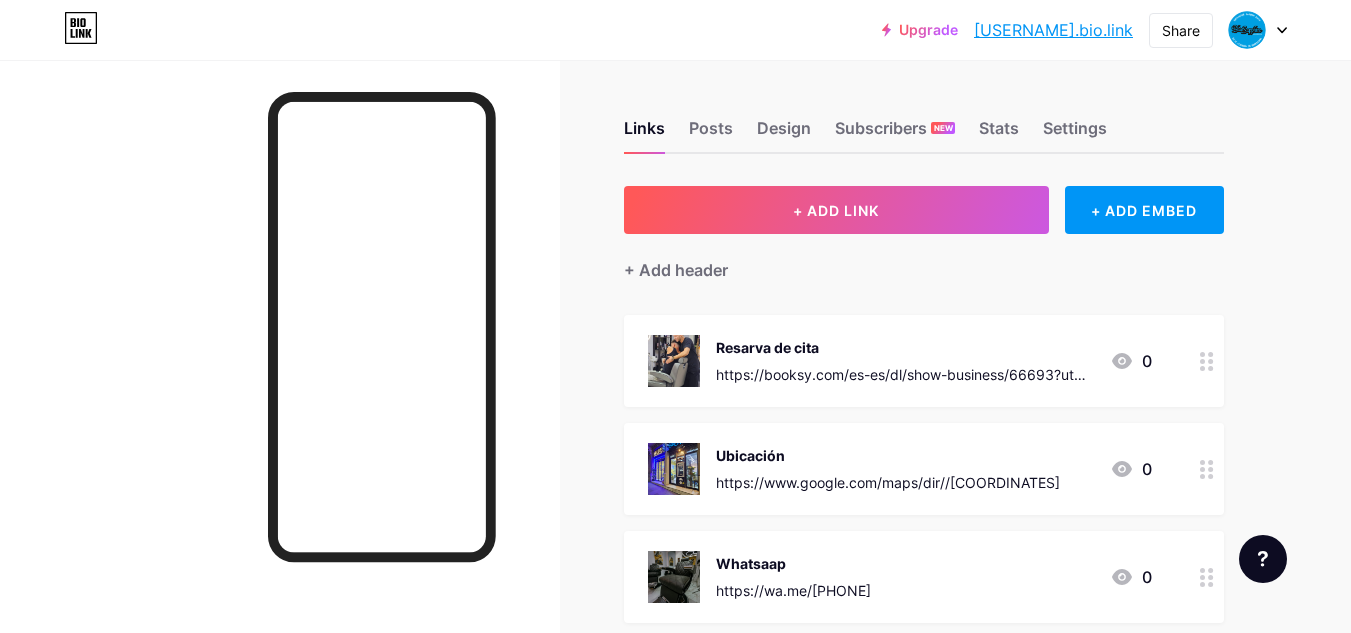 click on "Ubicación" at bounding box center (888, 455) 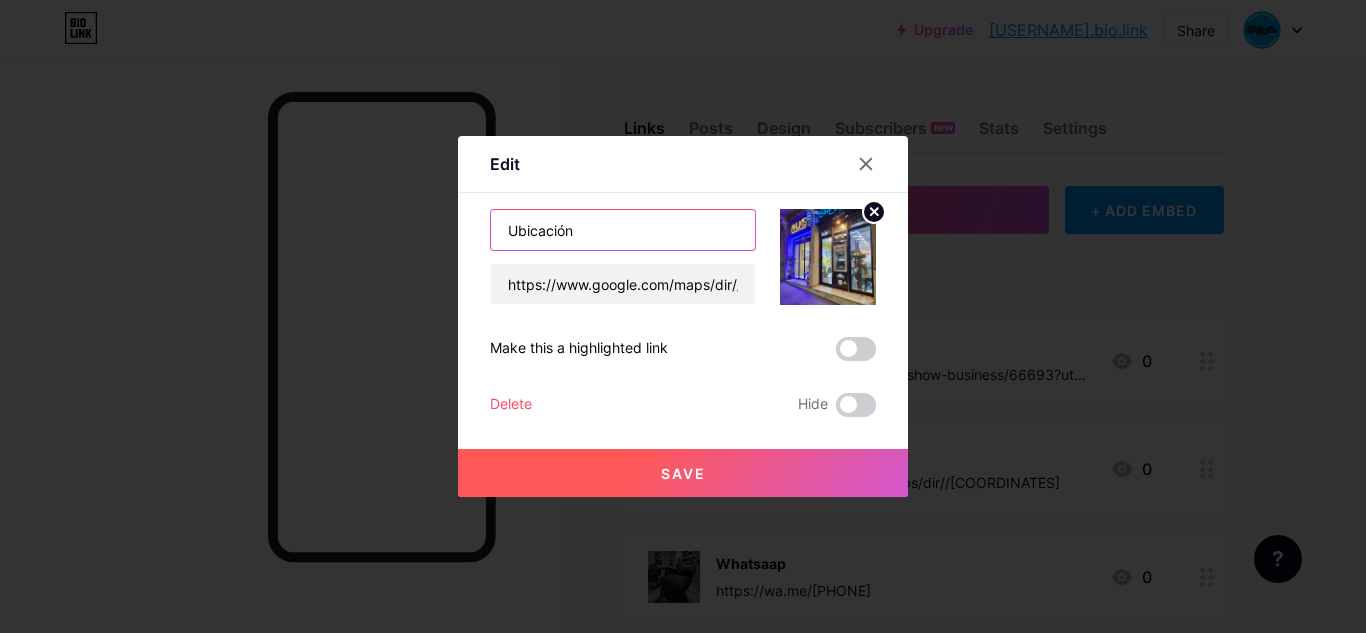 drag, startPoint x: 602, startPoint y: 225, endPoint x: 423, endPoint y: 234, distance: 179.22612 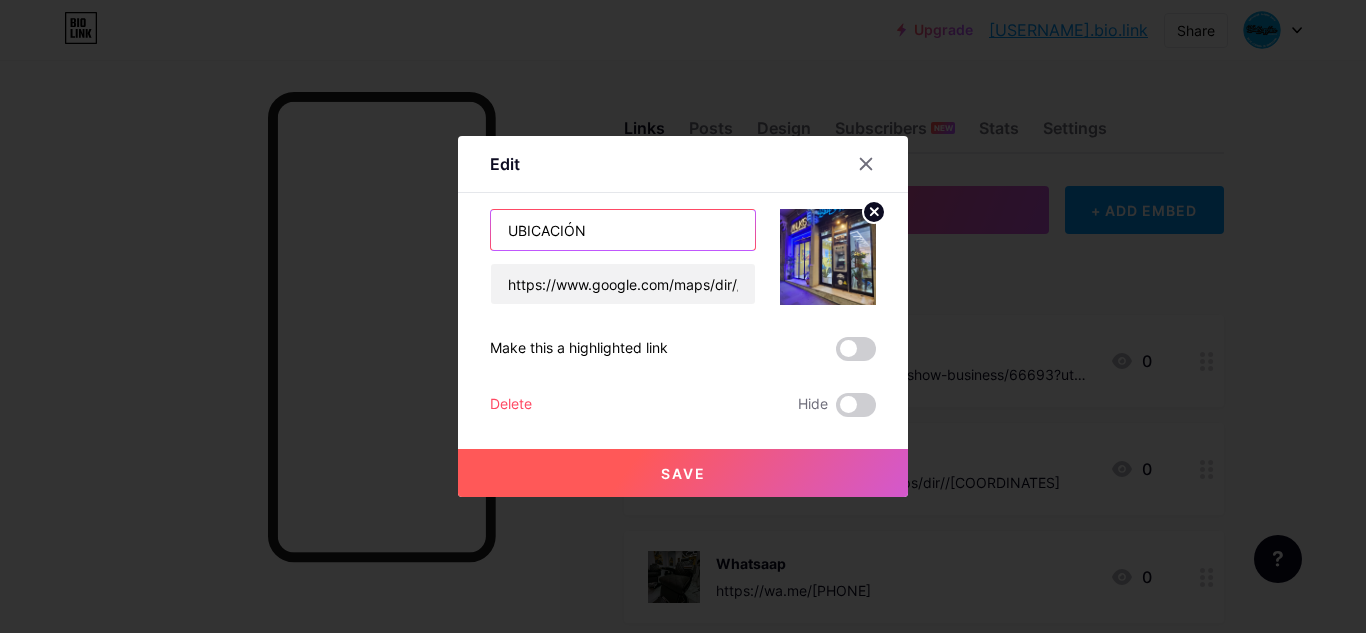 type on "UBICACIÓN" 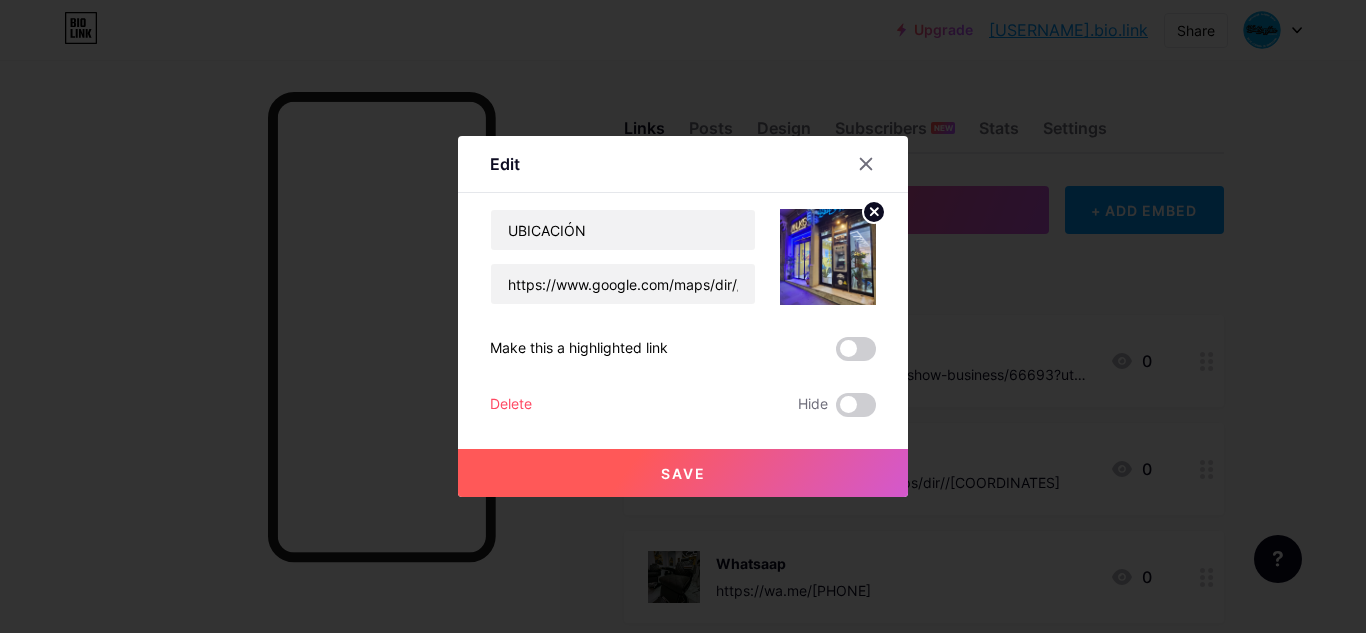 click on "Save" at bounding box center [683, 473] 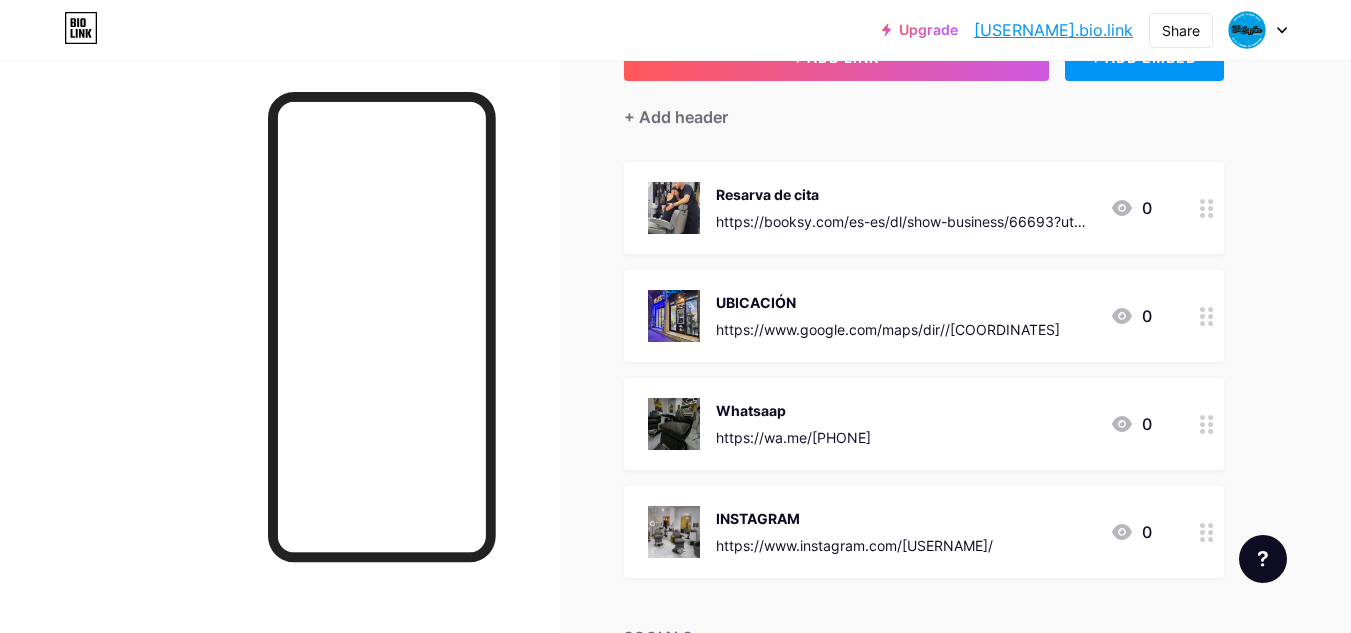 scroll, scrollTop: 200, scrollLeft: 0, axis: vertical 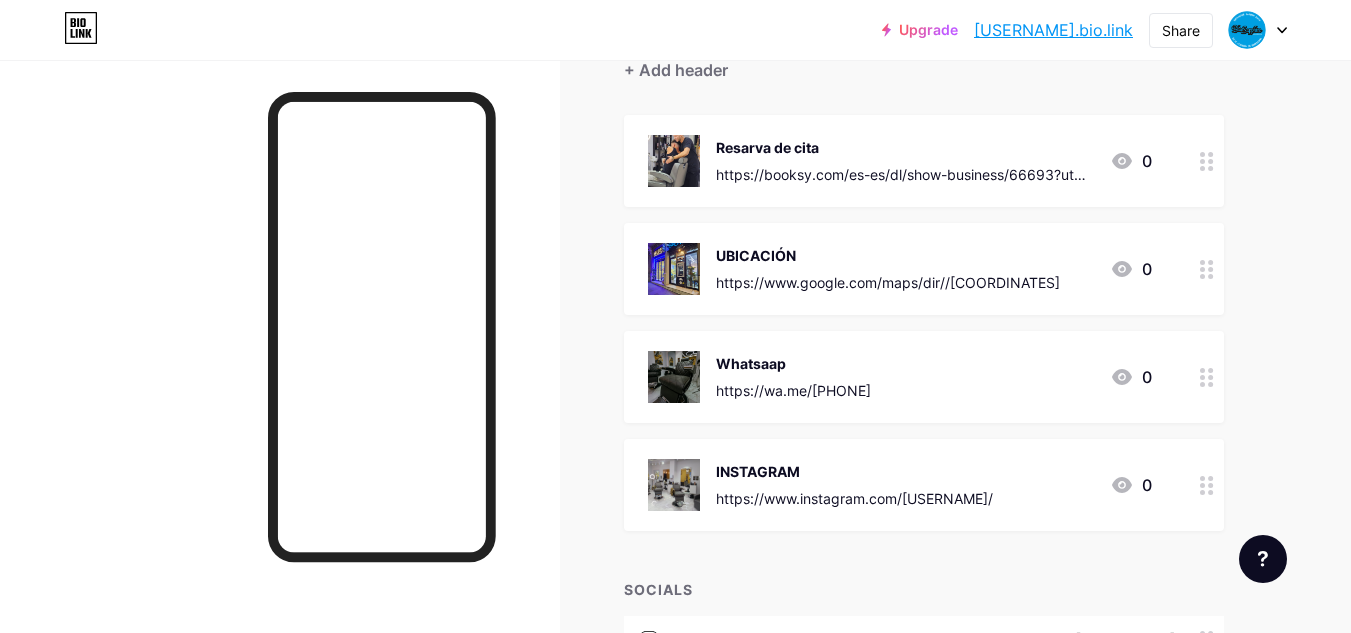 click on "Whatsaap" at bounding box center [793, 363] 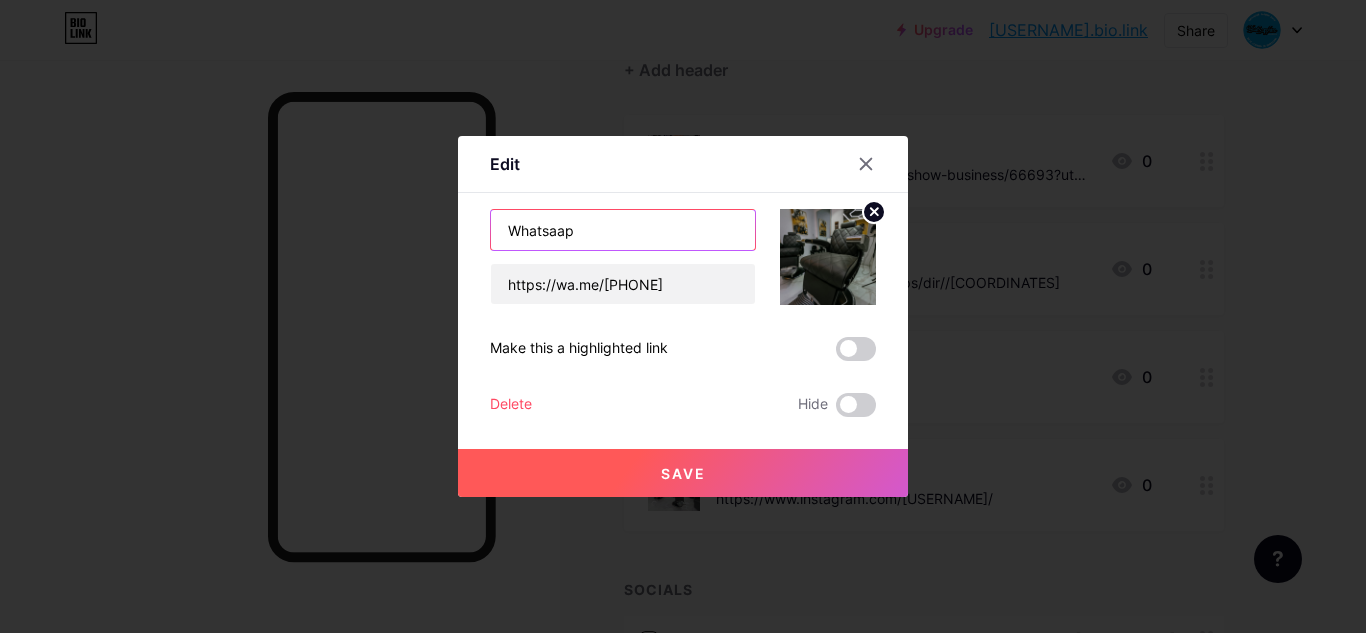 drag, startPoint x: 622, startPoint y: 233, endPoint x: 454, endPoint y: 244, distance: 168.35974 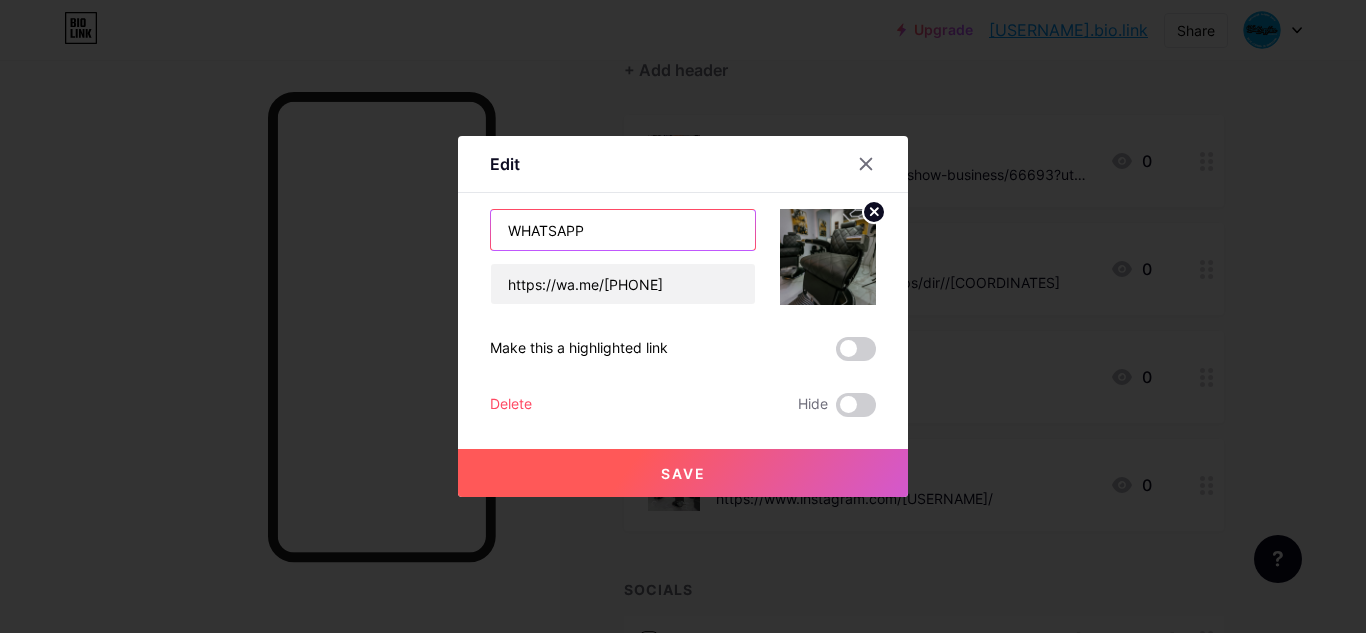 type on "WHATSAPP" 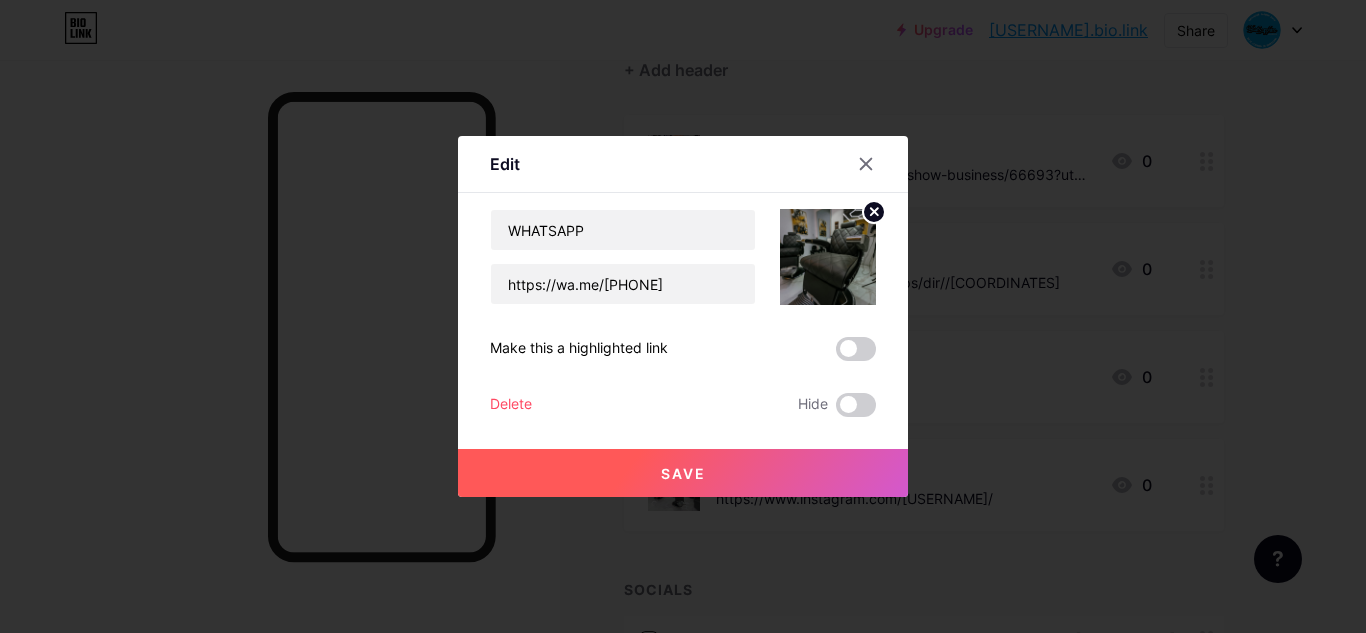 click on "Save" at bounding box center (683, 473) 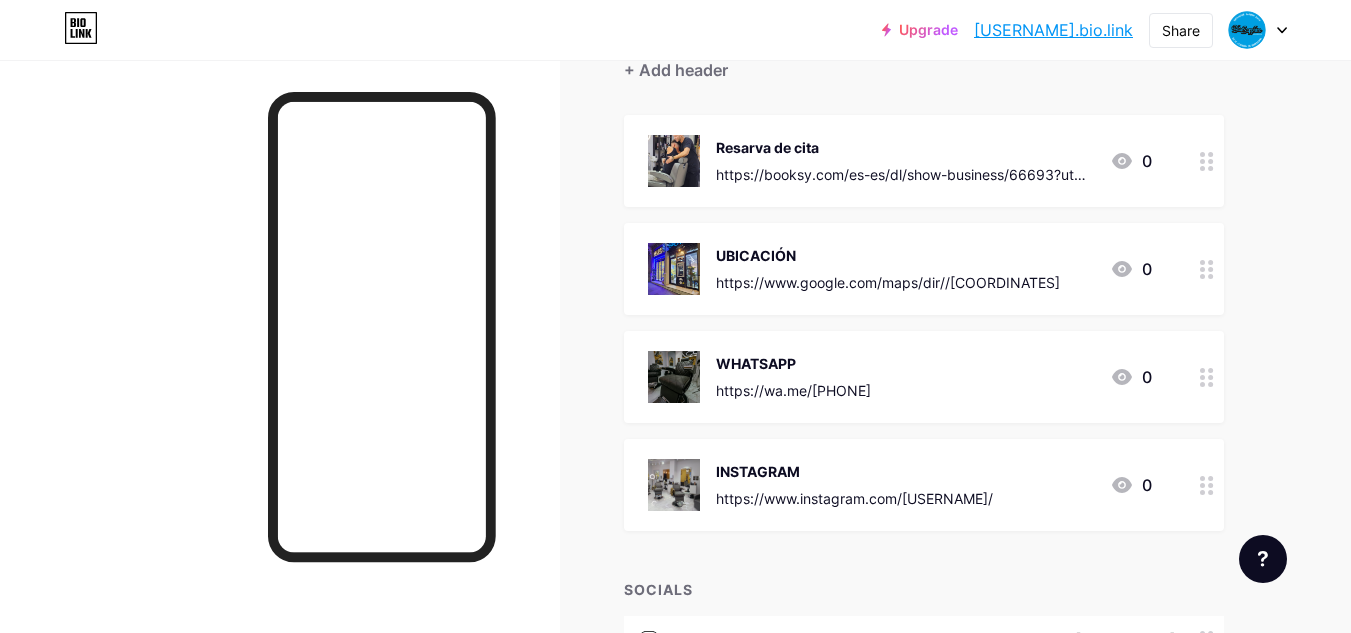 click on "Resarva de cita" at bounding box center (905, 147) 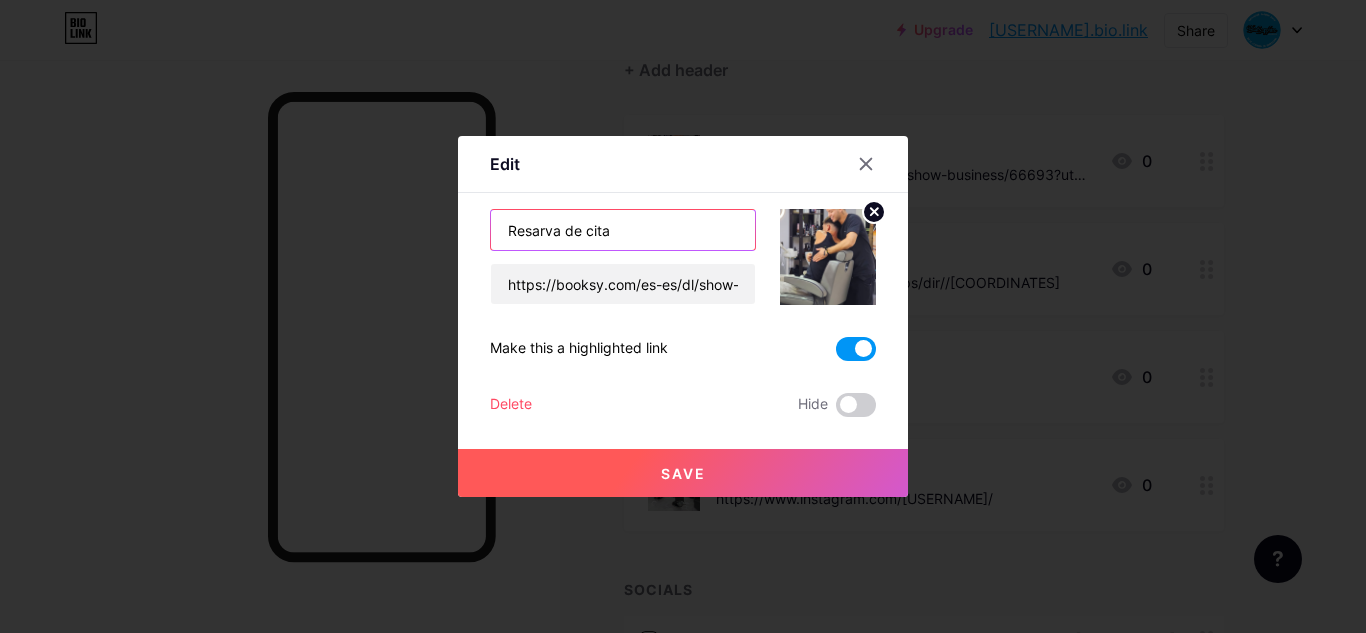 drag, startPoint x: 579, startPoint y: 225, endPoint x: 454, endPoint y: 234, distance: 125.32358 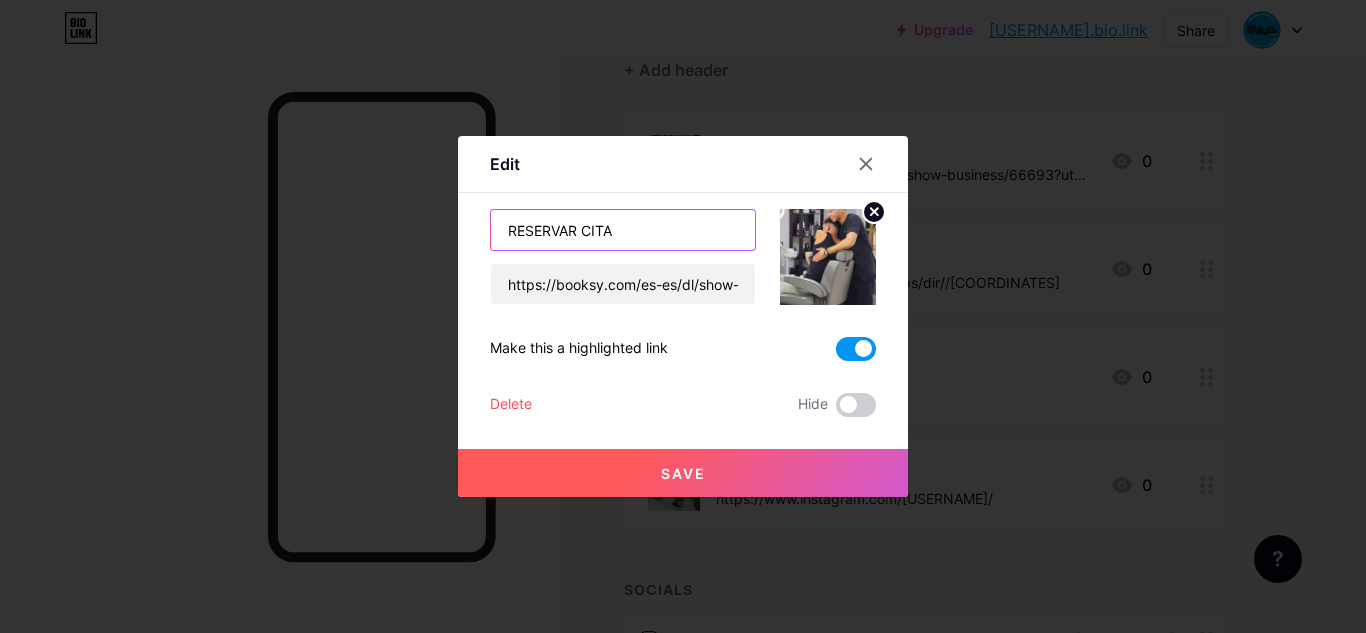 type on "RESERVAR CITA" 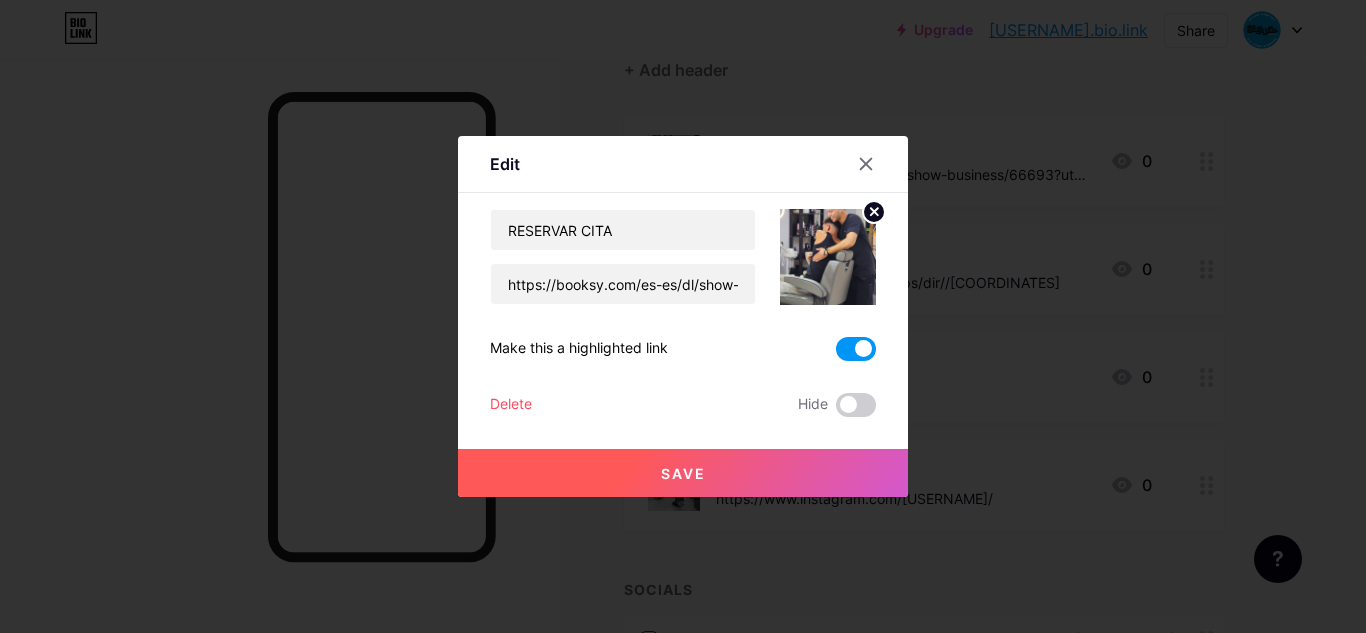 click on "Save" at bounding box center [683, 473] 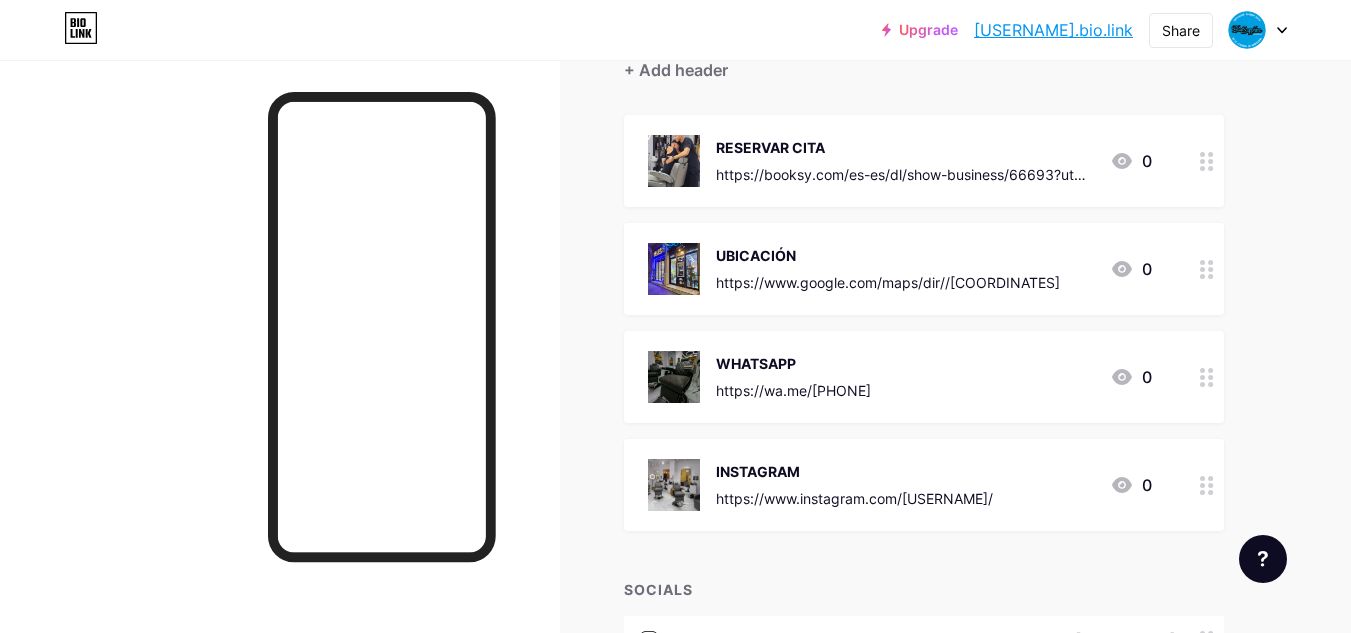scroll, scrollTop: 0, scrollLeft: 0, axis: both 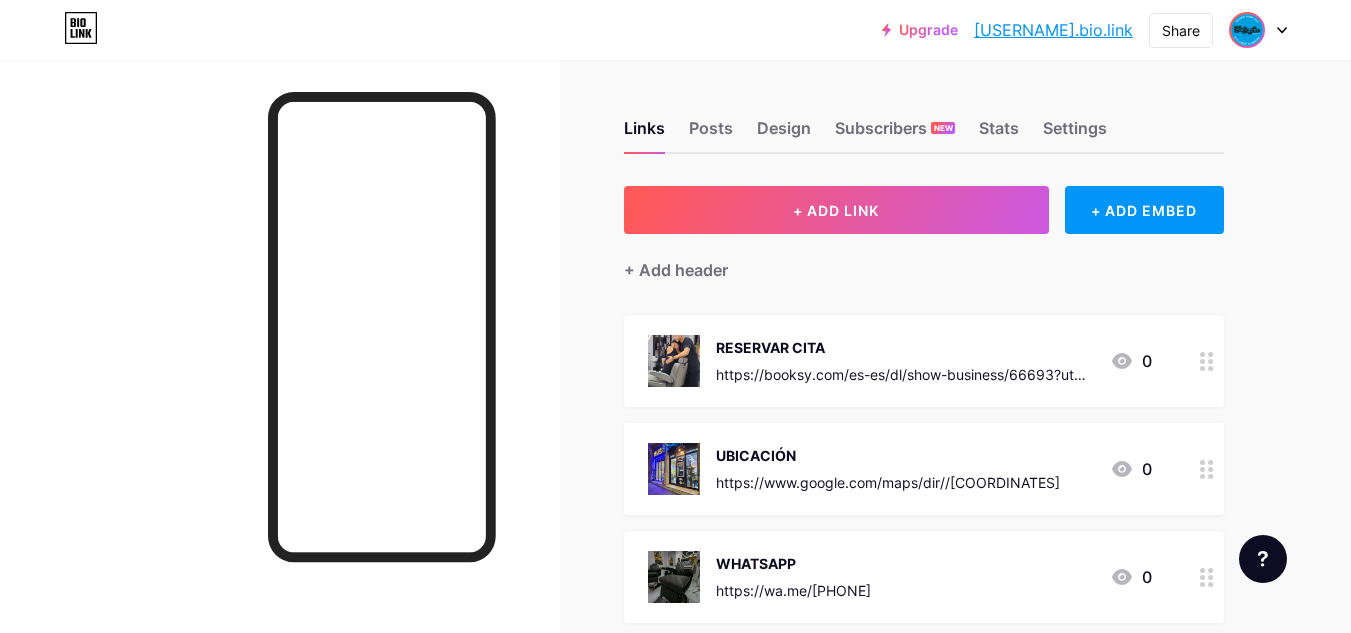click at bounding box center [1247, 30] 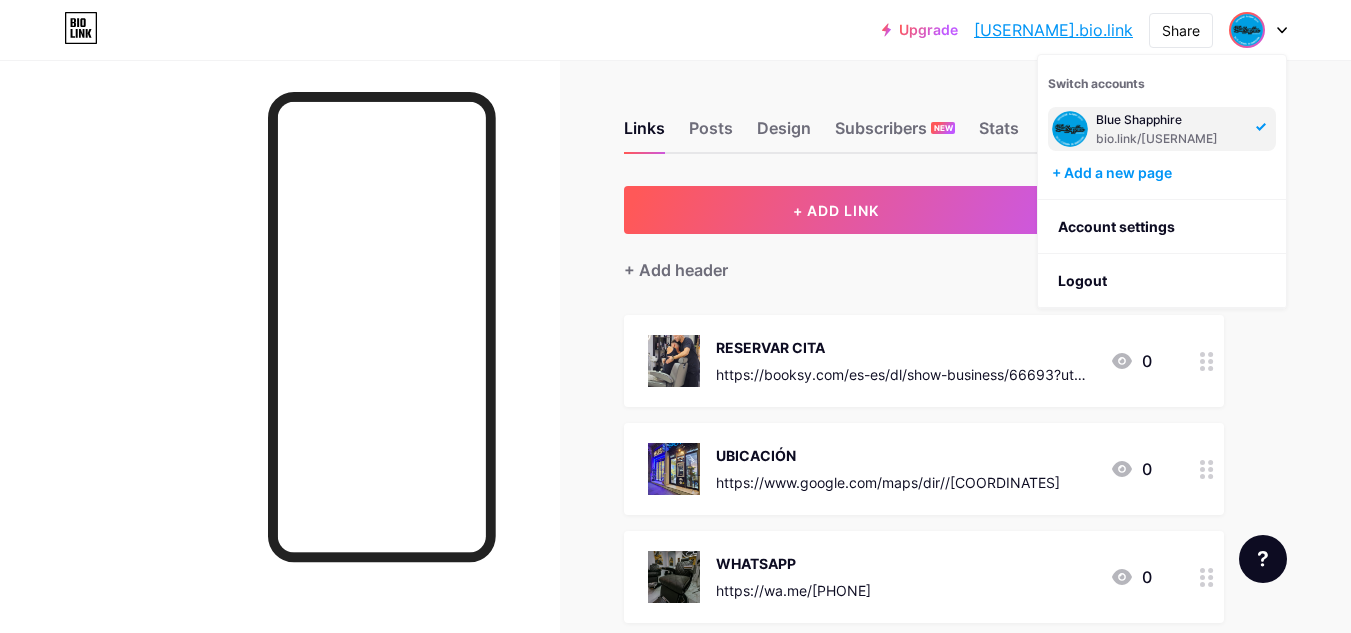 click on "[BRAND]" at bounding box center (1170, 120) 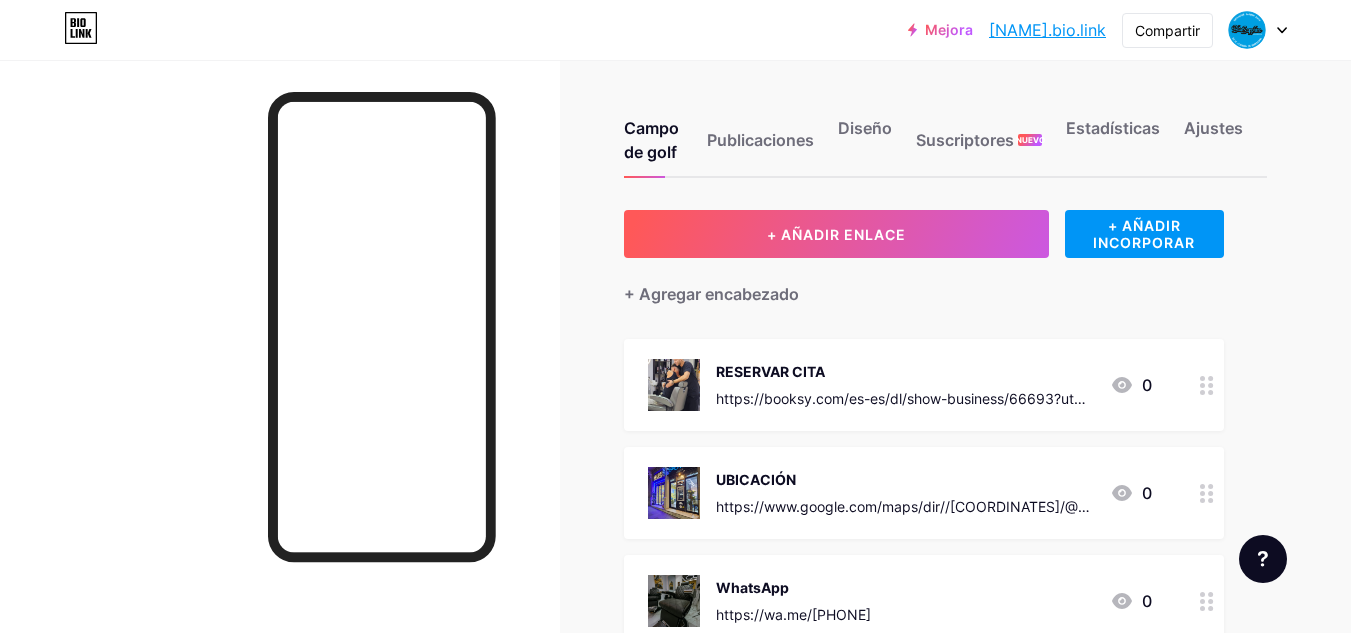 scroll, scrollTop: 0, scrollLeft: 0, axis: both 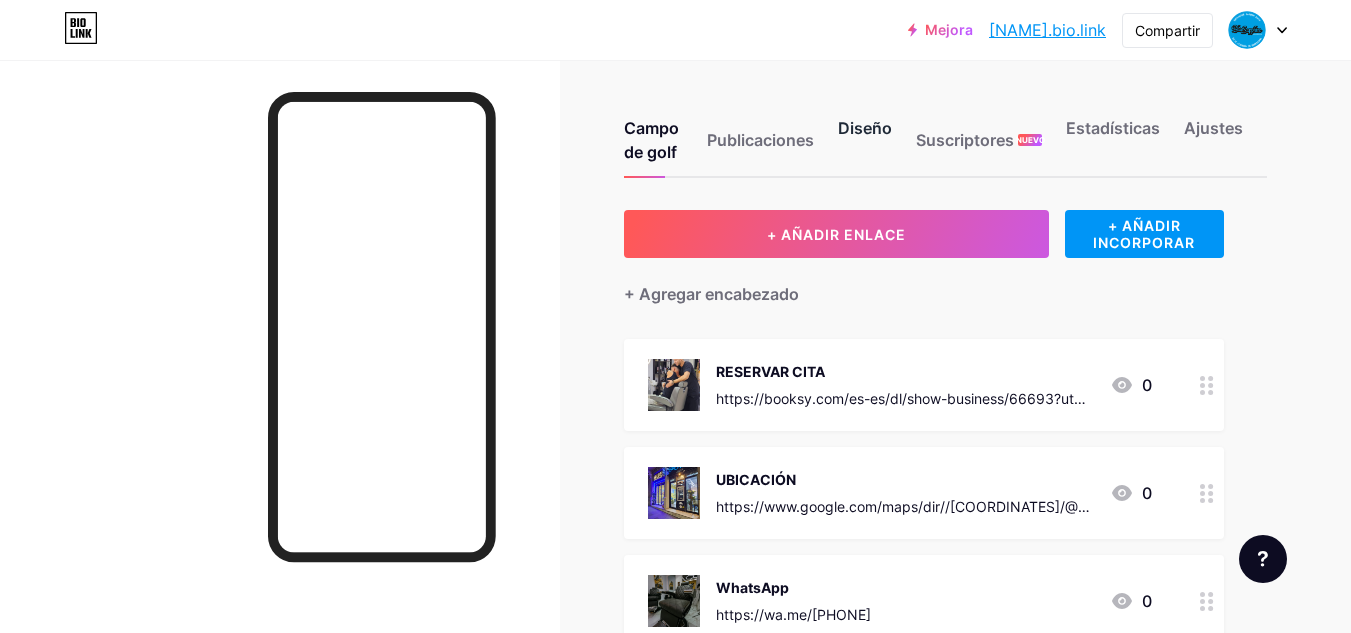 click on "Diseño" at bounding box center (865, 146) 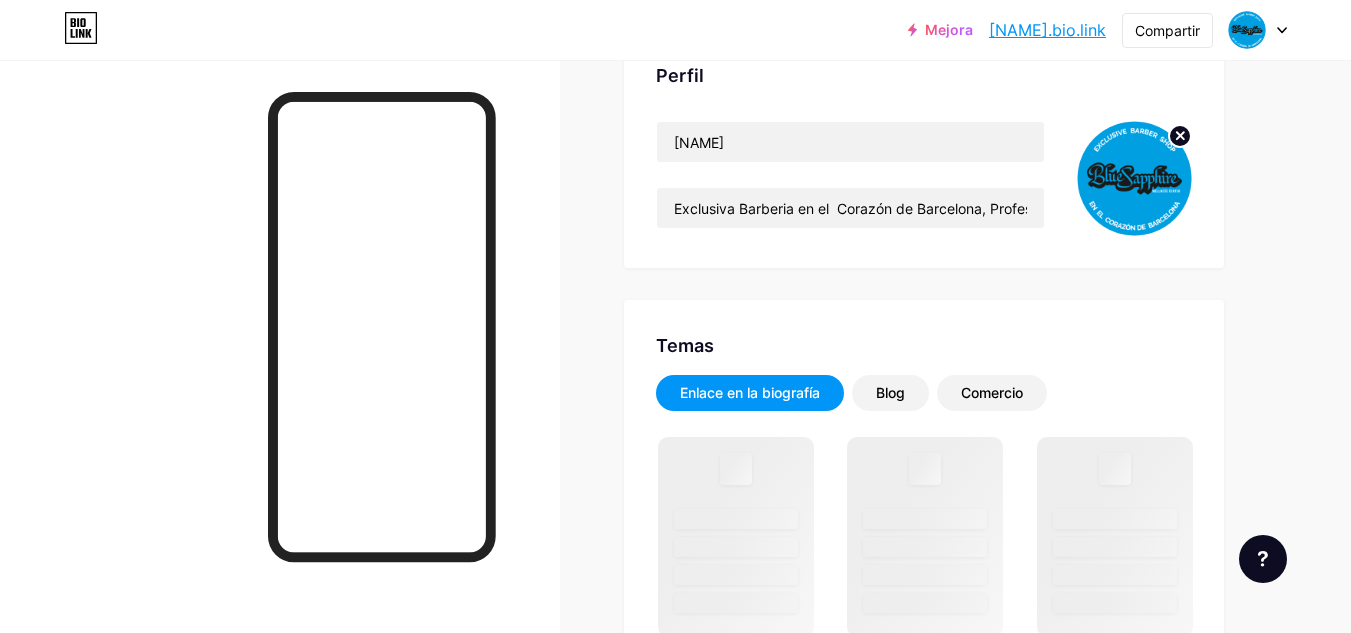 scroll, scrollTop: 200, scrollLeft: 0, axis: vertical 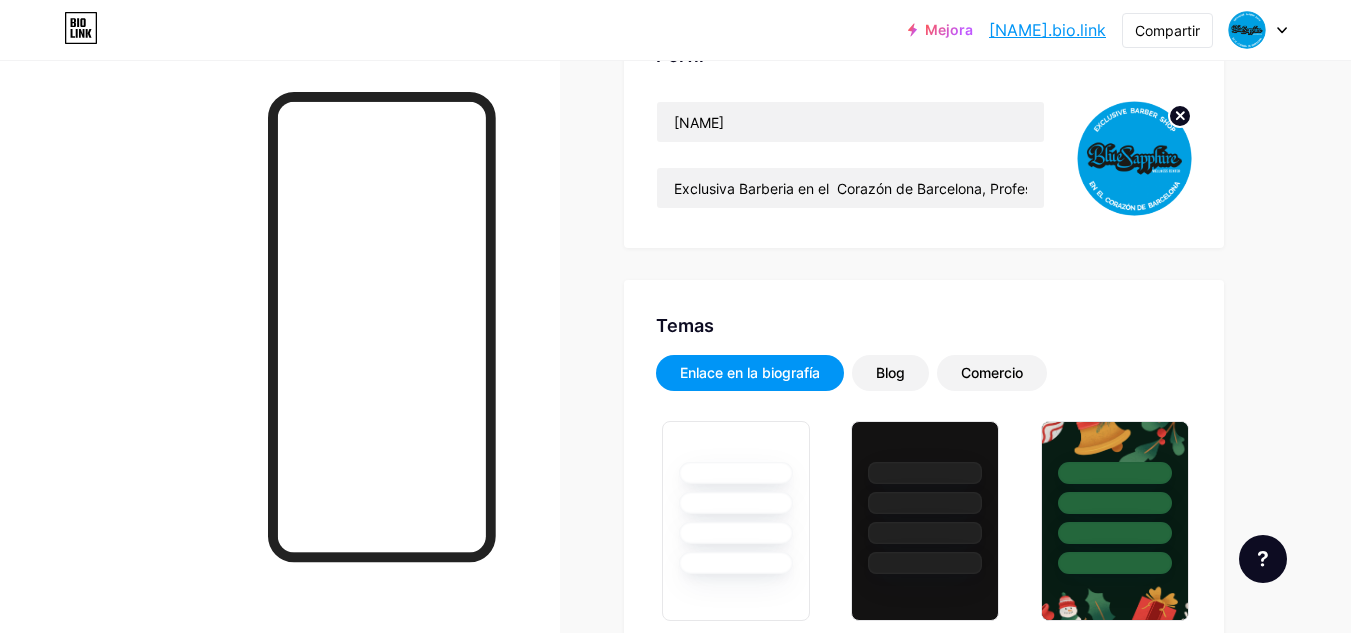type on "#000000" 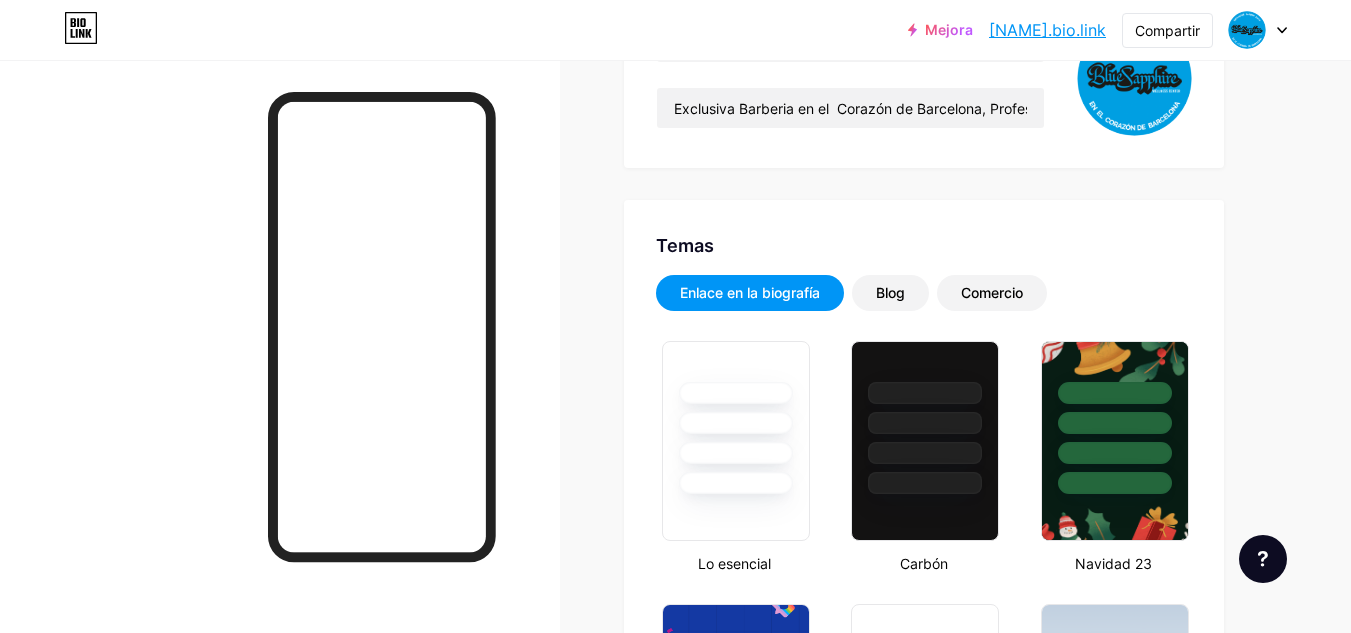 scroll, scrollTop: 0, scrollLeft: 0, axis: both 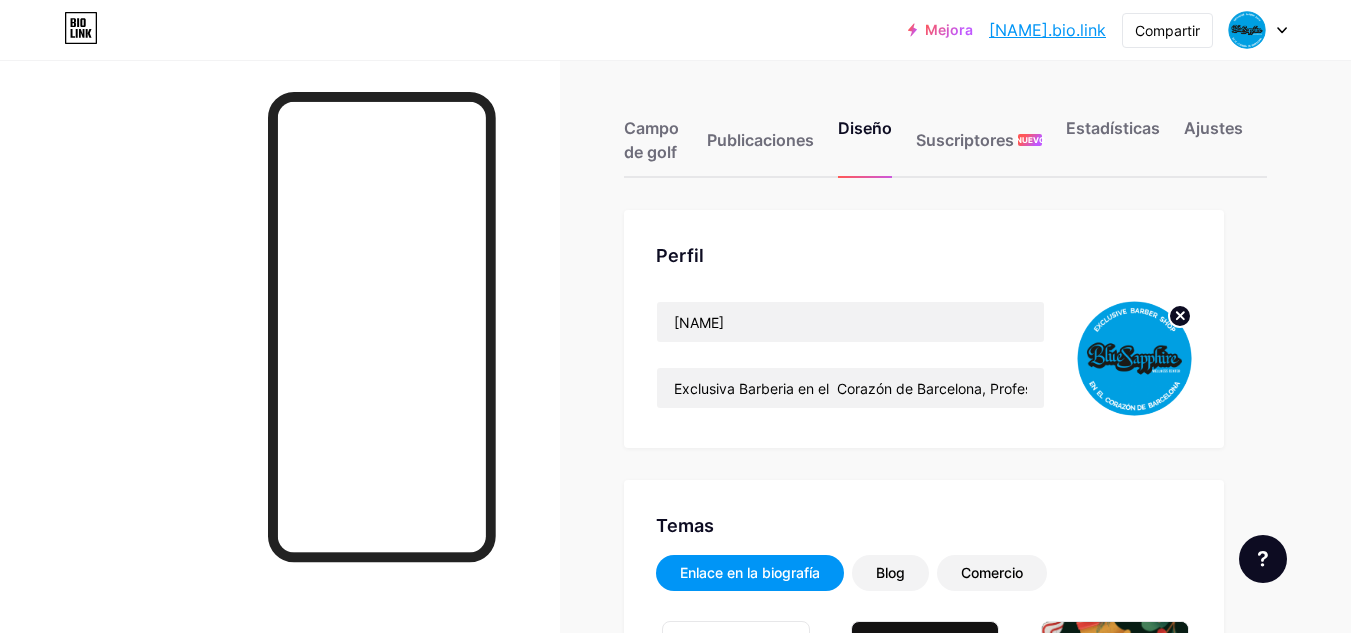 click 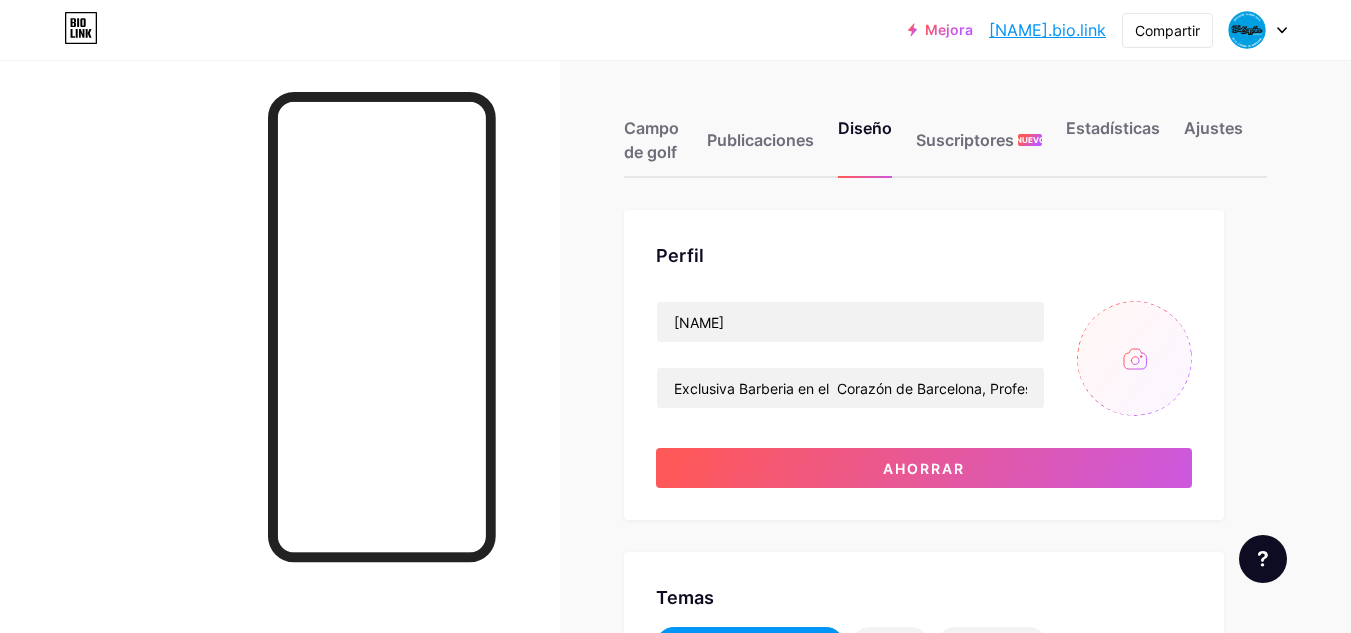click at bounding box center (1134, 358) 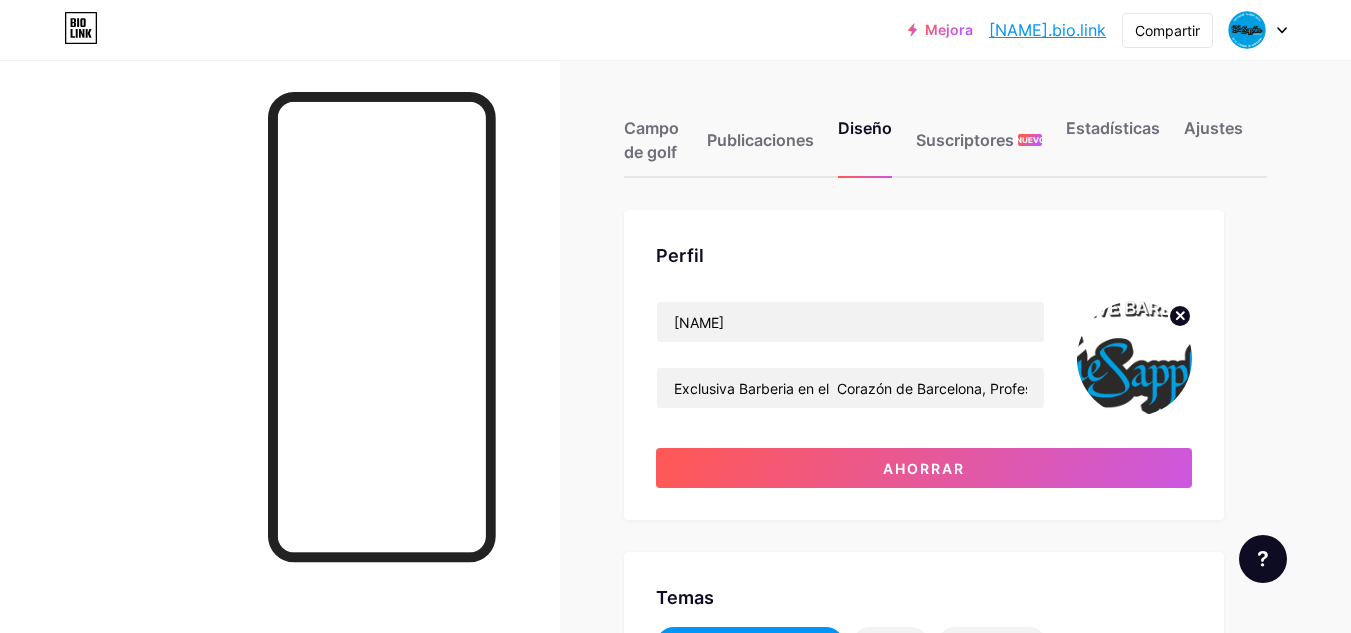 click at bounding box center (1134, 358) 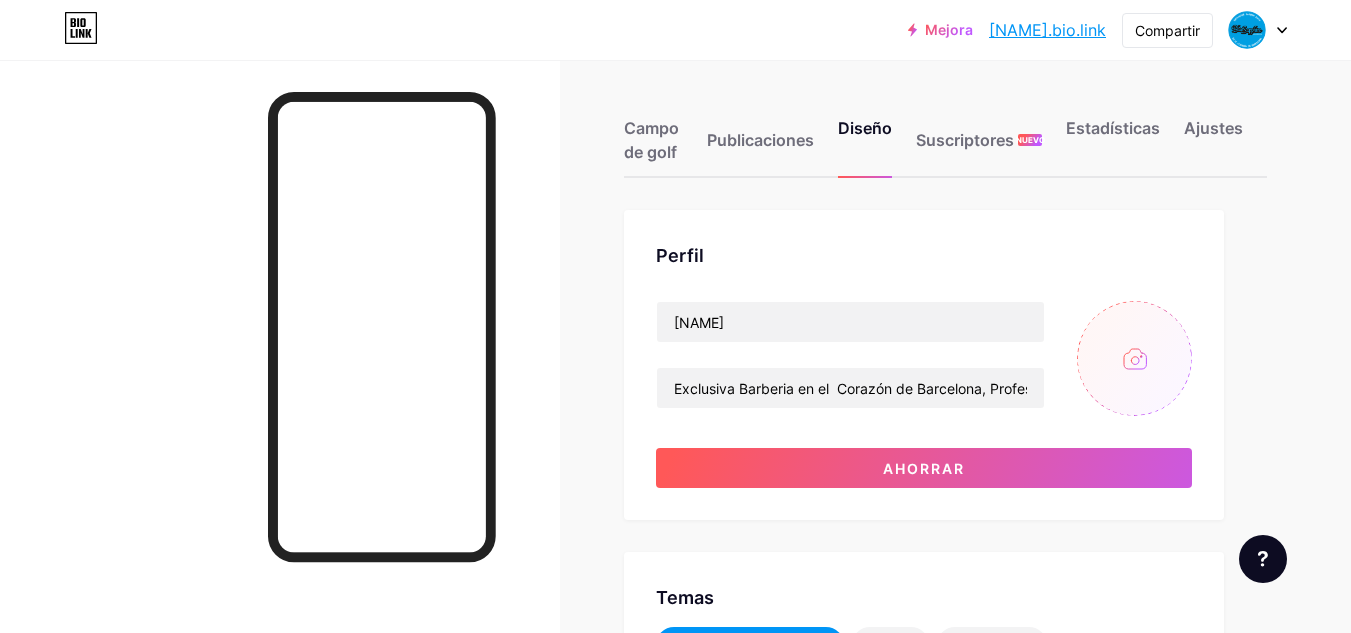 click at bounding box center (1134, 358) 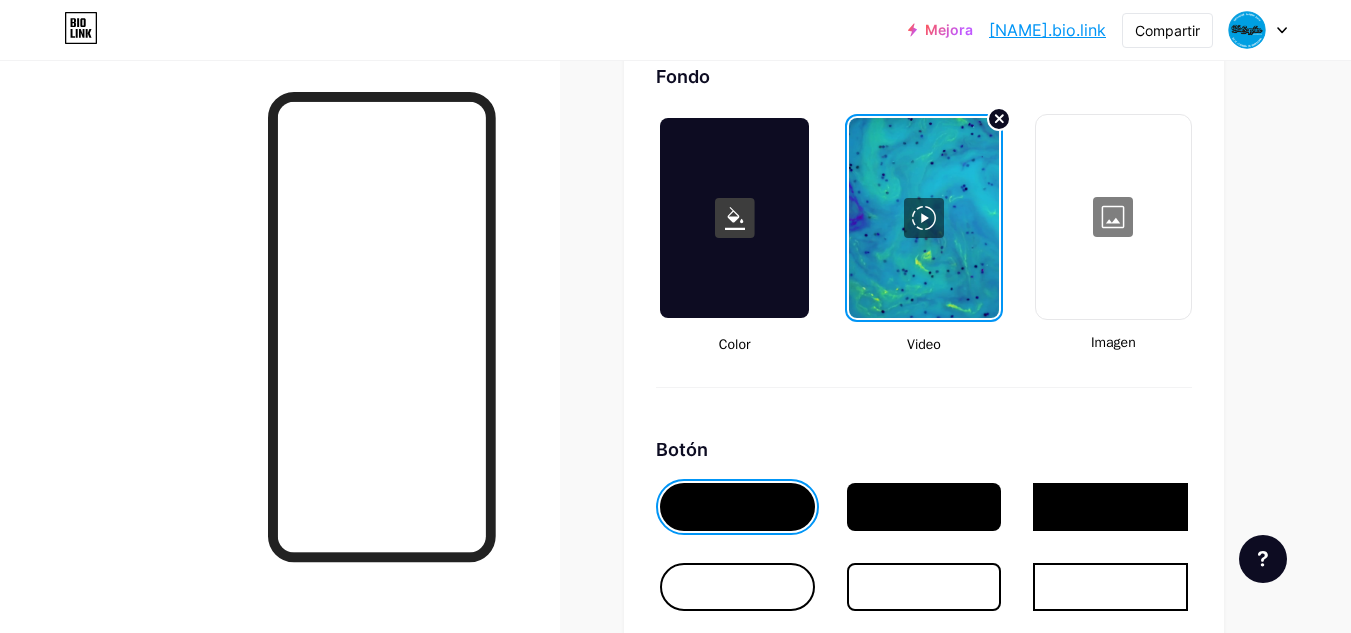 scroll, scrollTop: 2700, scrollLeft: 0, axis: vertical 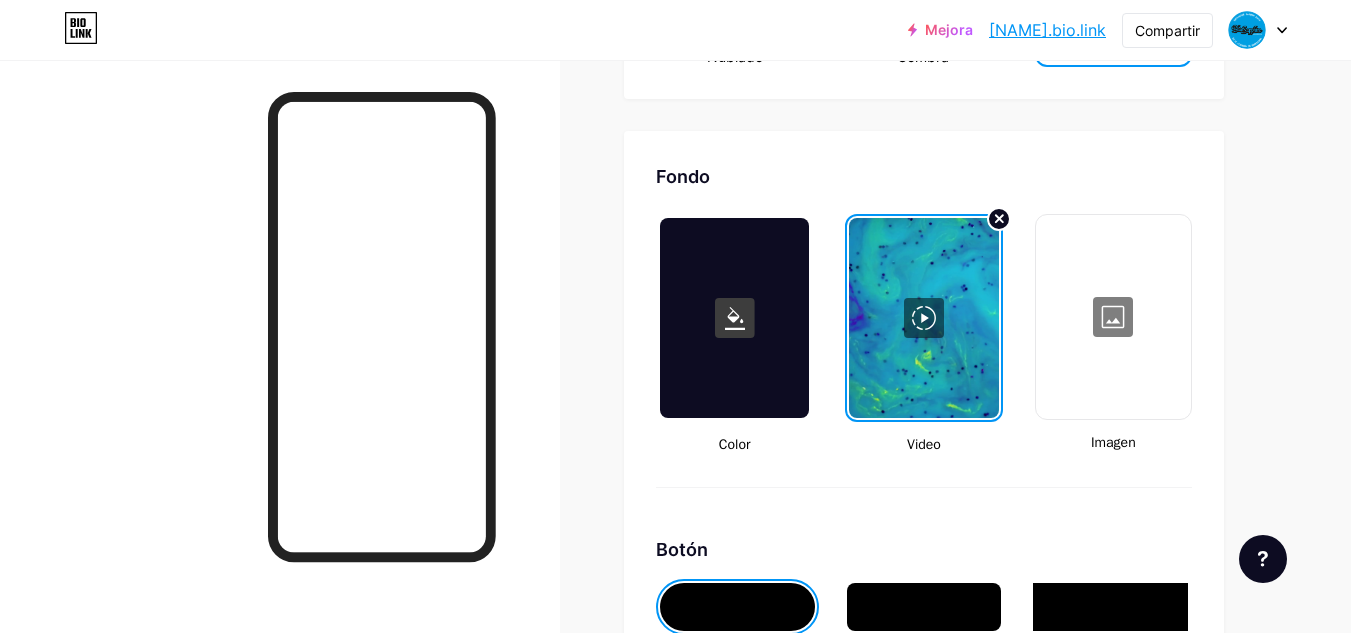 click at bounding box center [1113, 317] 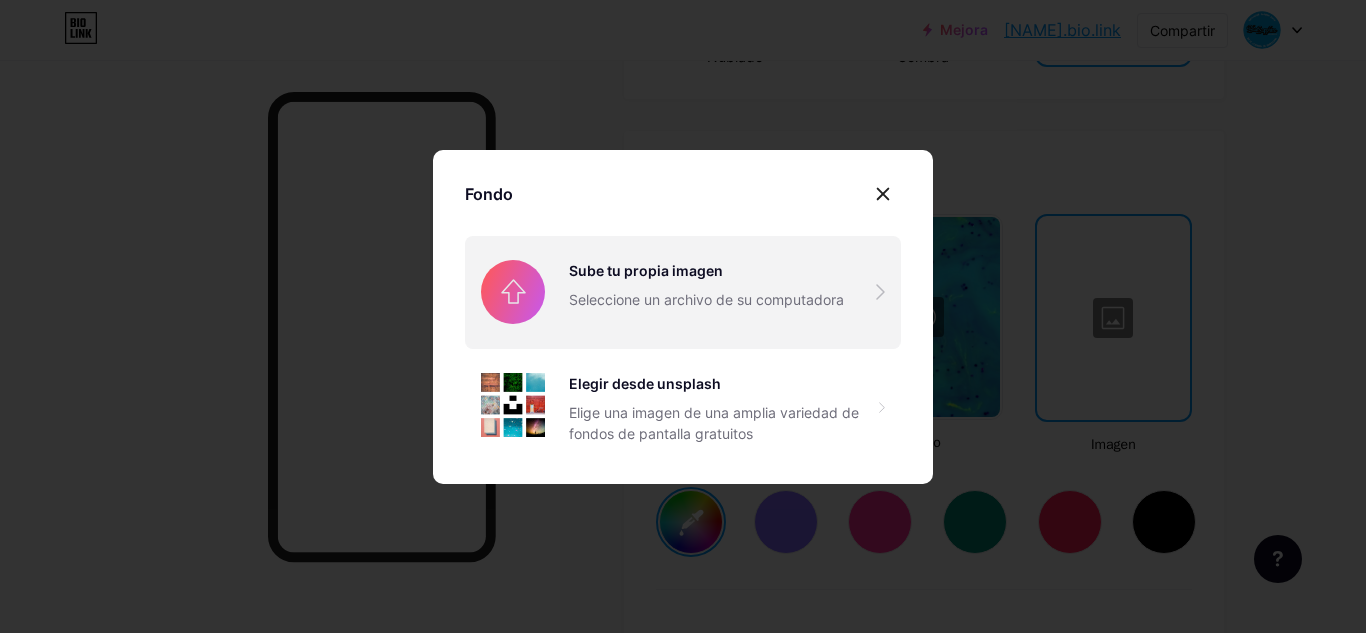 click at bounding box center (683, 292) 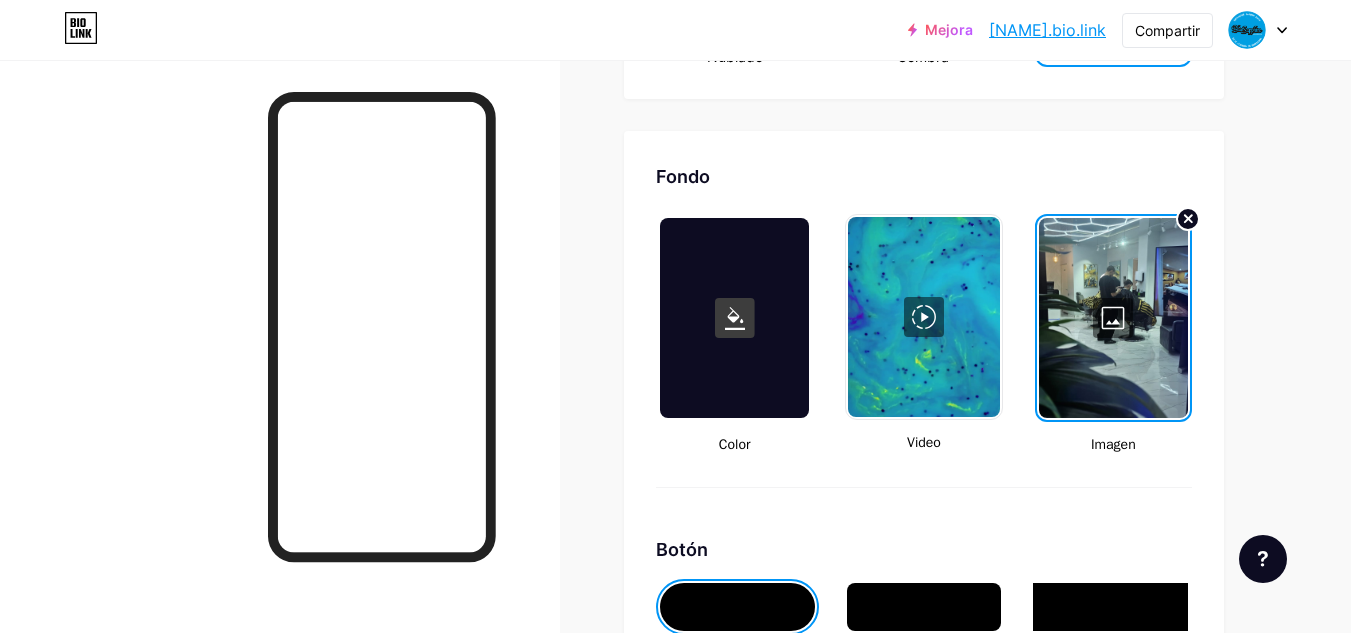 click on "Campo de golf
Publicaciones
Diseño
Suscriptores
NUEVO
Estadísticas
Ajustes     Perfil   Blue Shapphire     Exclusiva Barberia en el  Corazón de Barcelona, Profesionales Barberos te dan un look unico. descubrilo!!!                   Ahorrar     Temas   Enlace en la biografía   Blog   Comercio       Lo esencial       Carbón       Navidad 23       Orgullo       Fallo       Invierno · En vivo       Glassy · En vivo       Camaleón · En vivo       Noche lluviosa · En vivo       Neón · En vivo       Verano       Retro       Fresa · En vivo       Desierto       Soleado       Otoño       Hoja       Cielo despejado       Rubor       Unicornio       Mínimo       Nublado       Sombra     Crea el tuyo propio           Cambios guardados     Fondo         Color           Video                   Imagen           Botón       #000000   Fuente   Enterrar Poppins EB Garamond TEKO BALSAMIQ SIN Cometa uno PT Sans Arena movediza DM Sans     #000000" at bounding box center (675, -326) 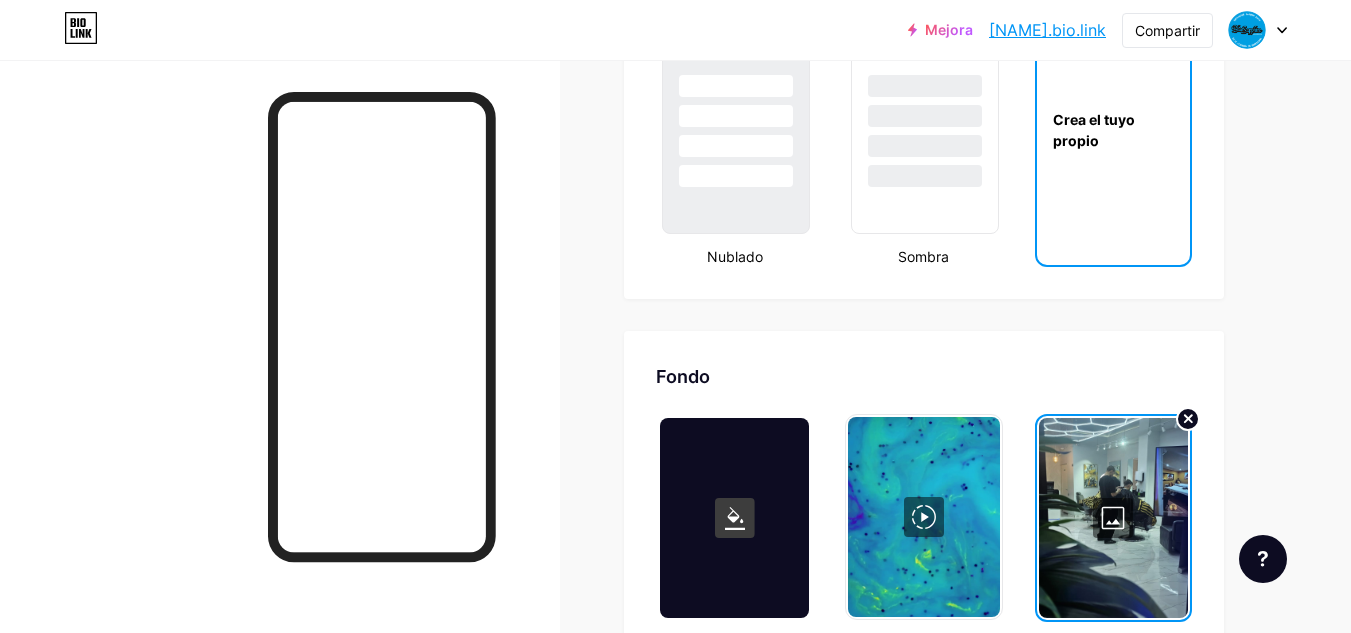 scroll, scrollTop: 2600, scrollLeft: 0, axis: vertical 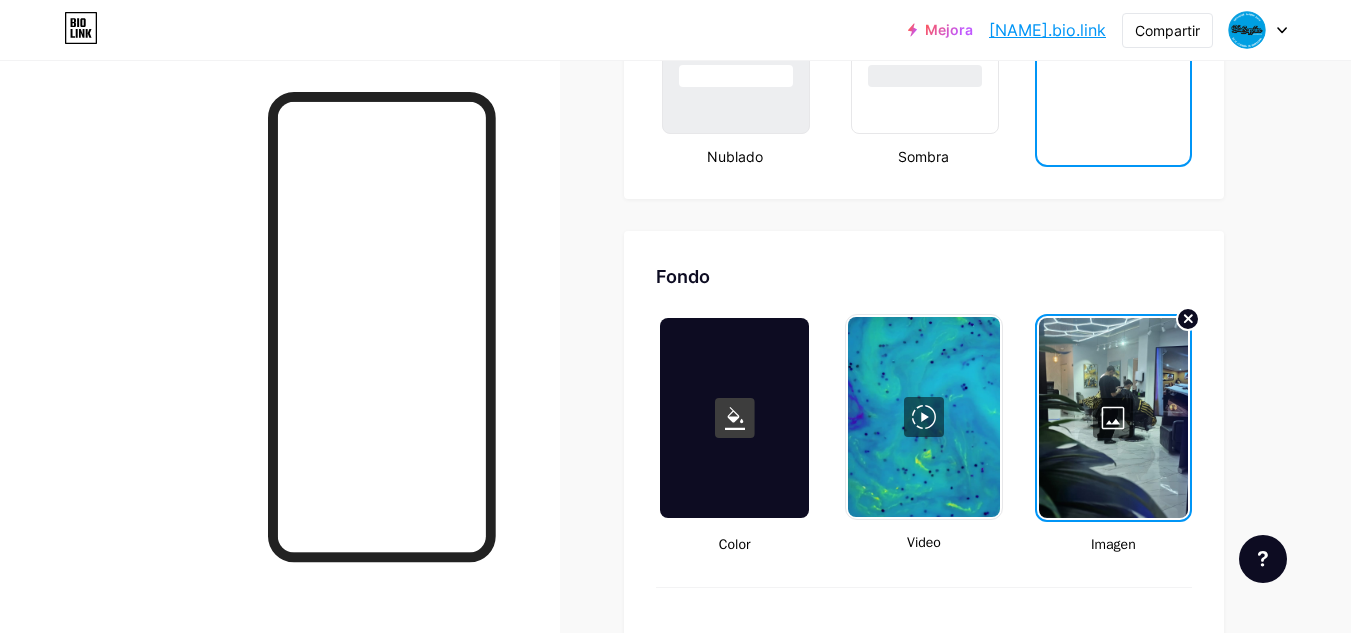 click at bounding box center (1113, 418) 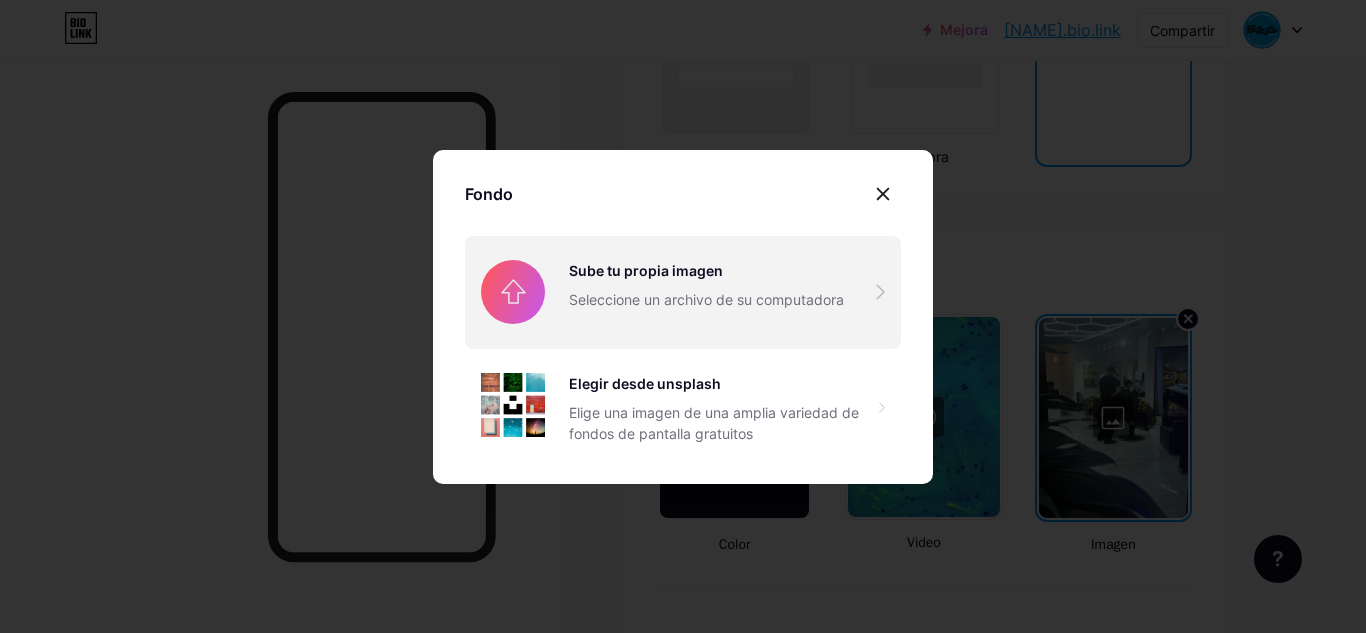 click at bounding box center (683, 292) 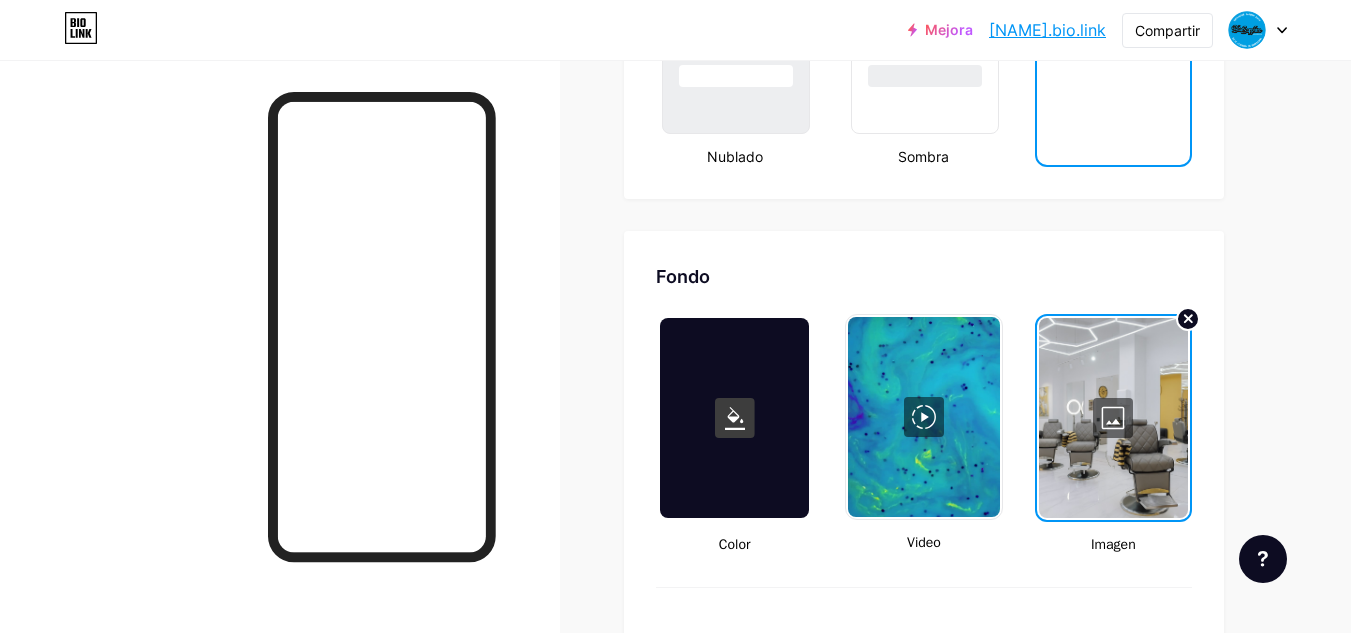click on "Campo de golf
Publicaciones
Diseño
Suscriptores
NUEVO
Estadísticas
Ajustes     Perfil   Blue Shapphire     Exclusiva Barberia en el  Corazón de Barcelona, Profesionales Barberos te dan un look unico. descubrilo!!!                   Ahorrar     Temas   Enlace en la biografía   Blog   Comercio       Lo esencial       Carbón       Navidad 23       Orgullo       Fallo       Invierno · En vivo       Glassy · En vivo       Camaleón · En vivo       Noche lluviosa · En vivo       Neón · En vivo       Verano       Retro       Fresa · En vivo       Desierto       Soleado       Otoño       Hoja       Cielo despejado       Rubor       Unicornio       Mínimo       Nublado       Sombra     Crea el tuyo propio           Cambios guardados     Fondo         Color           Video                   Imagen           Botón       #000000   Fuente   Enterrar Poppins EB Garamond TEKO BALSAMIQ SIN Cometa uno PT Sans Arena movediza DM Sans     #000000" at bounding box center (675, -226) 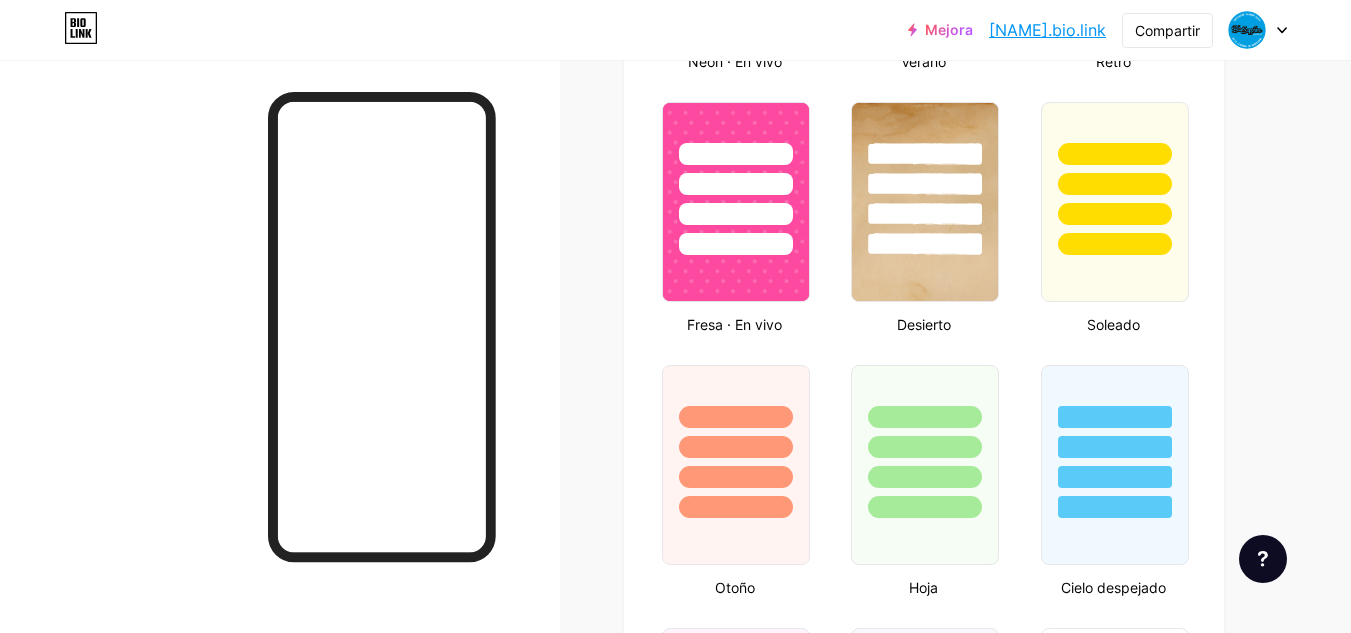 scroll, scrollTop: 1400, scrollLeft: 0, axis: vertical 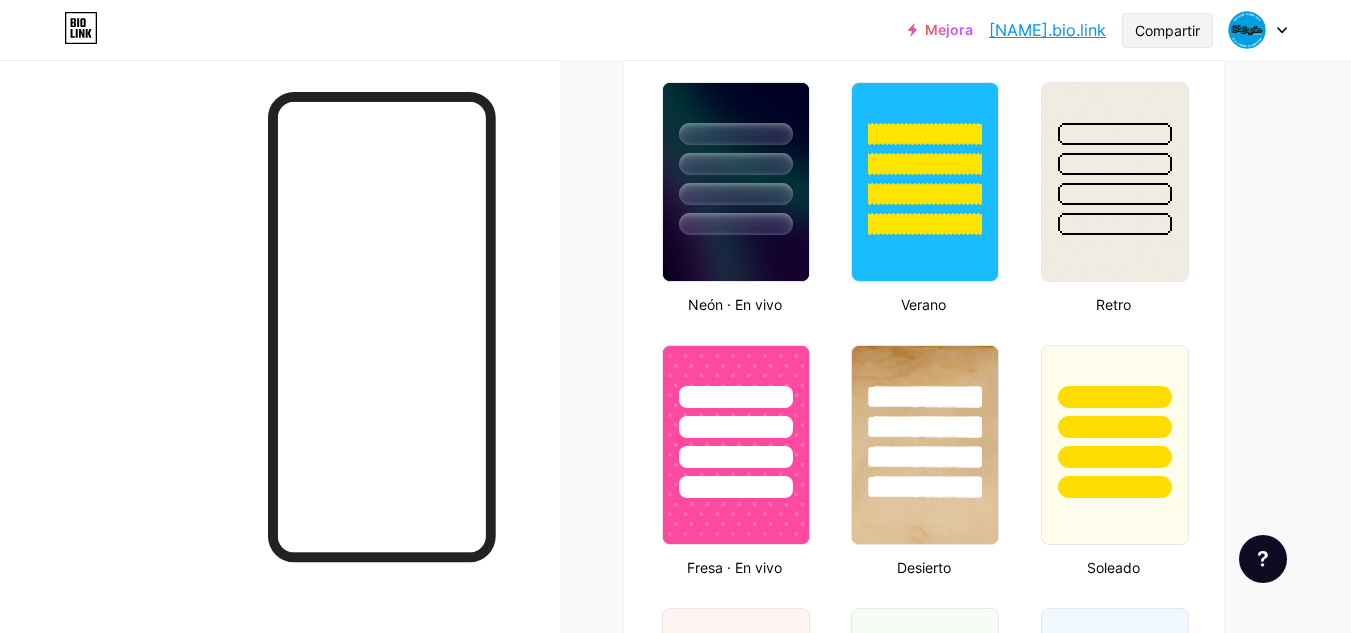 click on "Compartir" at bounding box center (1167, 30) 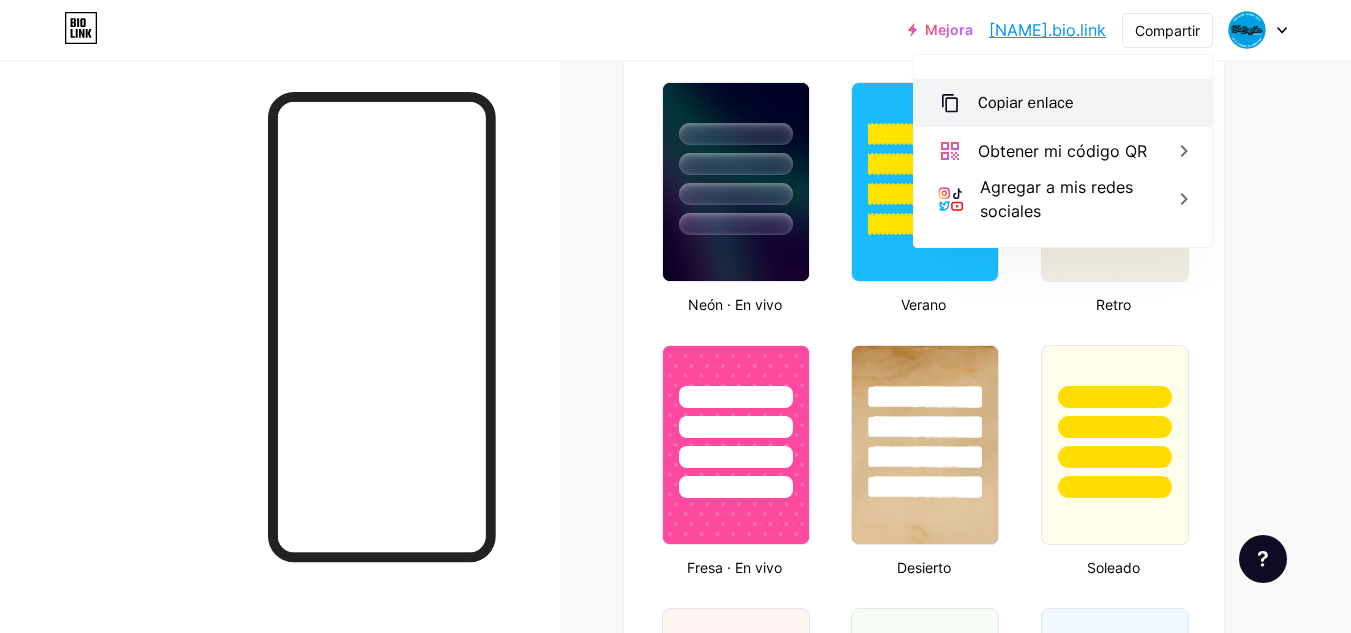 click on "Copiar enlace" at bounding box center (1026, 103) 